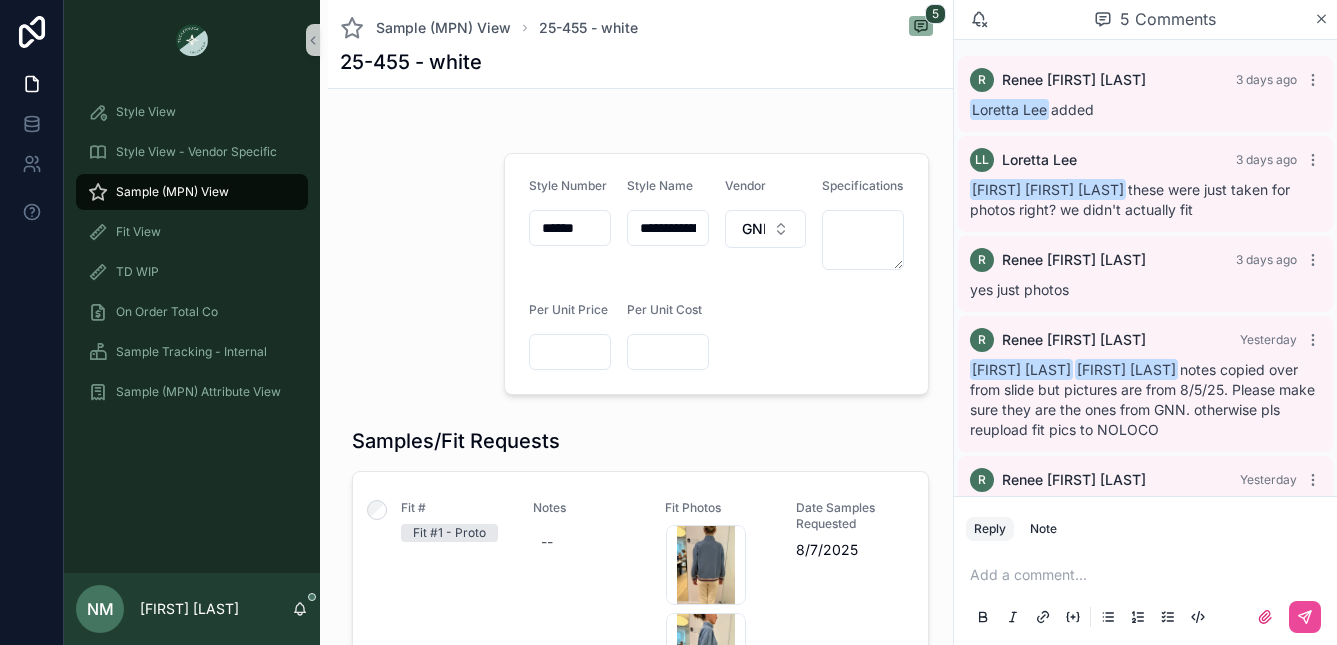 scroll, scrollTop: 0, scrollLeft: 0, axis: both 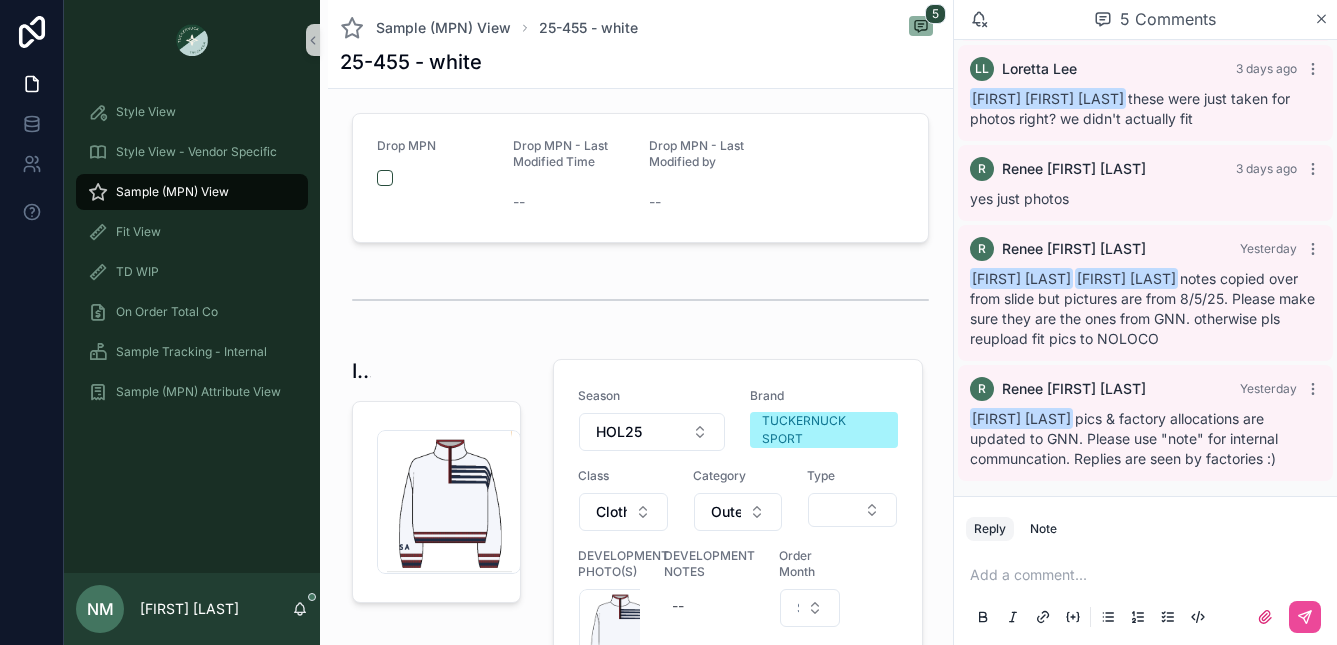click at bounding box center (1149, 575) 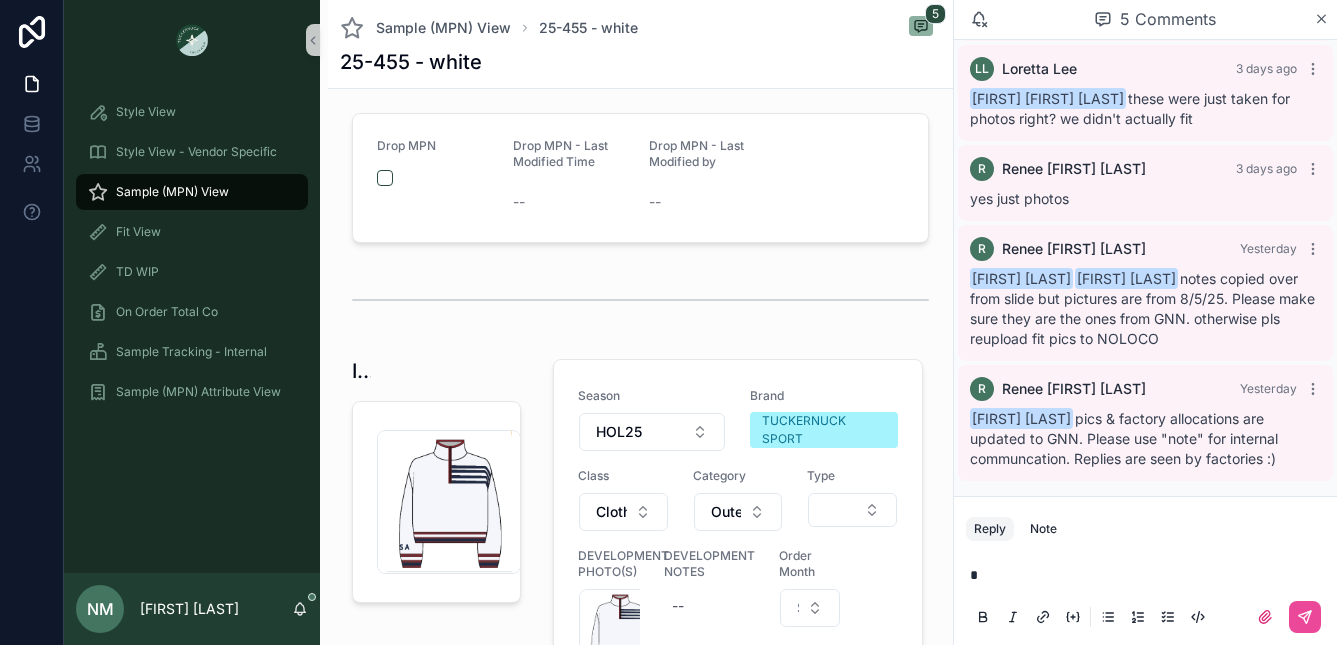 type 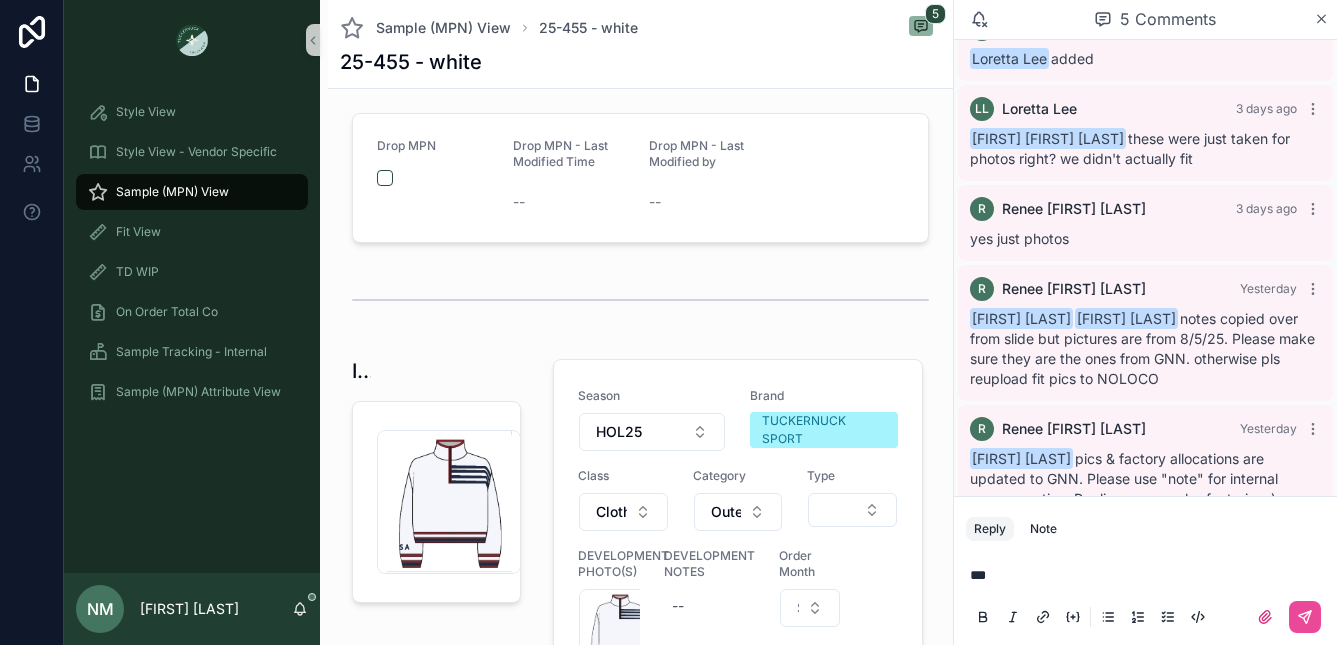 scroll, scrollTop: 91, scrollLeft: 0, axis: vertical 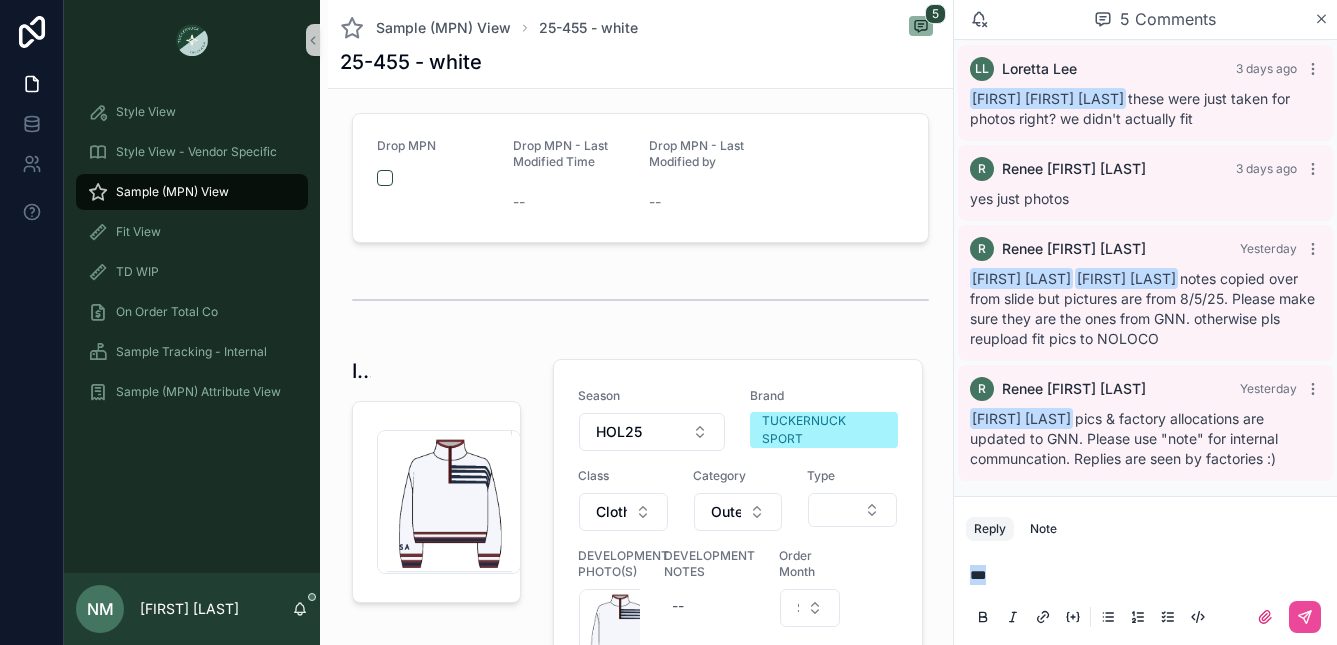 drag, startPoint x: 1005, startPoint y: 576, endPoint x: 966, endPoint y: 576, distance: 39 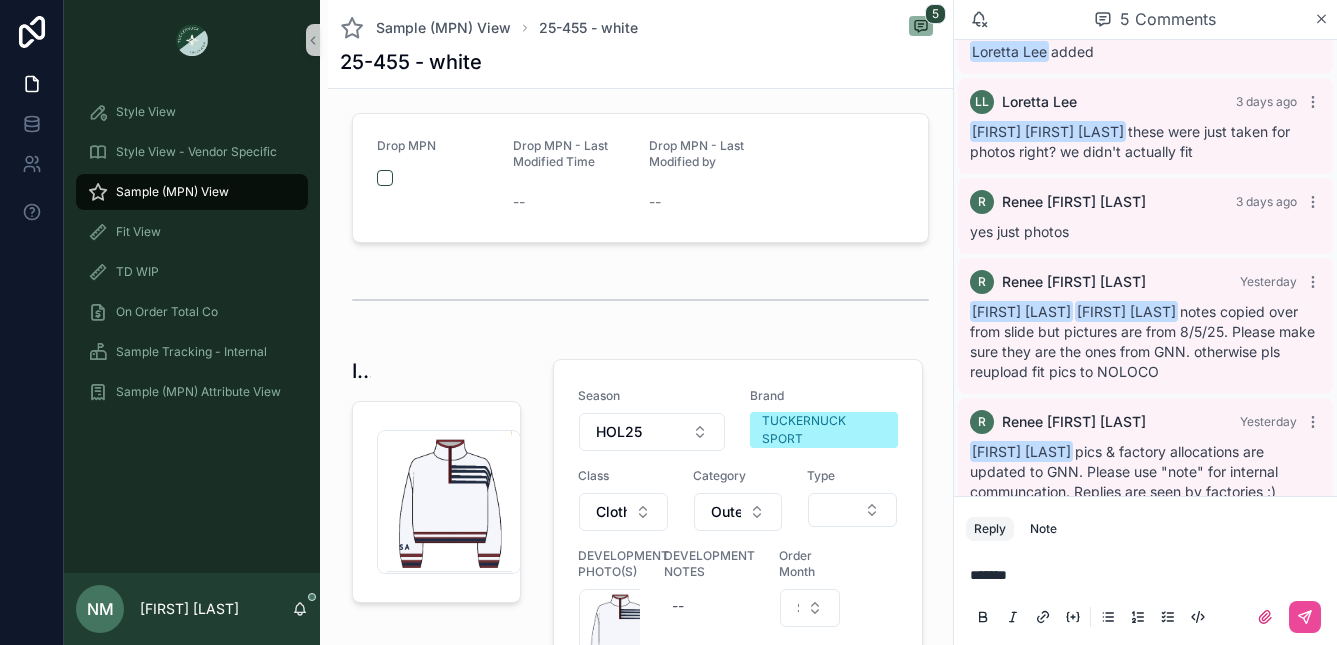 scroll, scrollTop: 91, scrollLeft: 0, axis: vertical 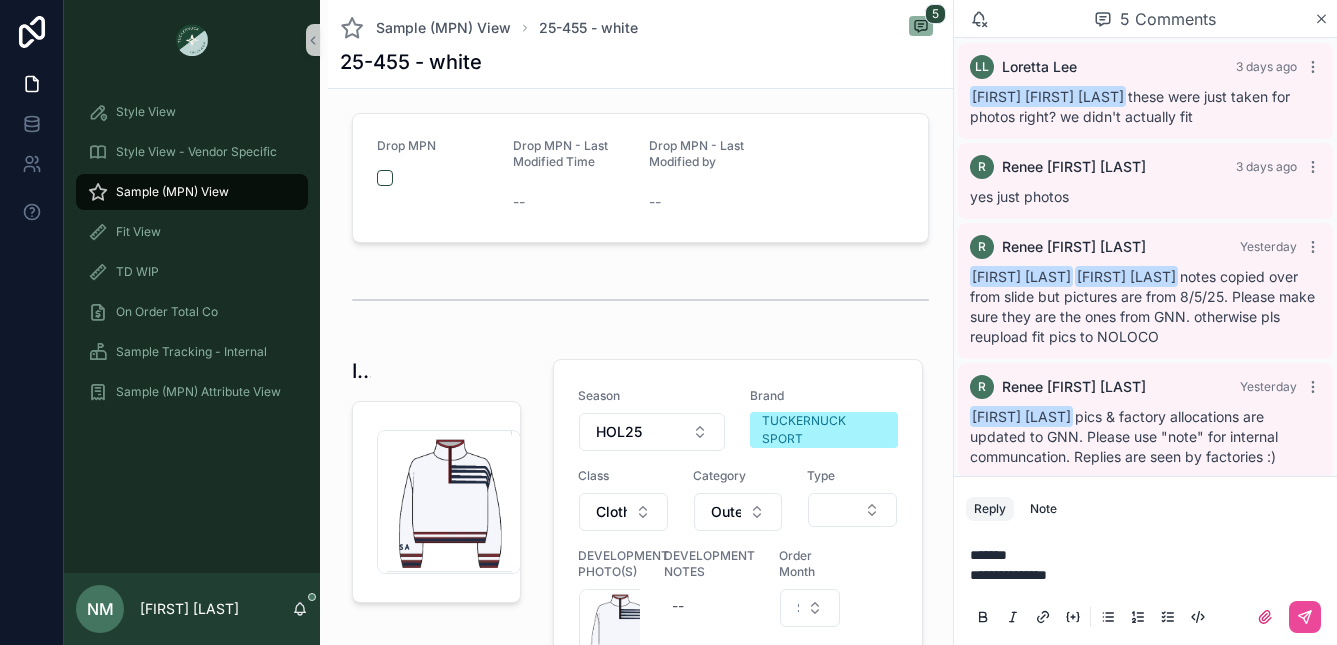 click on "**********" at bounding box center (1008, 575) 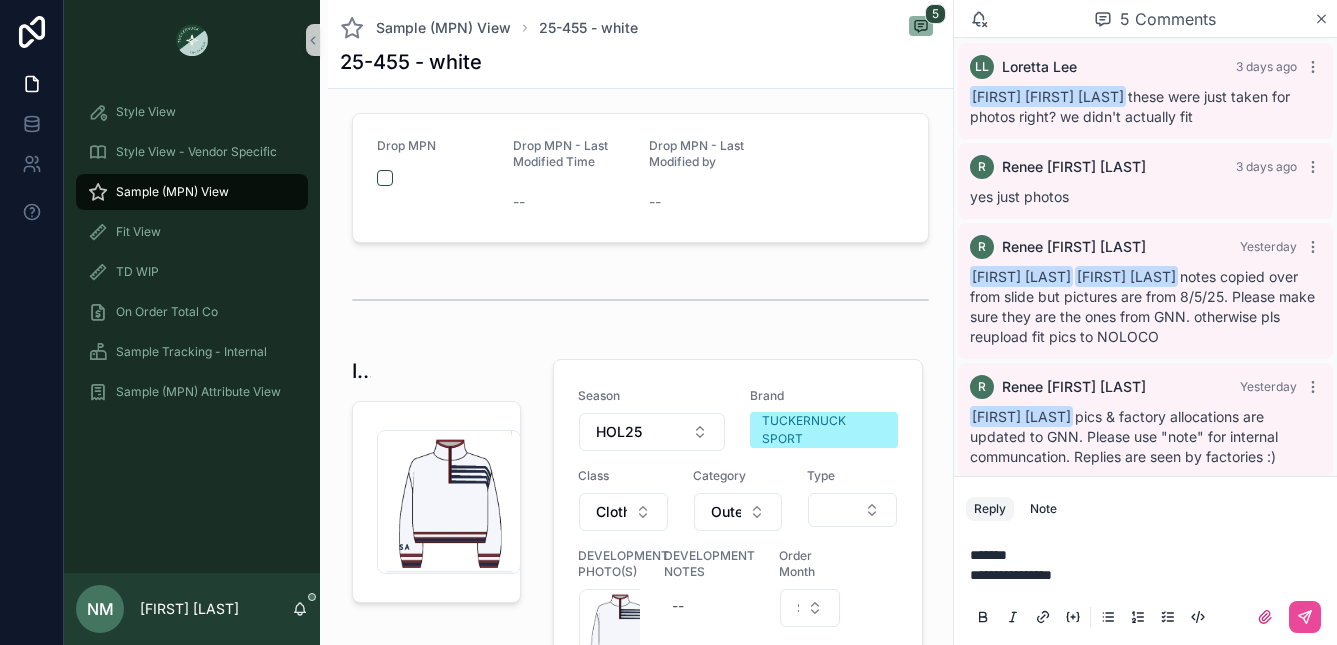 click on "**********" at bounding box center (1149, 575) 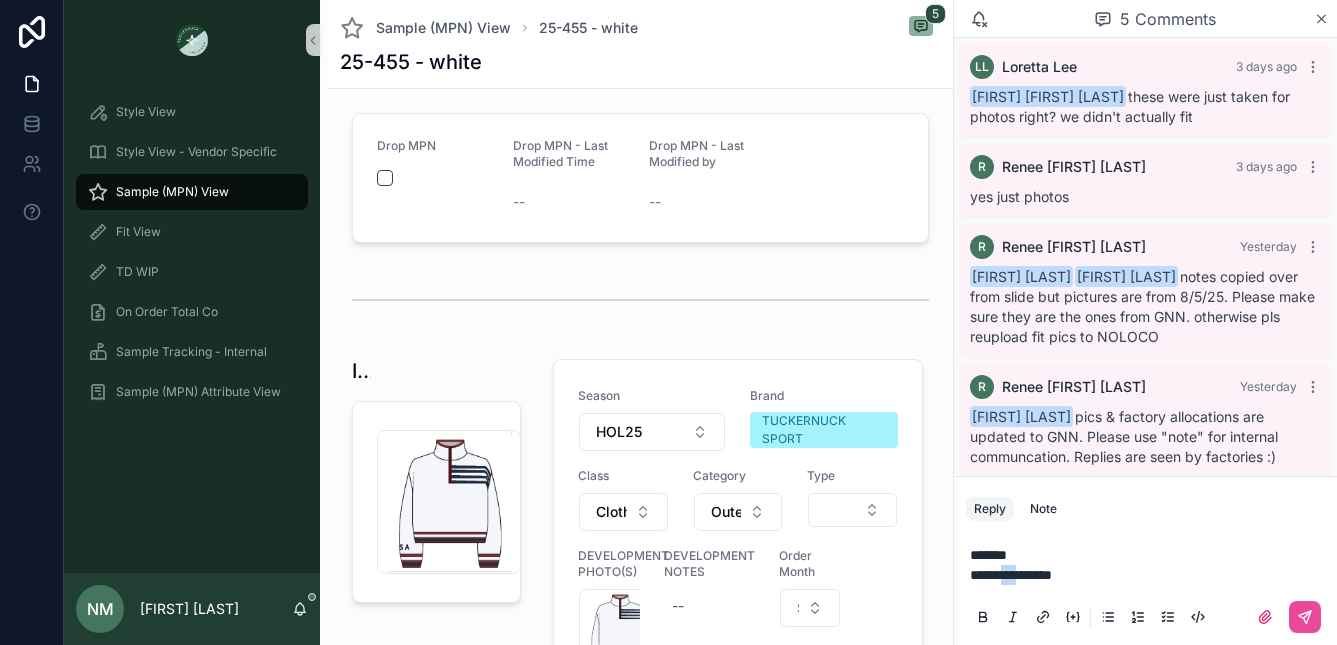 drag, startPoint x: 1029, startPoint y: 576, endPoint x: 1004, endPoint y: 576, distance: 25 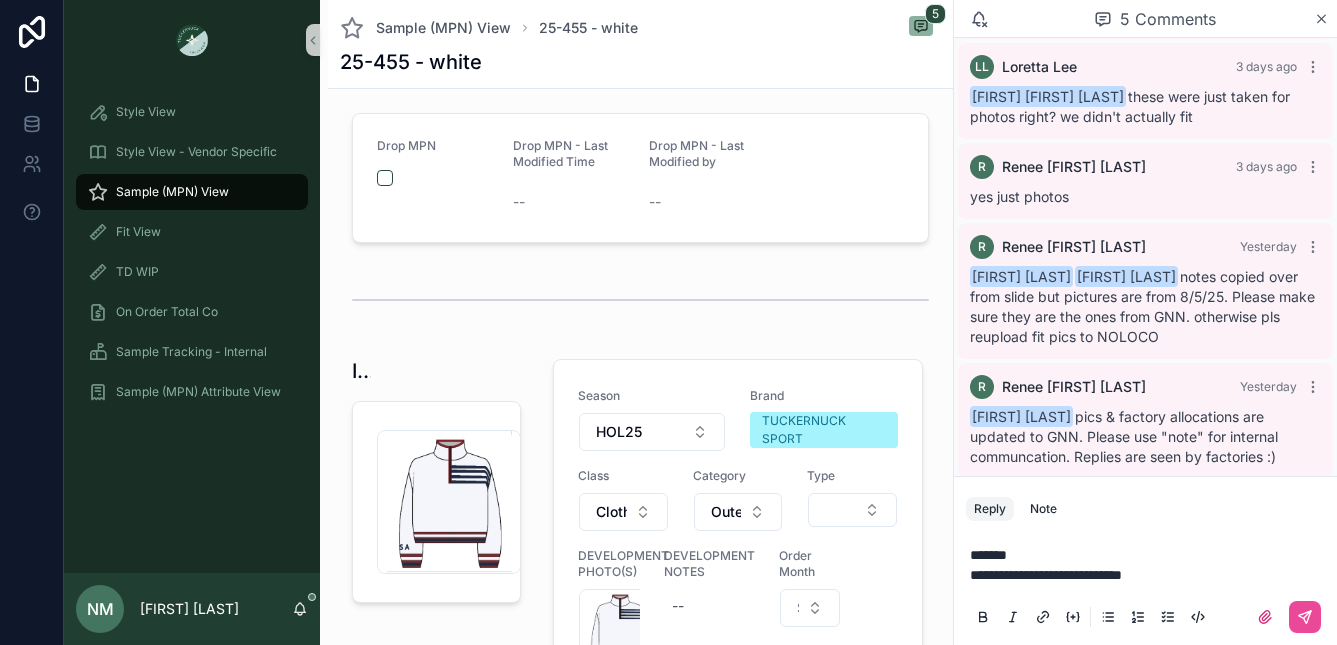 click on "**********" at bounding box center (1046, 575) 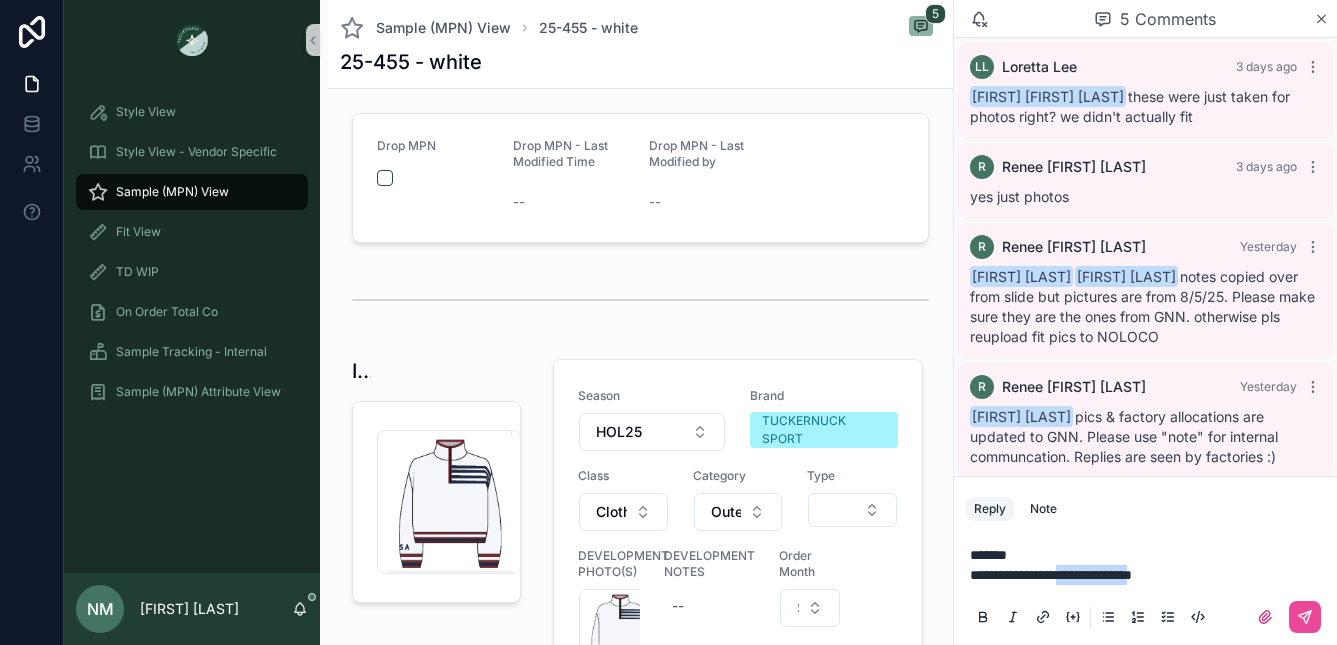 drag, startPoint x: 1177, startPoint y: 571, endPoint x: 1090, endPoint y: 575, distance: 87.0919 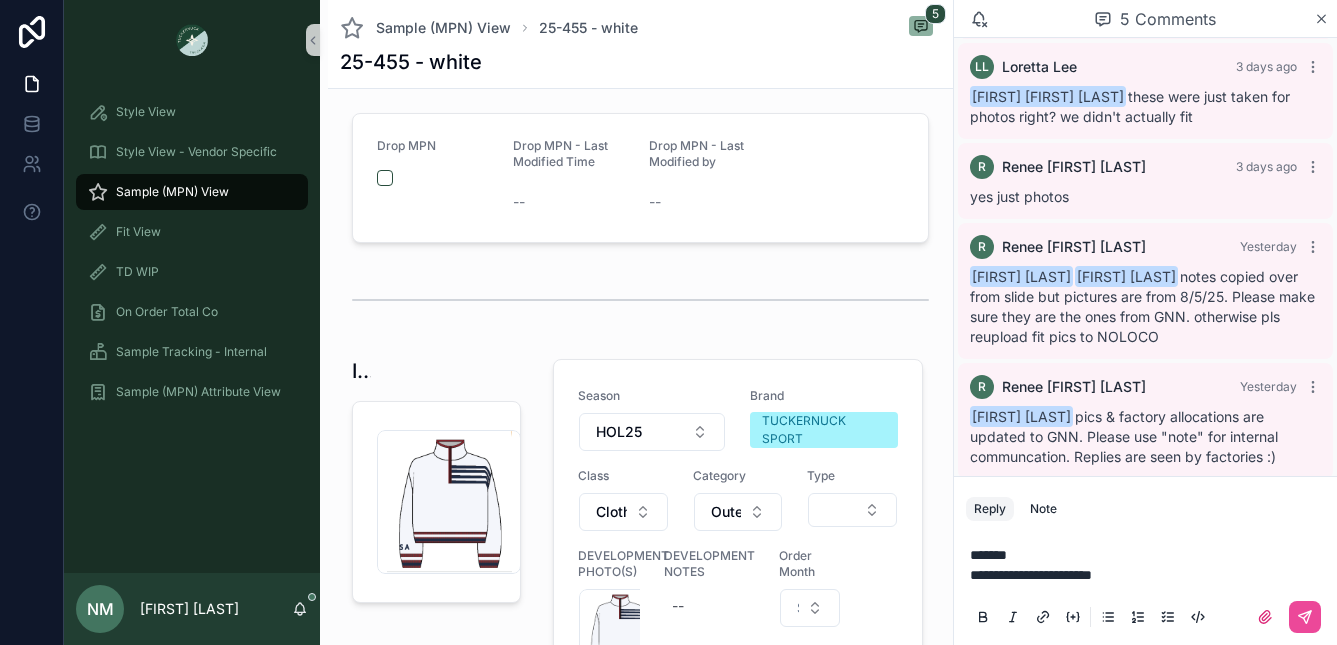 click on "**********" at bounding box center (1149, 575) 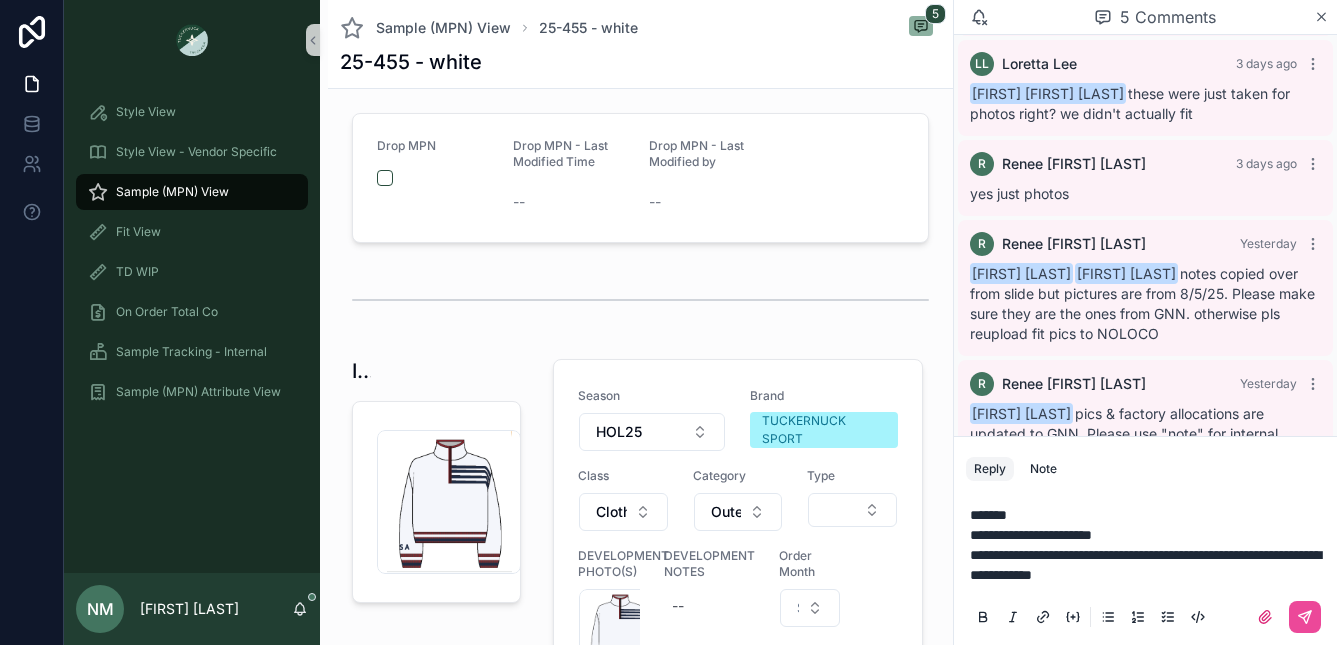 click on "**********" at bounding box center [1145, 565] 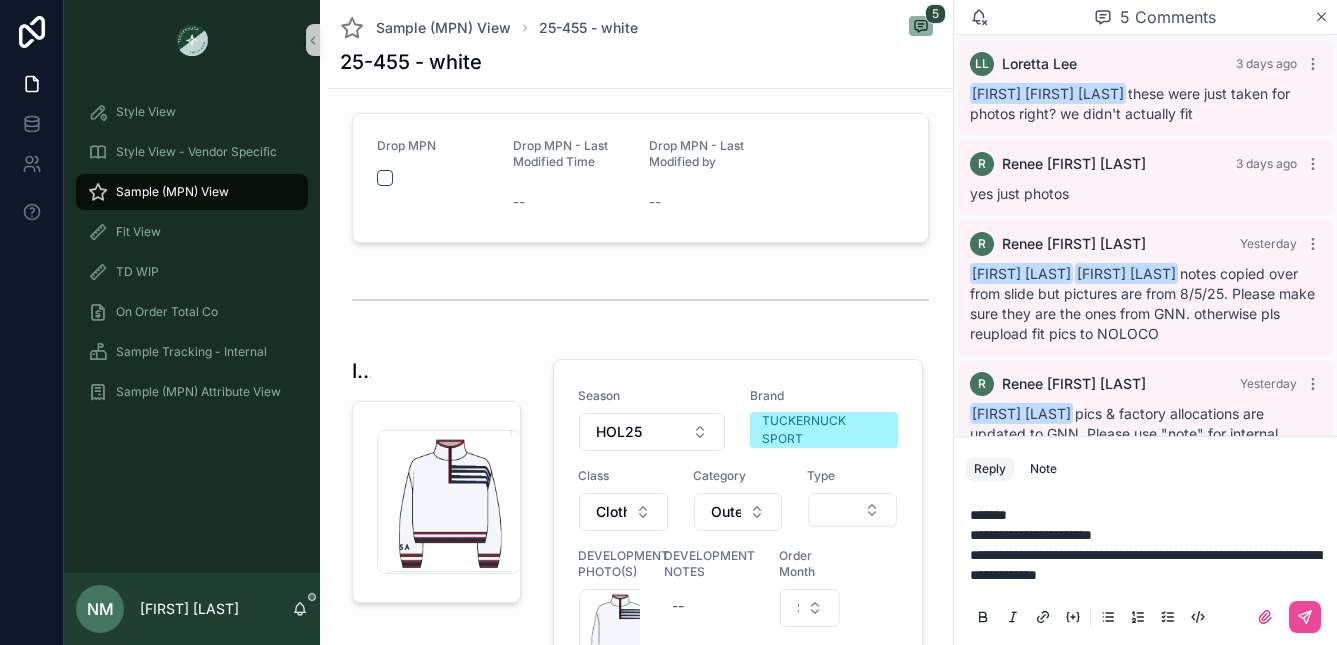 click on "**********" at bounding box center [1145, 565] 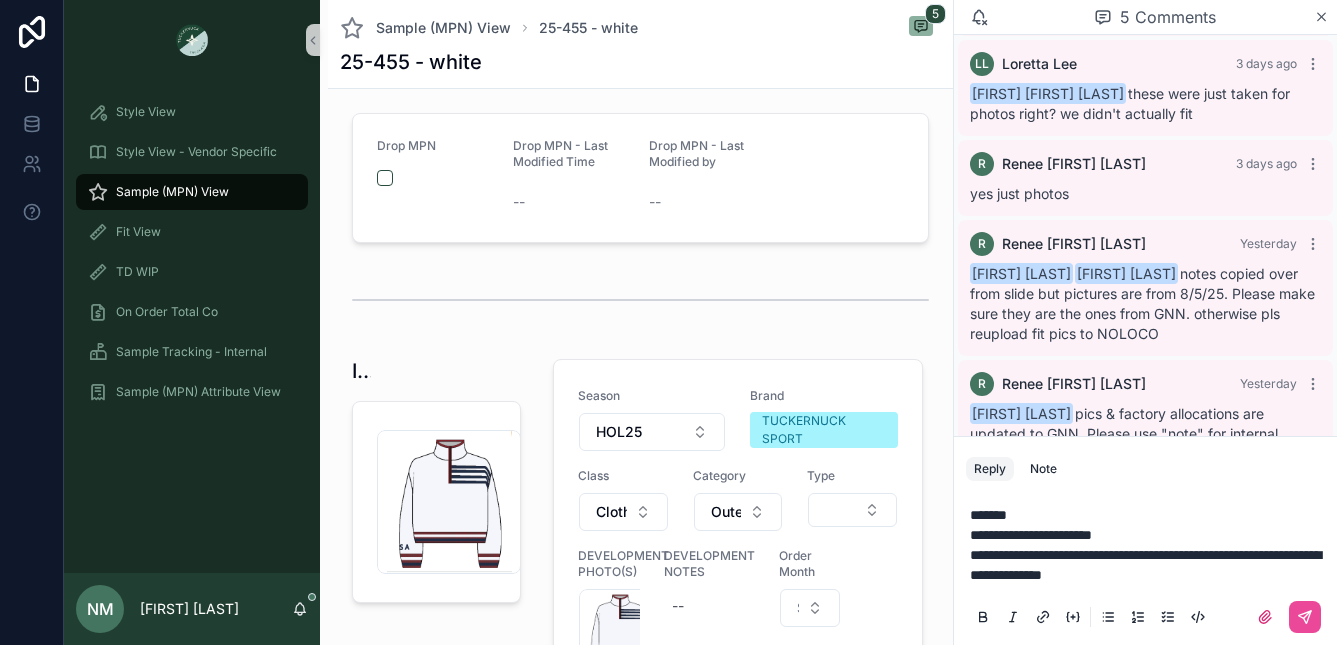 click on "**********" at bounding box center (1149, 565) 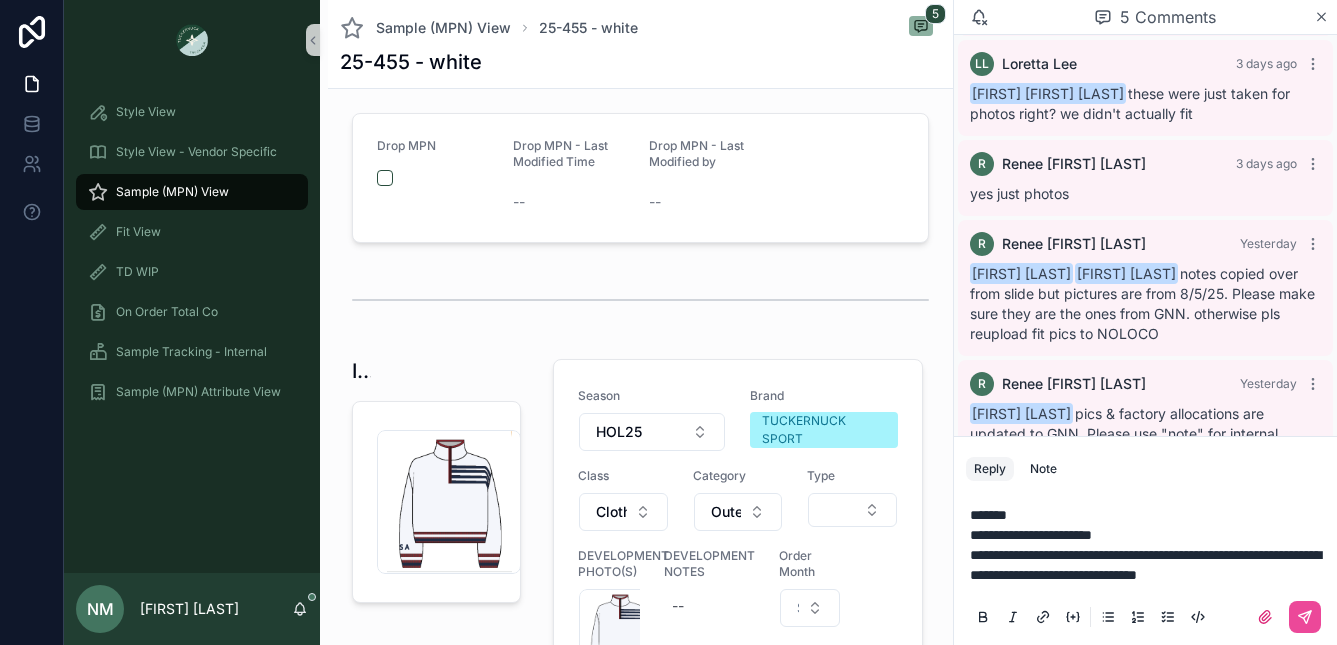 click on "**********" at bounding box center (1145, 565) 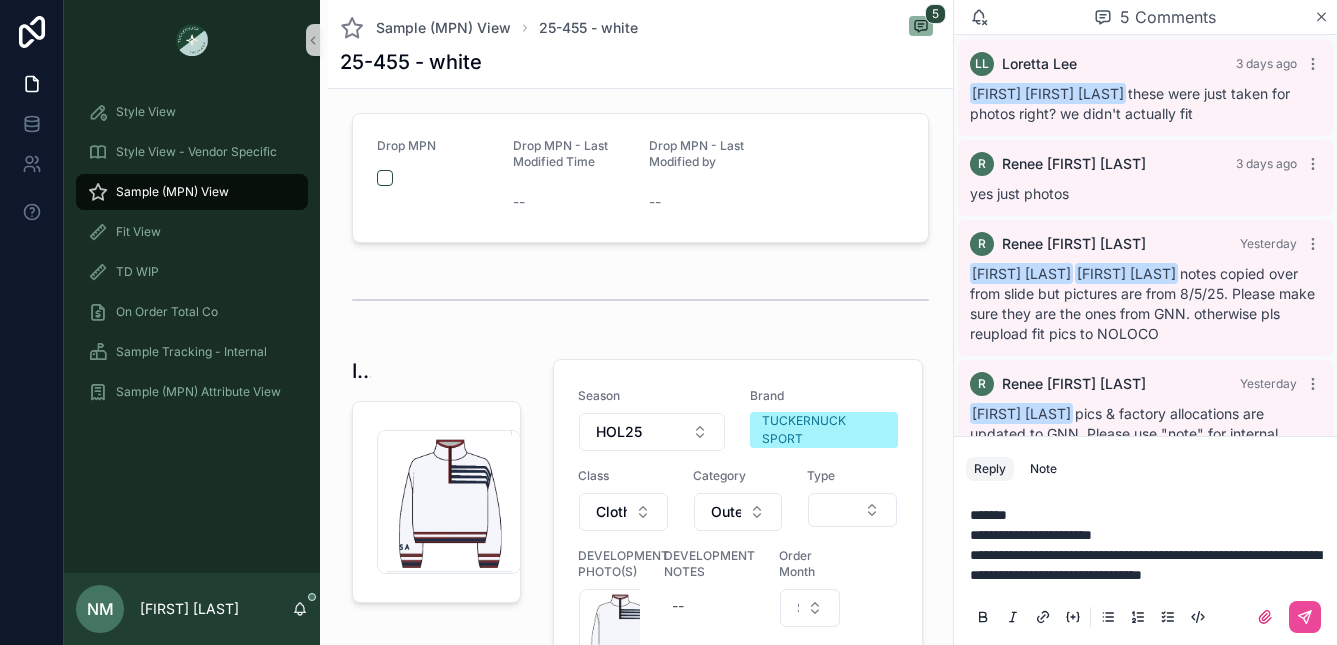 click on "**********" at bounding box center [1149, 565] 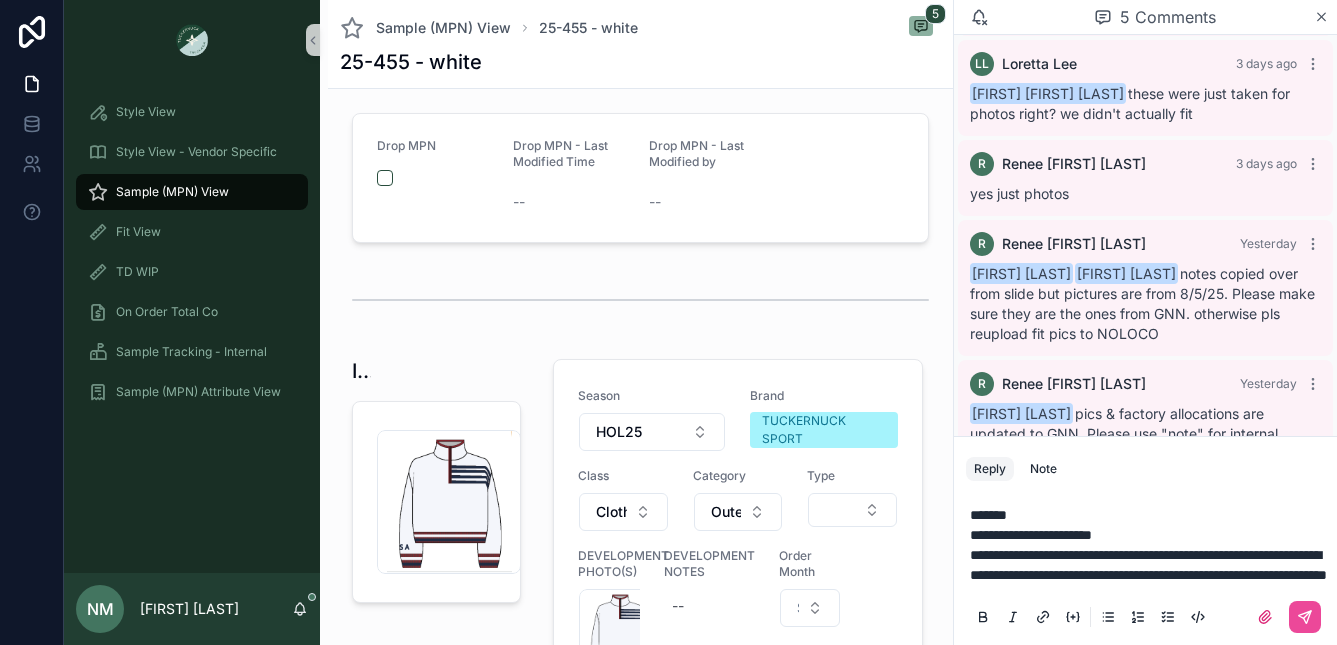 click on "**********" at bounding box center (1148, 565) 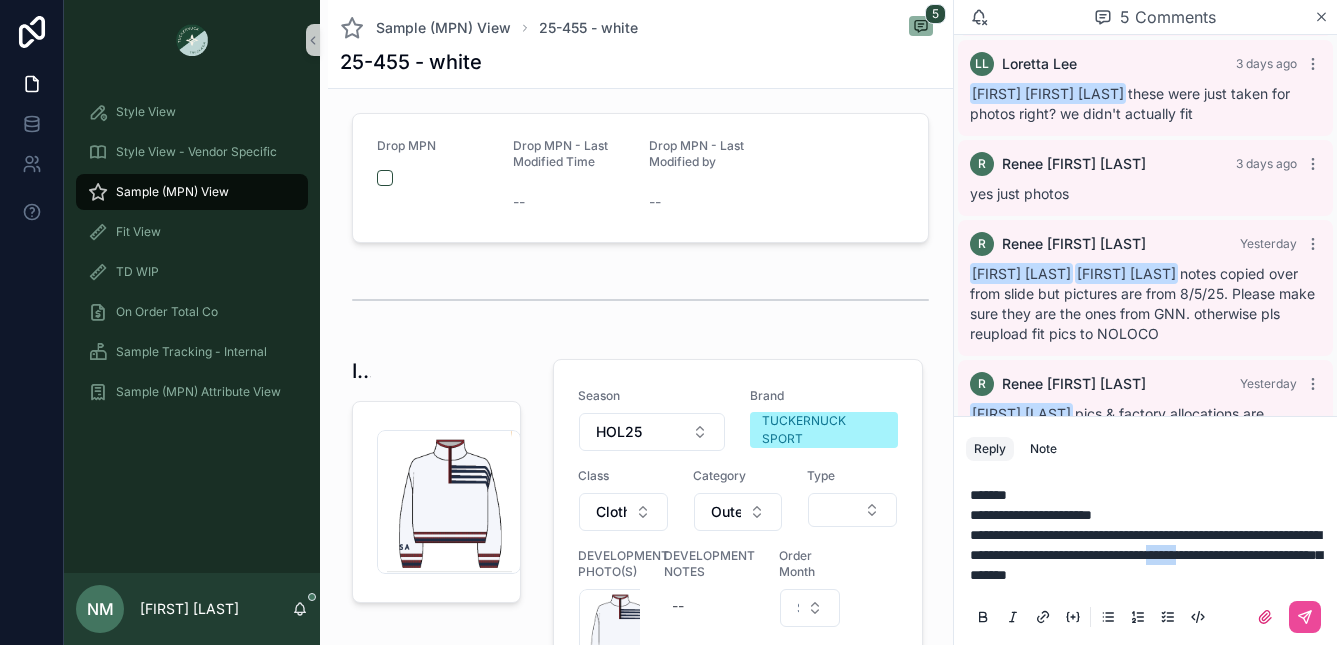 drag, startPoint x: 1321, startPoint y: 555, endPoint x: 1276, endPoint y: 554, distance: 45.01111 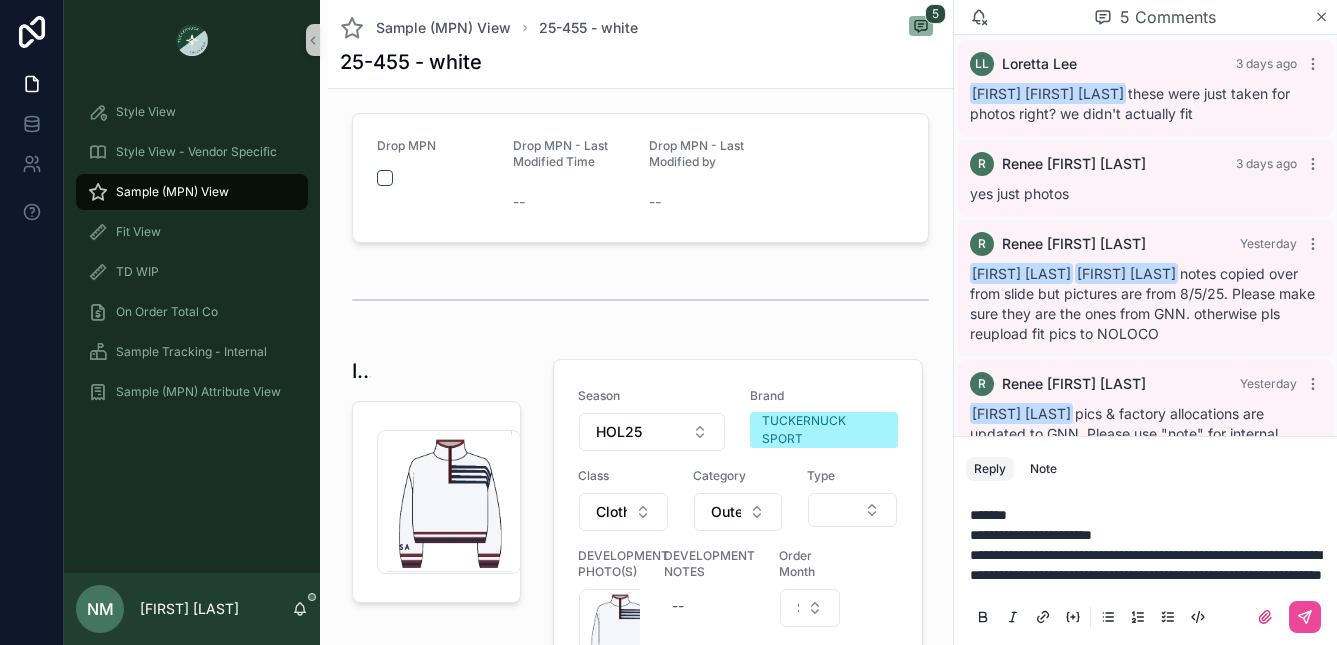 click on "**********" at bounding box center [1146, 565] 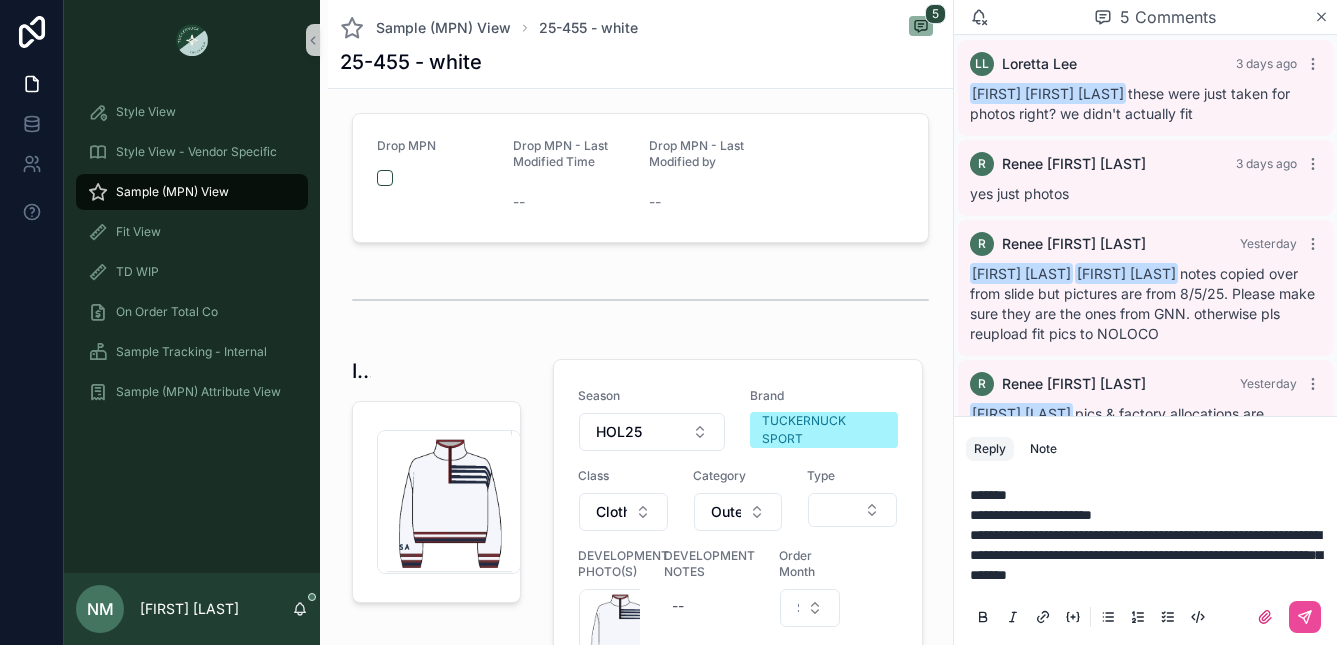 click on "**********" at bounding box center (1149, 555) 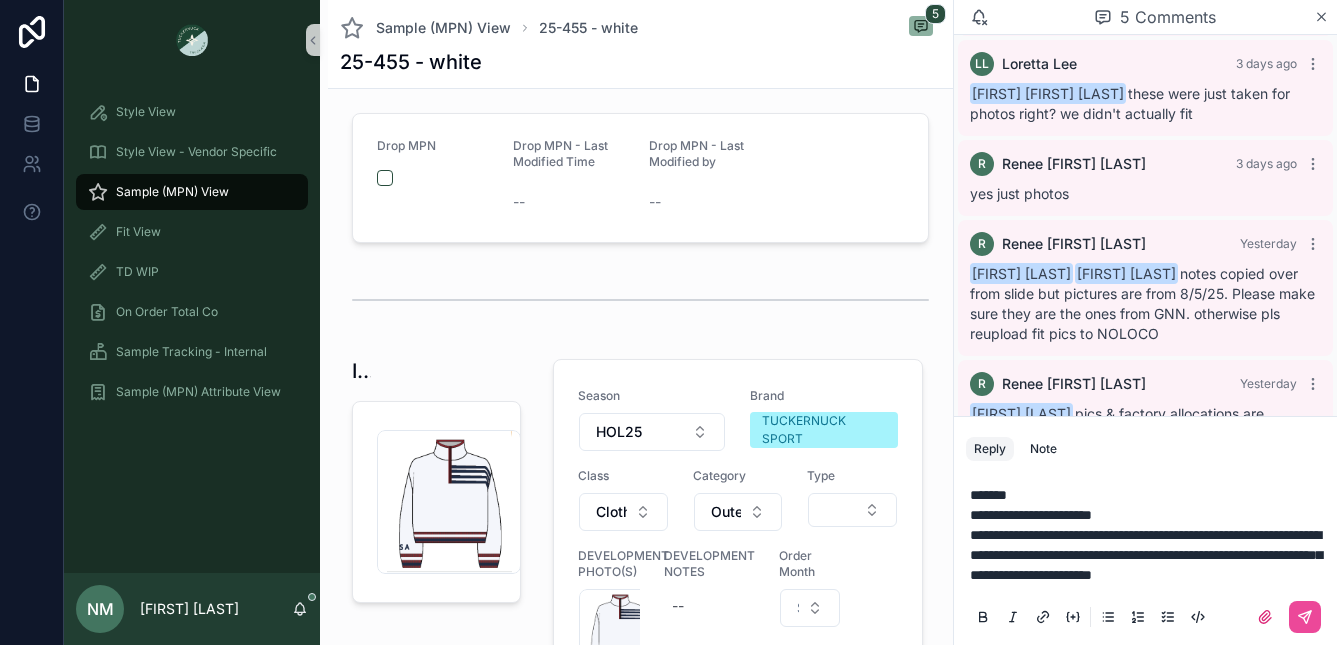 click on "**********" at bounding box center [1031, 515] 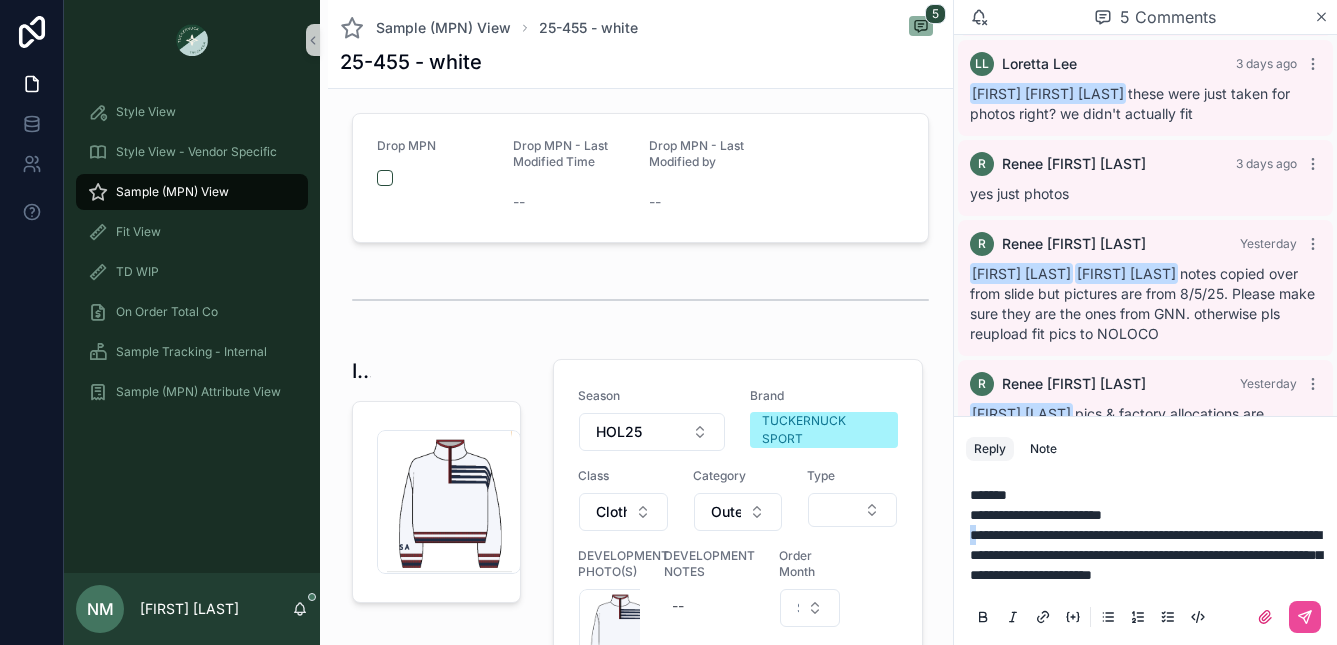 drag, startPoint x: 980, startPoint y: 534, endPoint x: 963, endPoint y: 534, distance: 17 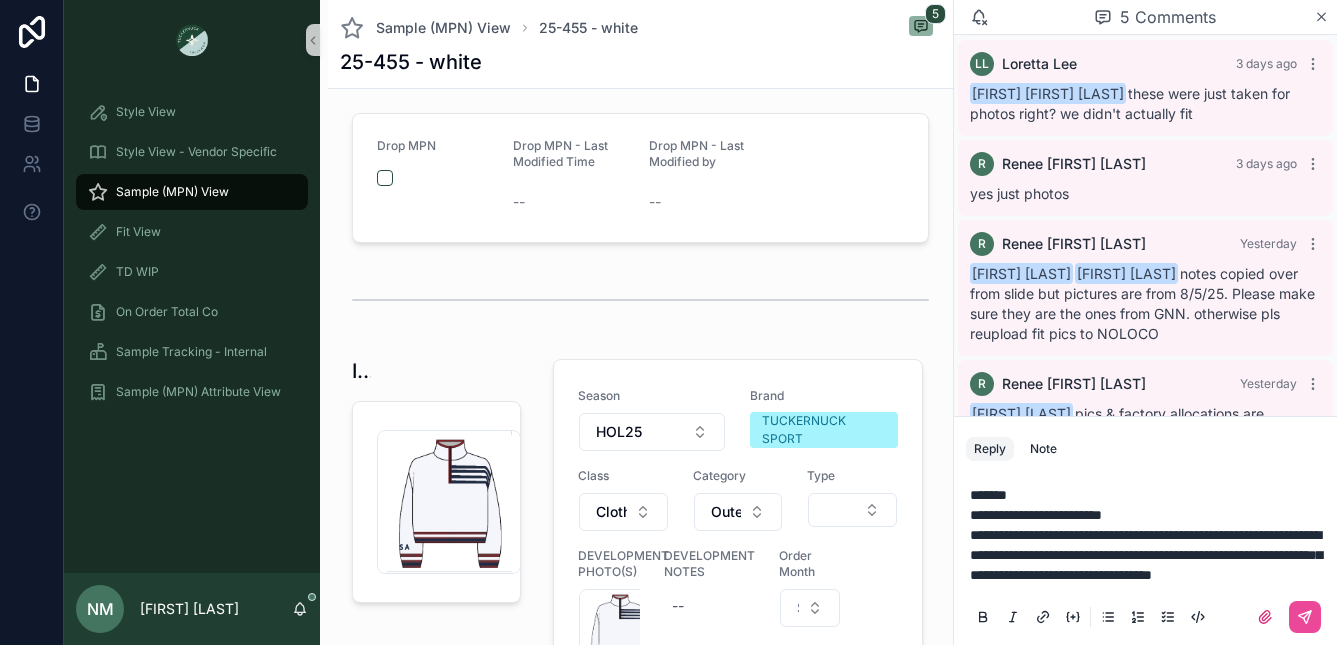 click on "**********" at bounding box center [1146, 555] 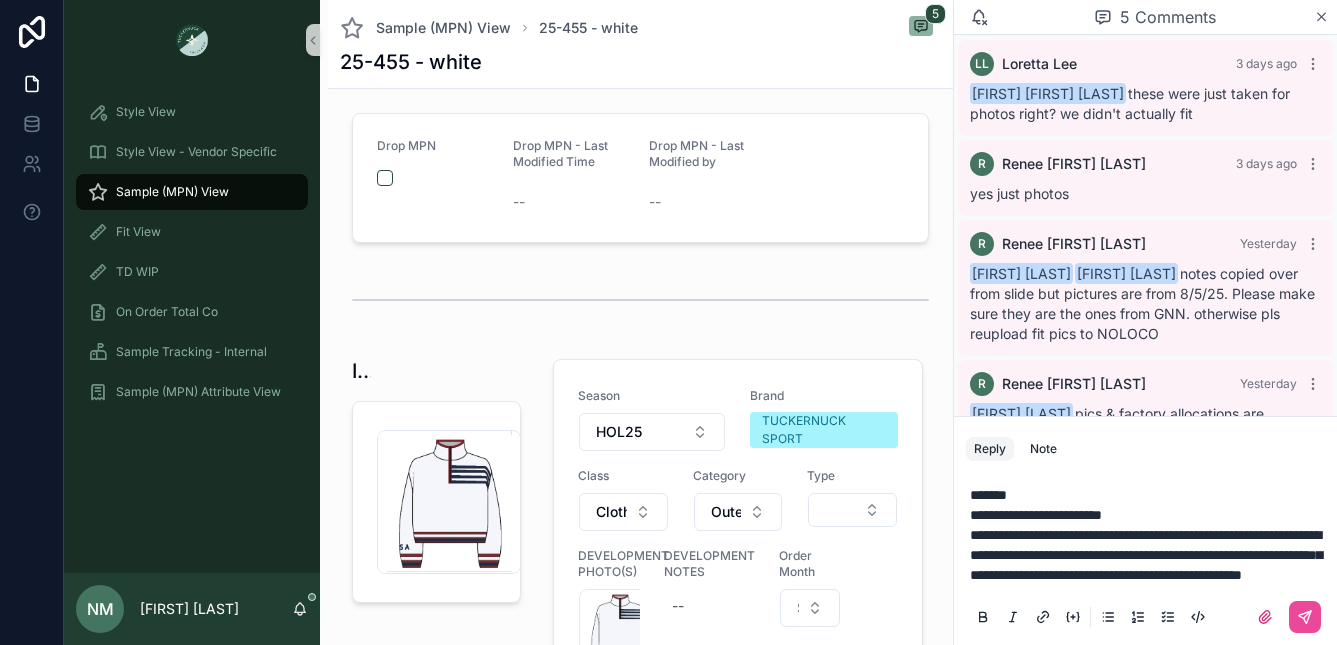 click on "**********" at bounding box center [1146, 555] 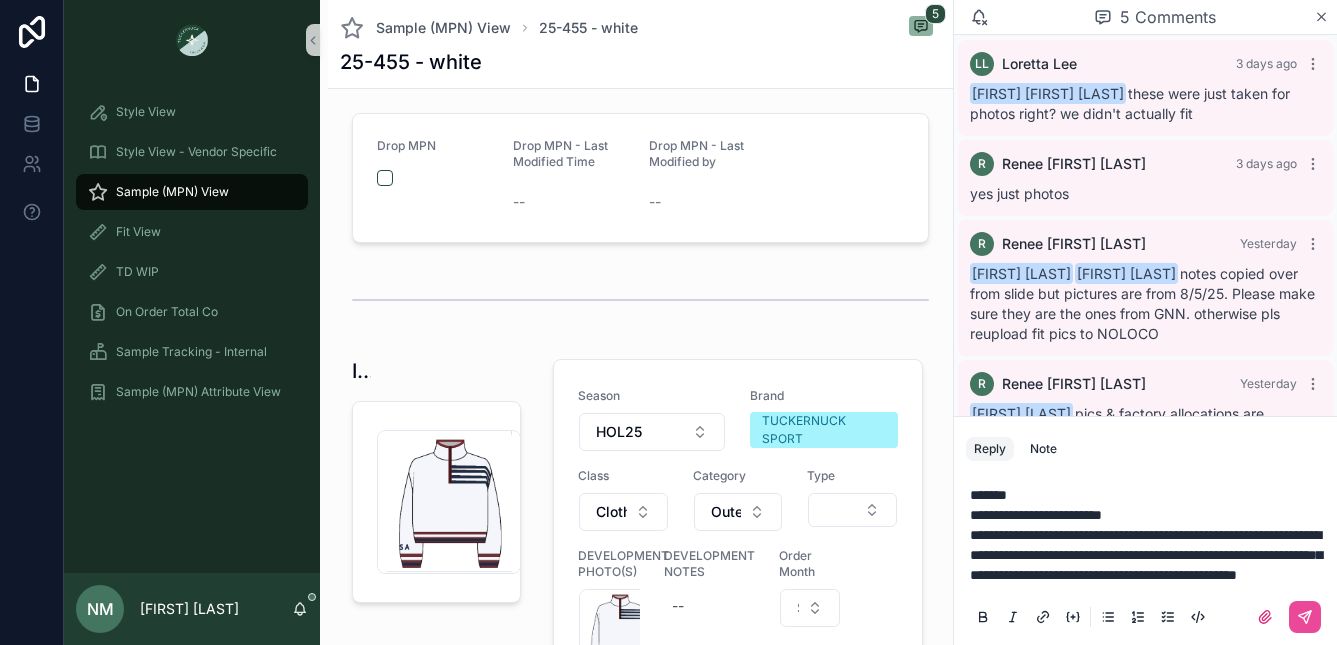 click on "**********" at bounding box center [1146, 555] 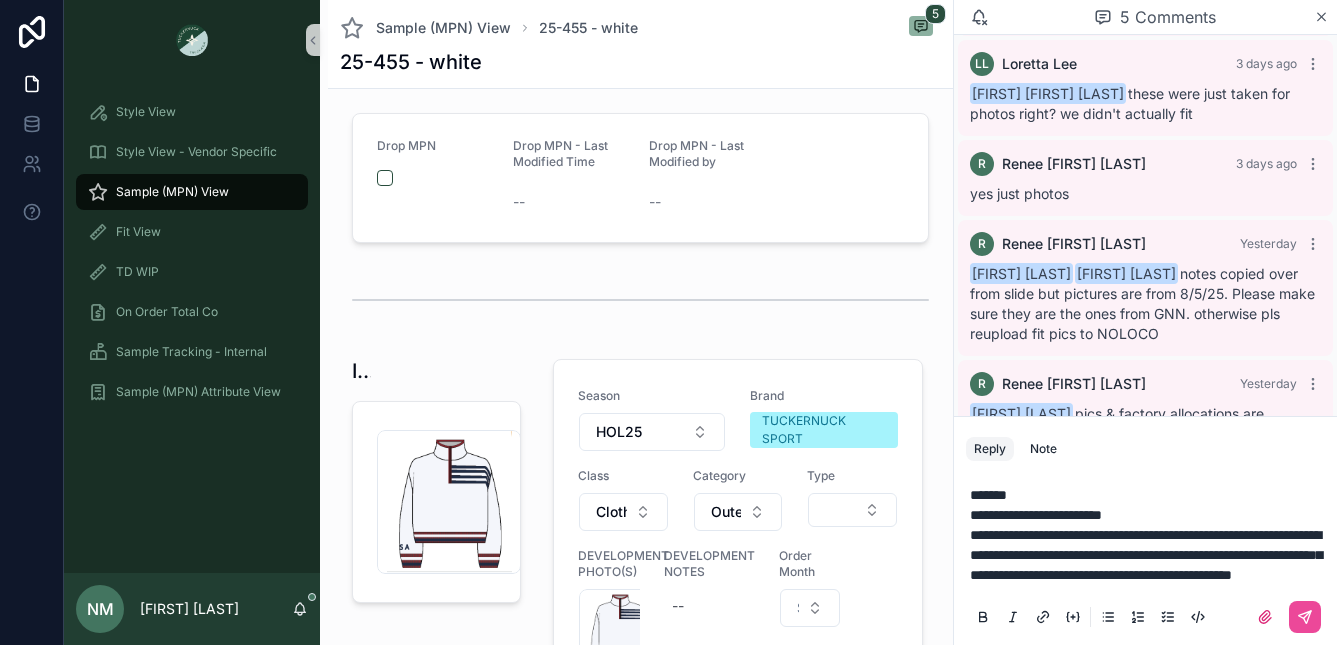 click on "**********" at bounding box center (1146, 555) 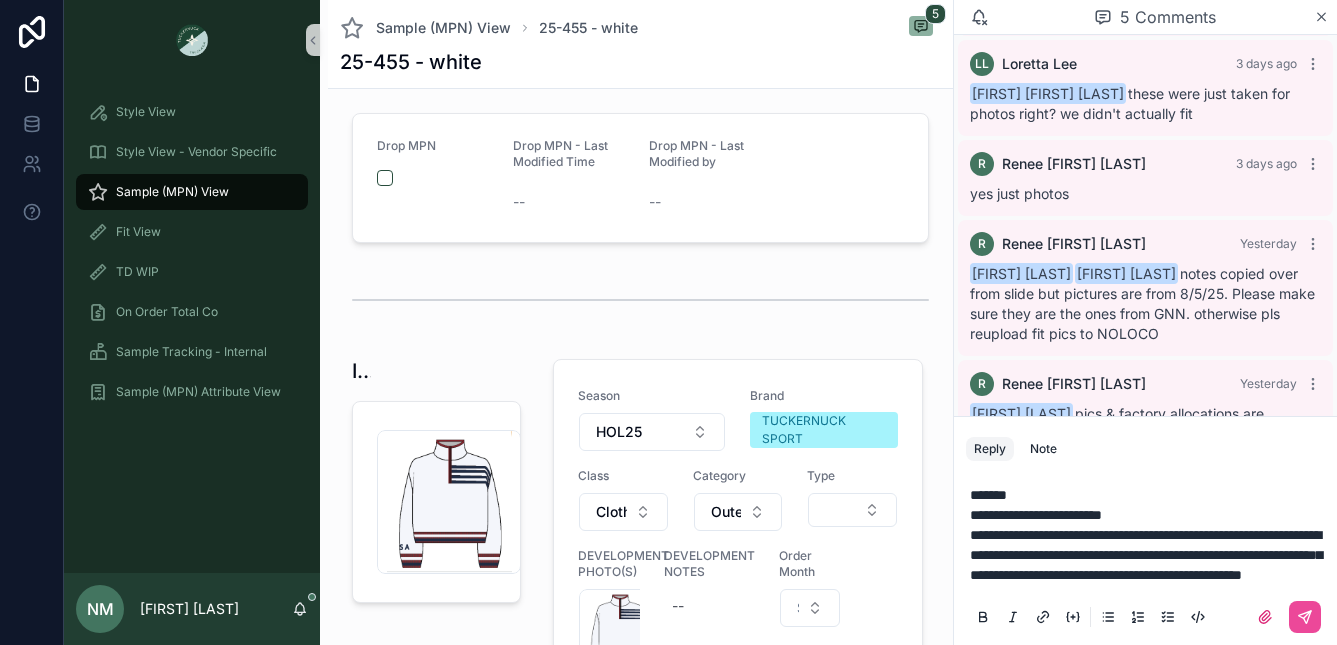 click on "**********" at bounding box center [1146, 555] 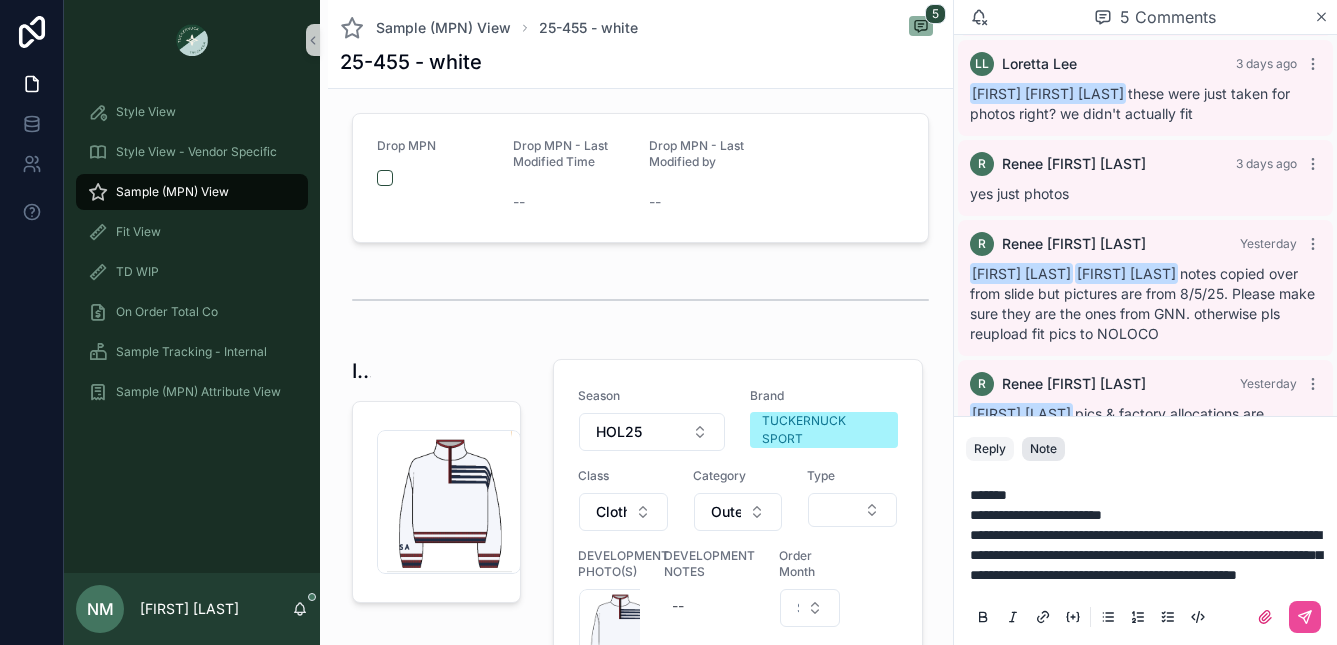 click on "Note" at bounding box center [1043, 449] 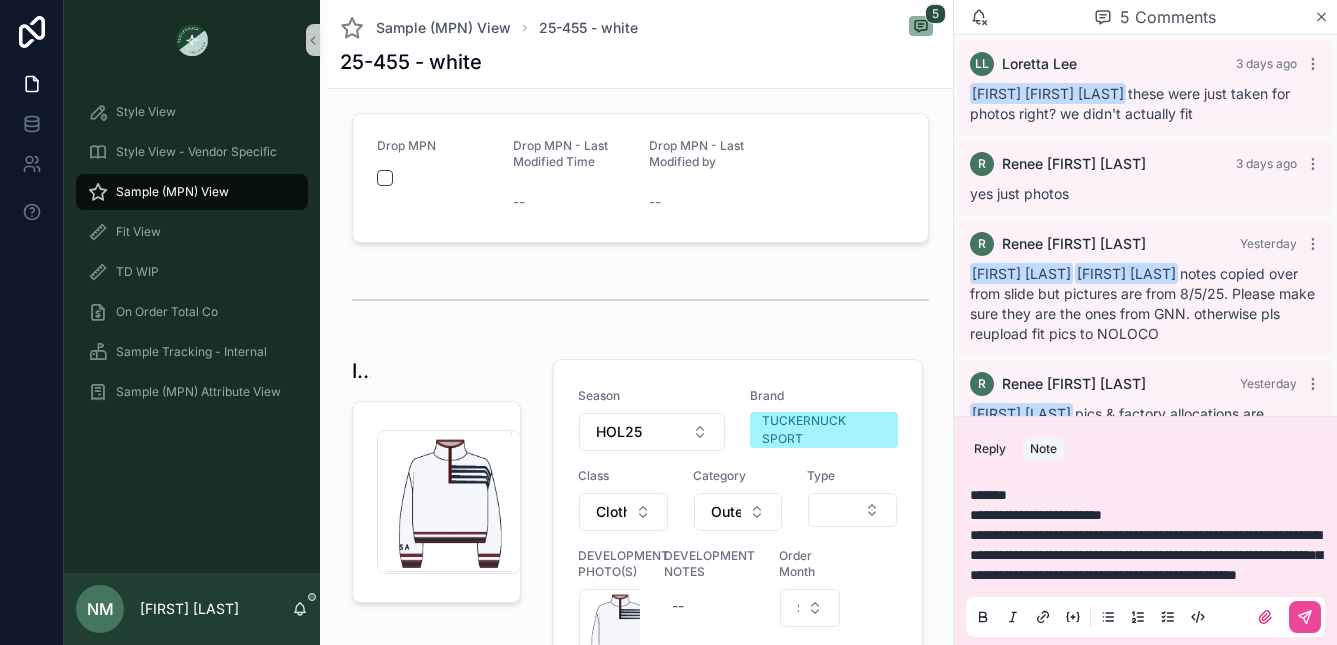 click on "Reply Note" at bounding box center [1145, 449] 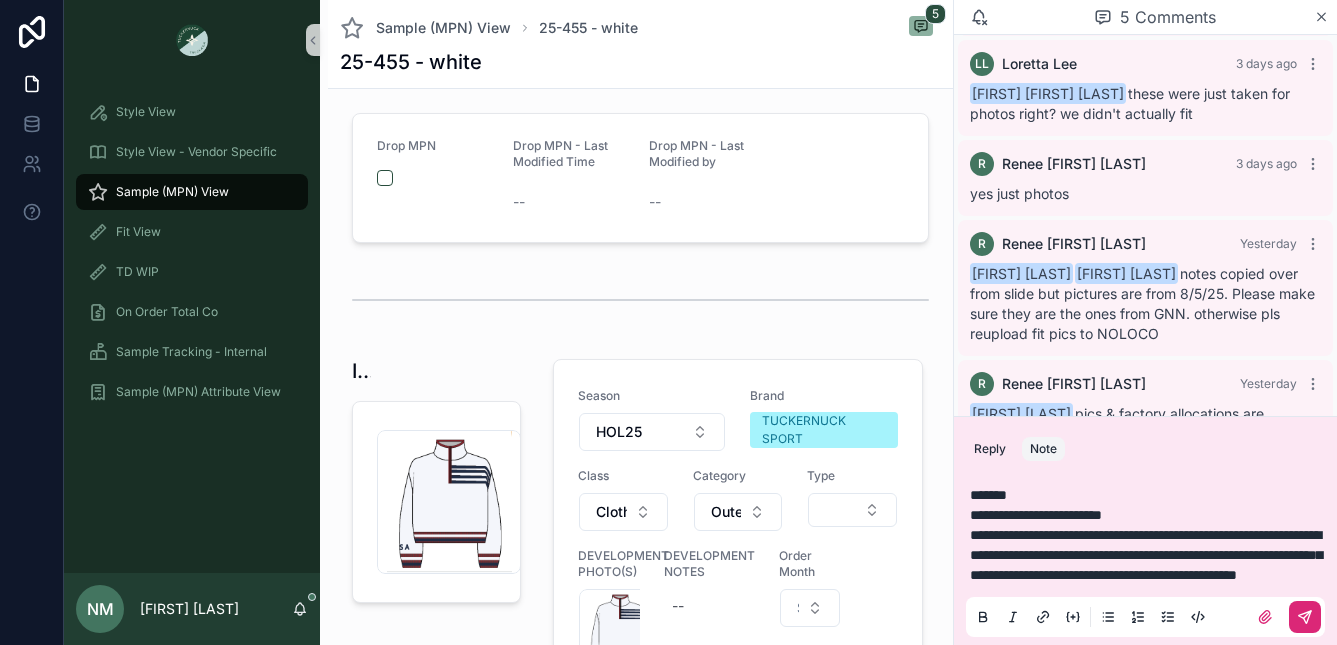 click 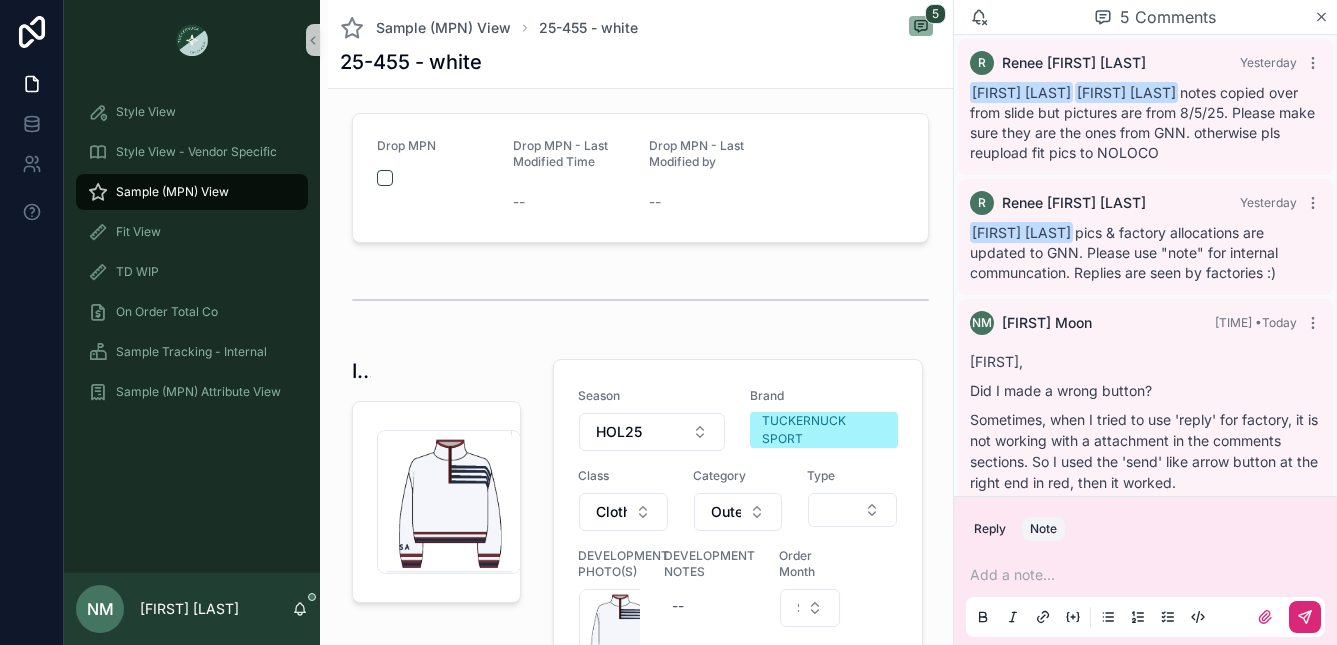 scroll, scrollTop: 305, scrollLeft: 0, axis: vertical 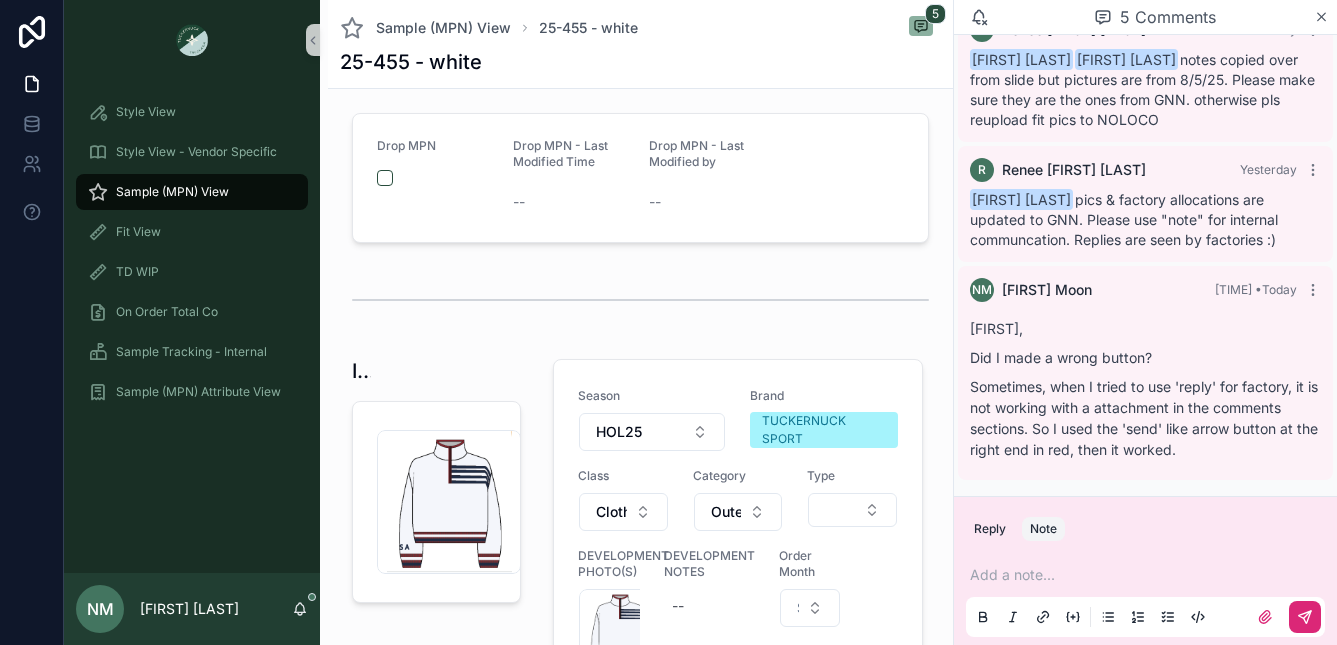 click at bounding box center [1149, 575] 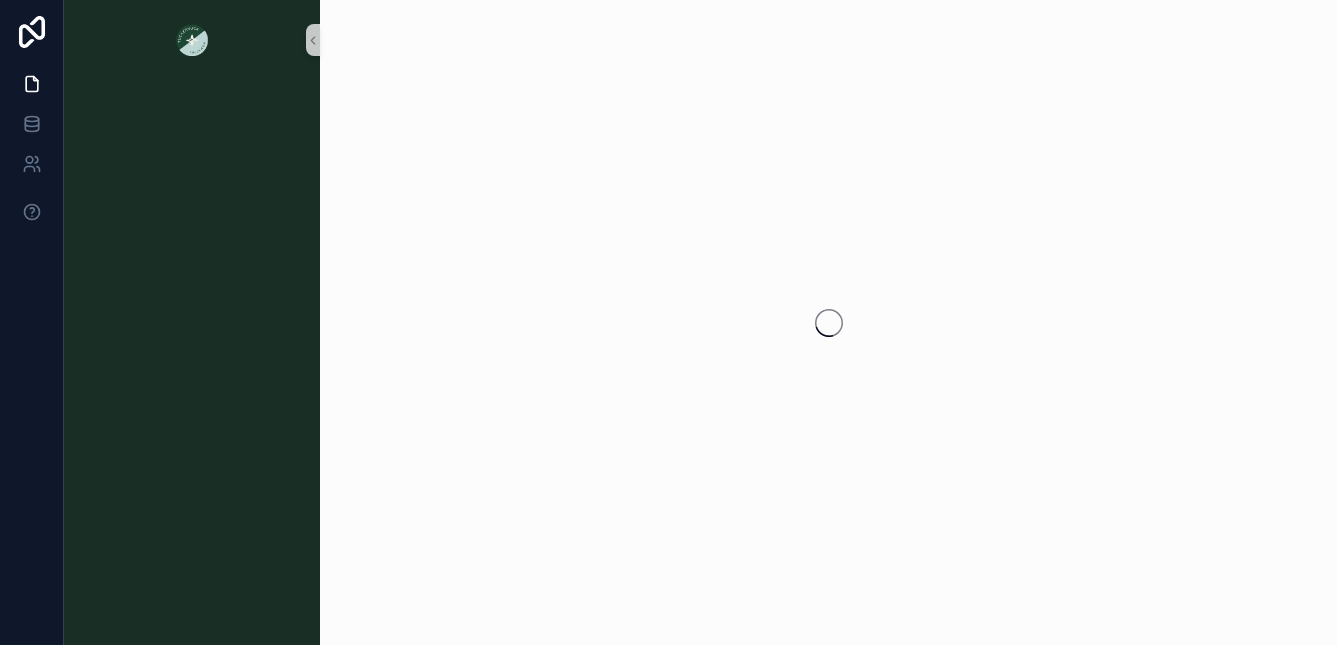 scroll, scrollTop: 0, scrollLeft: 0, axis: both 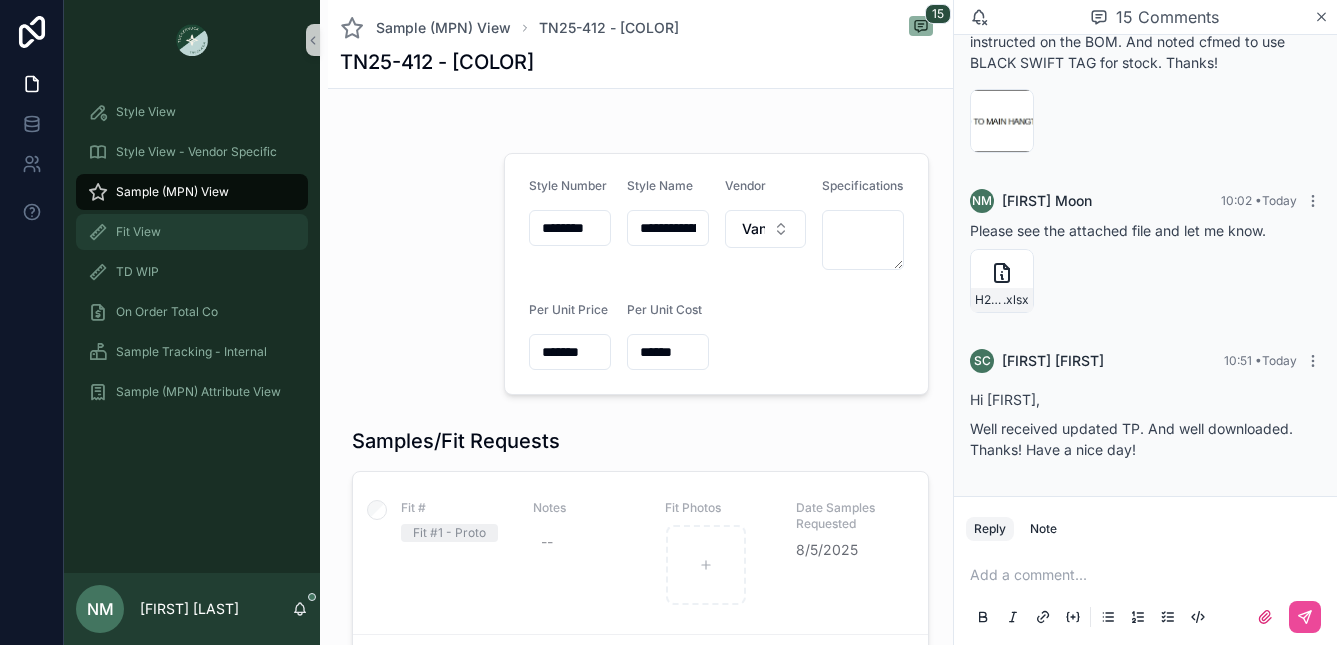 click on "Fit View" at bounding box center (138, 232) 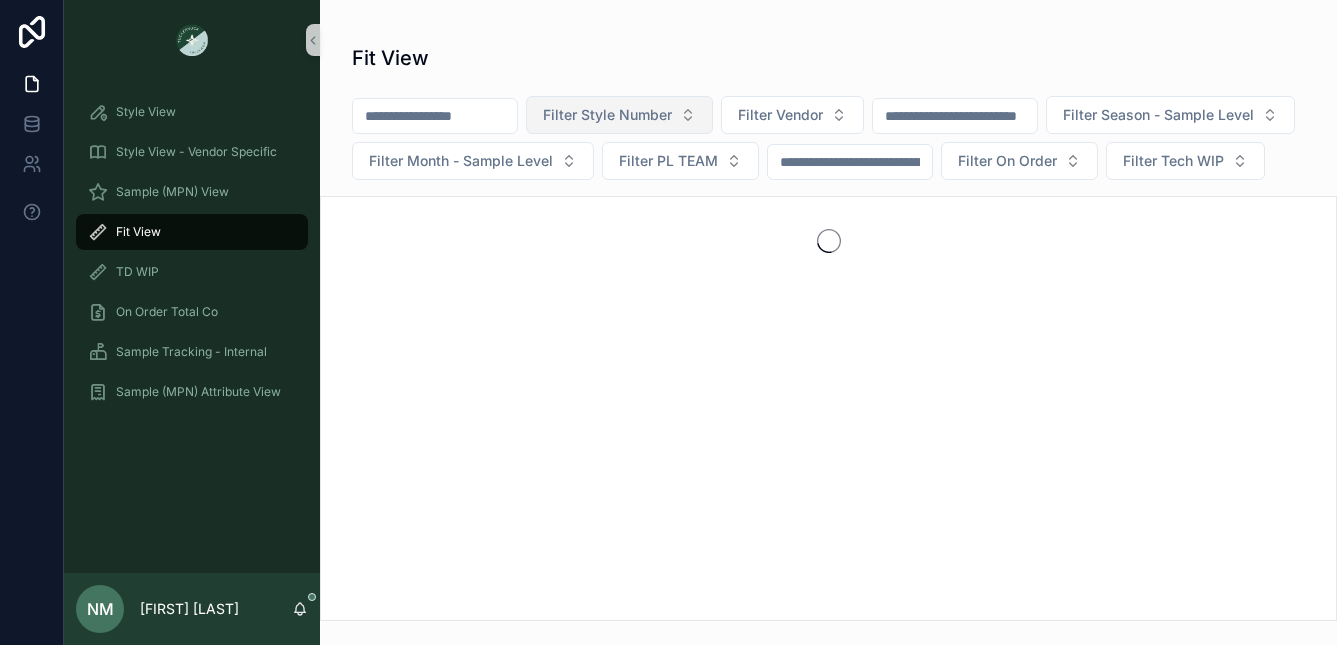 click on "Filter Style Number" at bounding box center (607, 115) 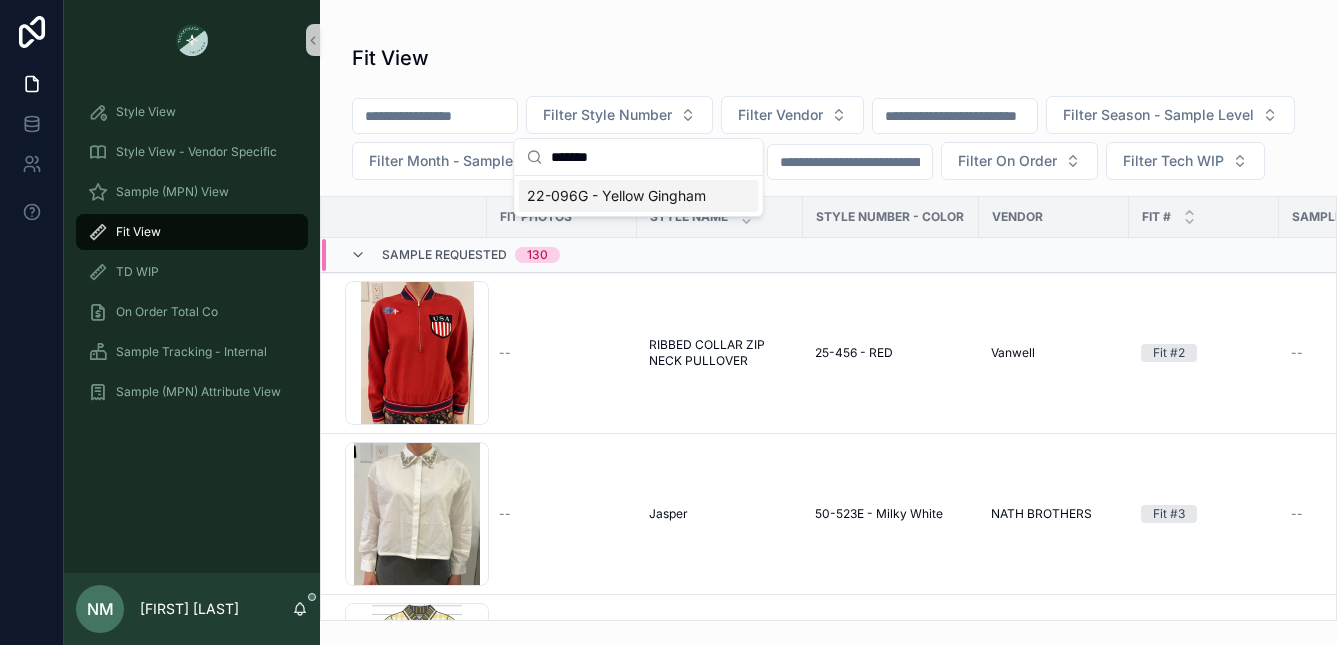 type on "*******" 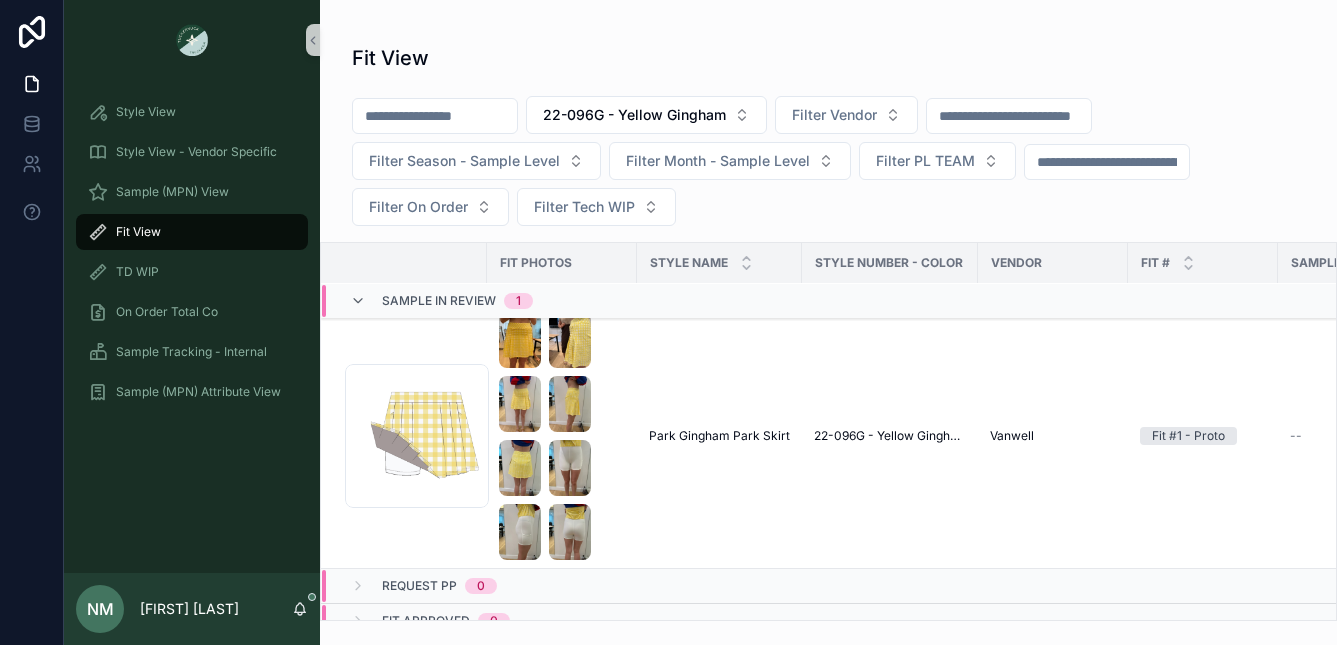 scroll, scrollTop: 103, scrollLeft: 0, axis: vertical 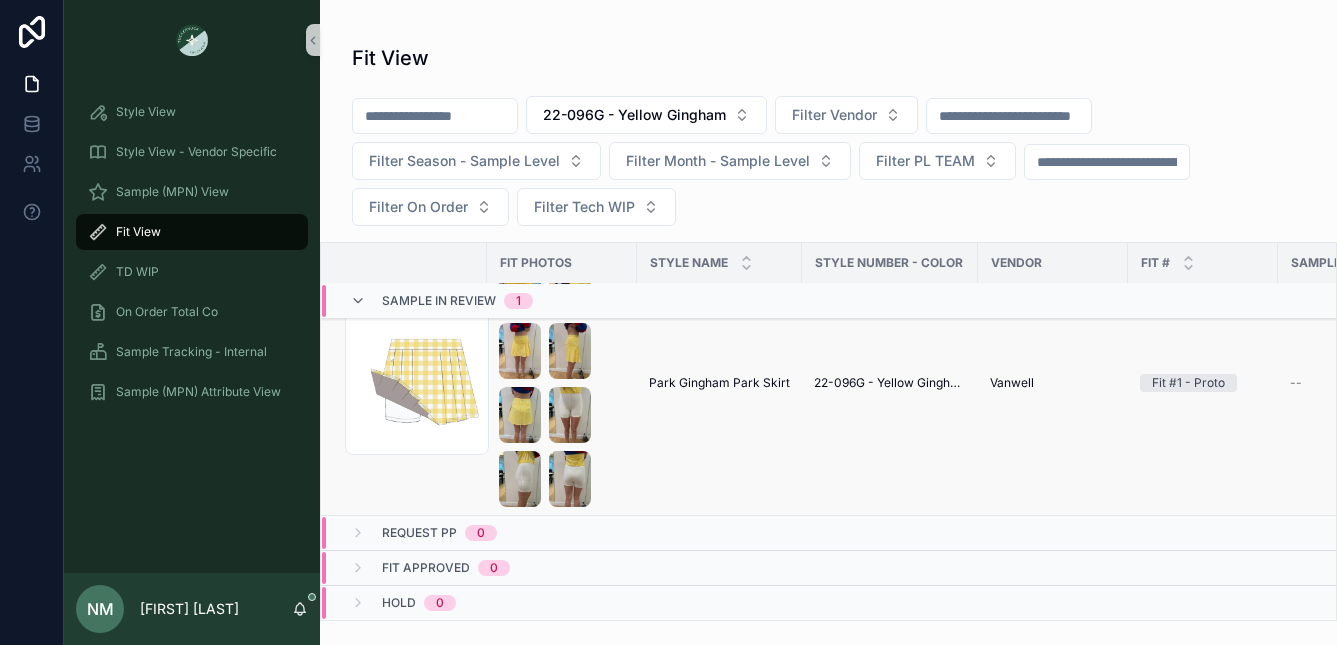 click at bounding box center [570, 415] 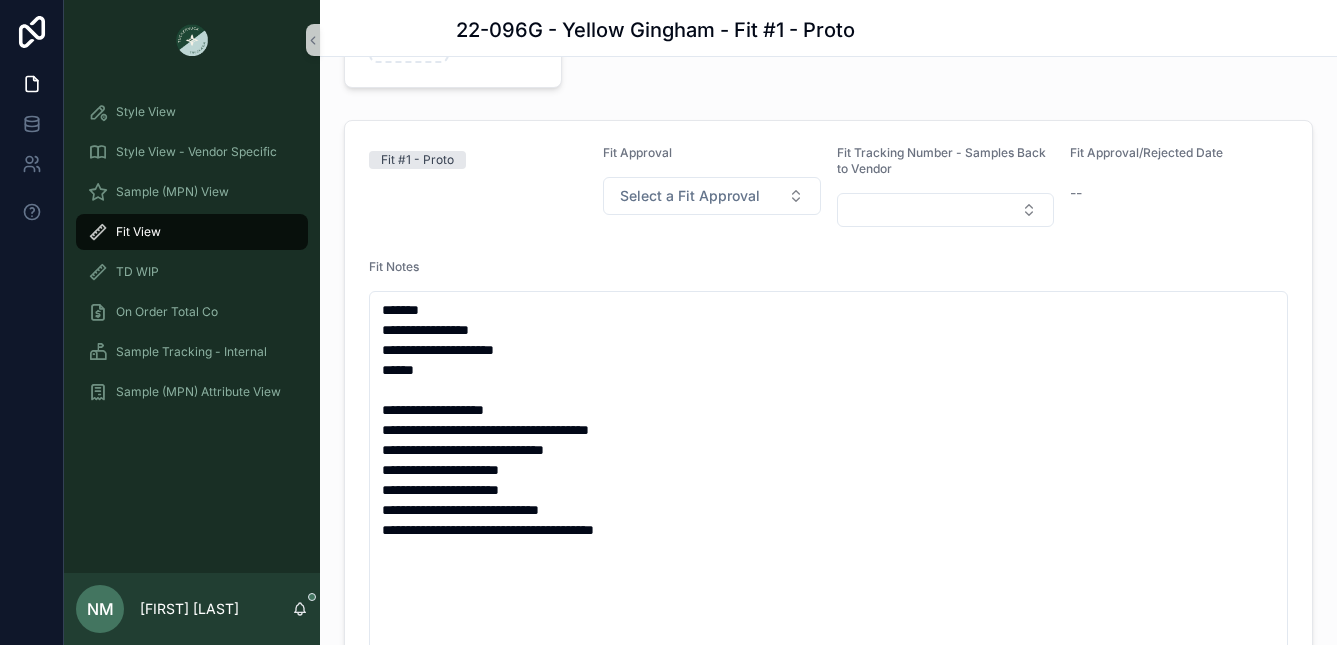 scroll, scrollTop: 386, scrollLeft: 0, axis: vertical 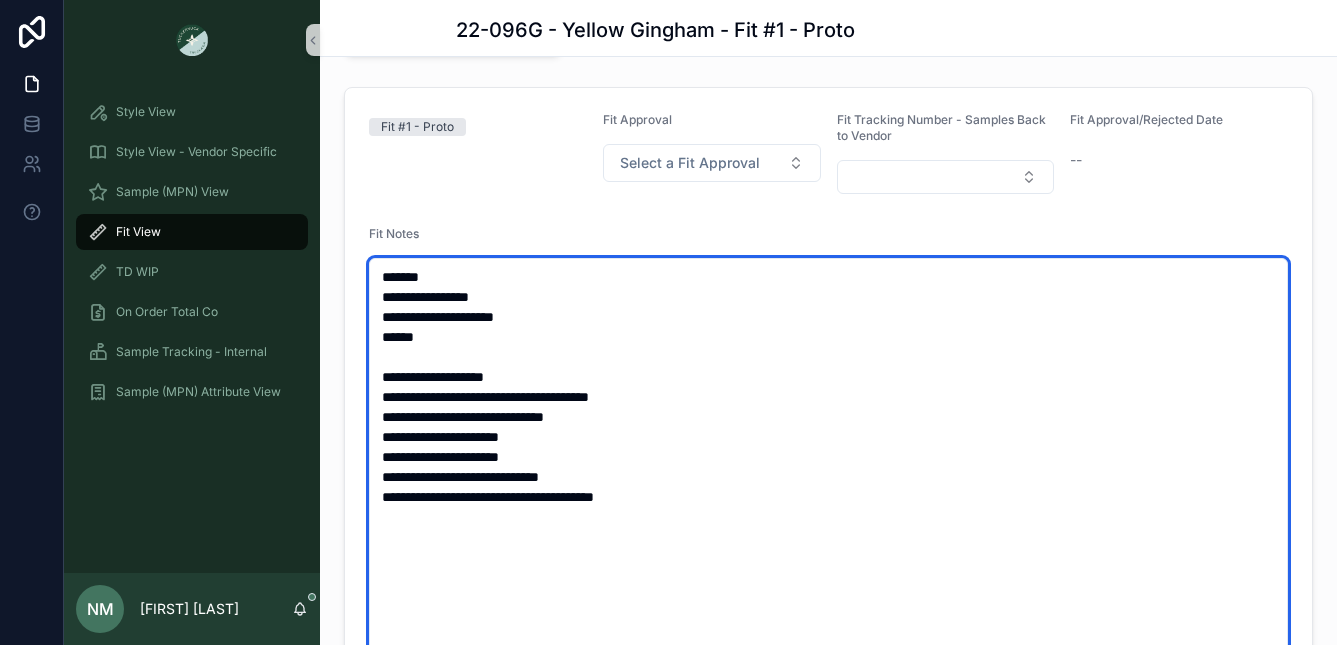 click on "**********" at bounding box center (828, 507) 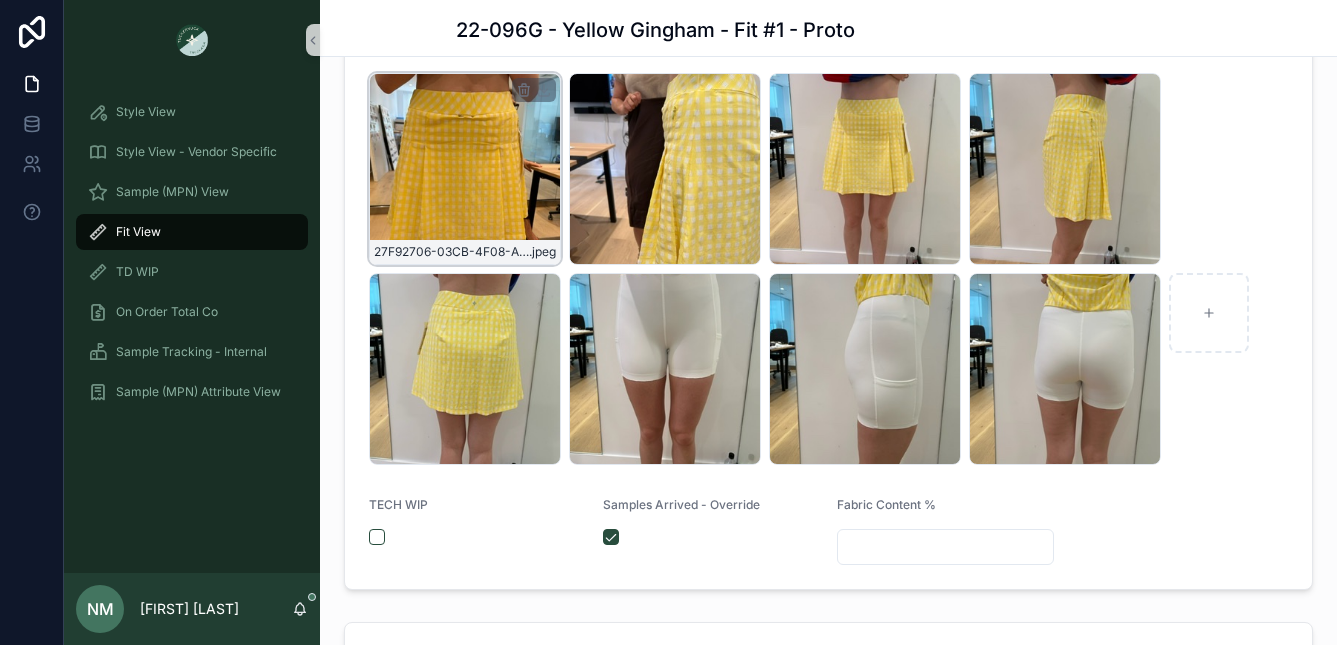 scroll, scrollTop: 1140, scrollLeft: 0, axis: vertical 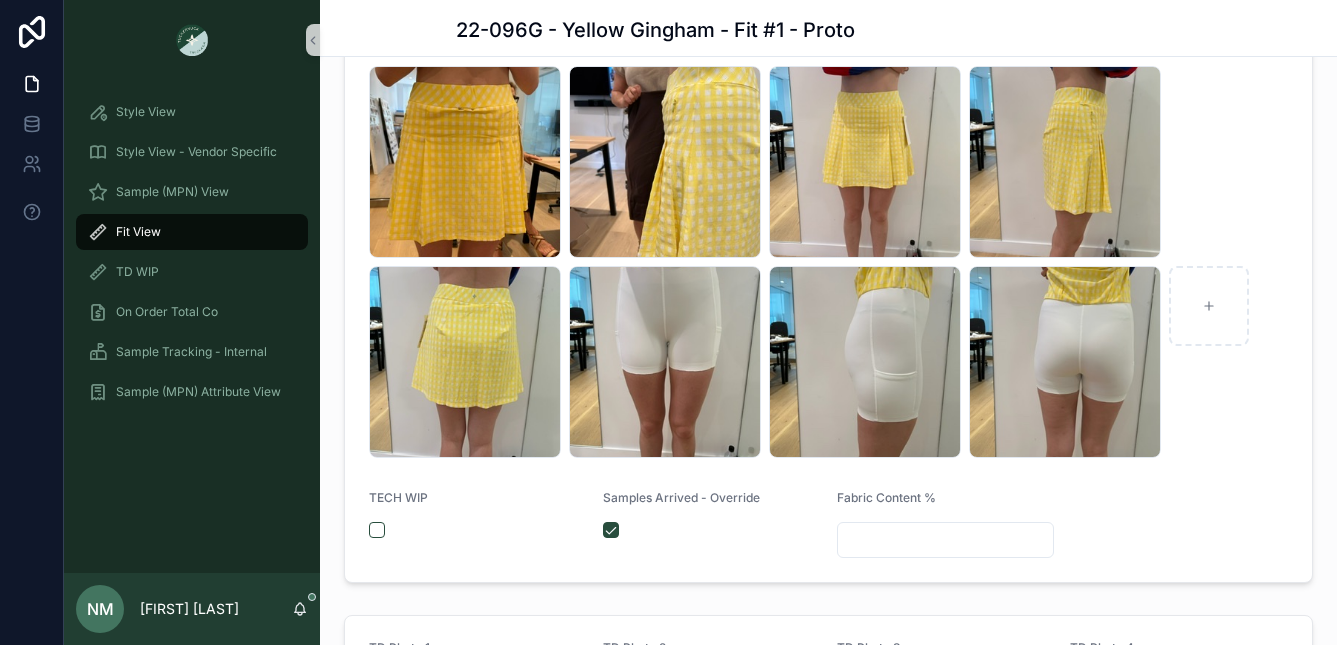 type on "**********" 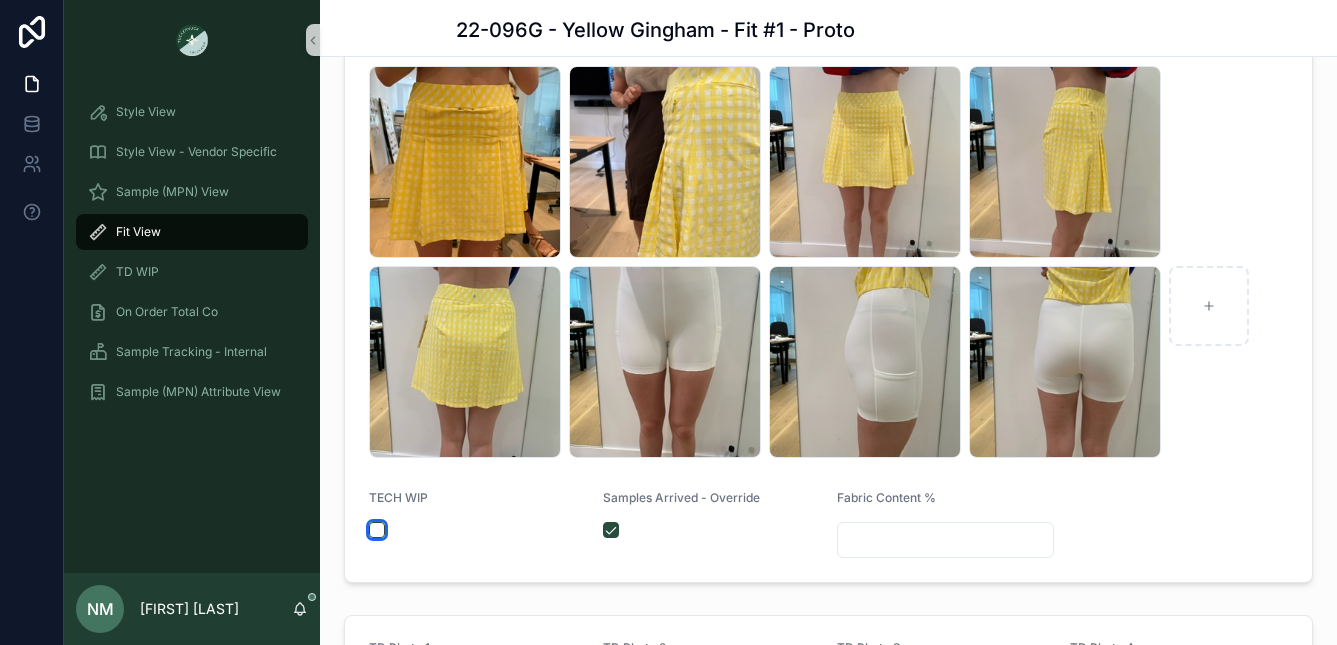 click at bounding box center [377, 530] 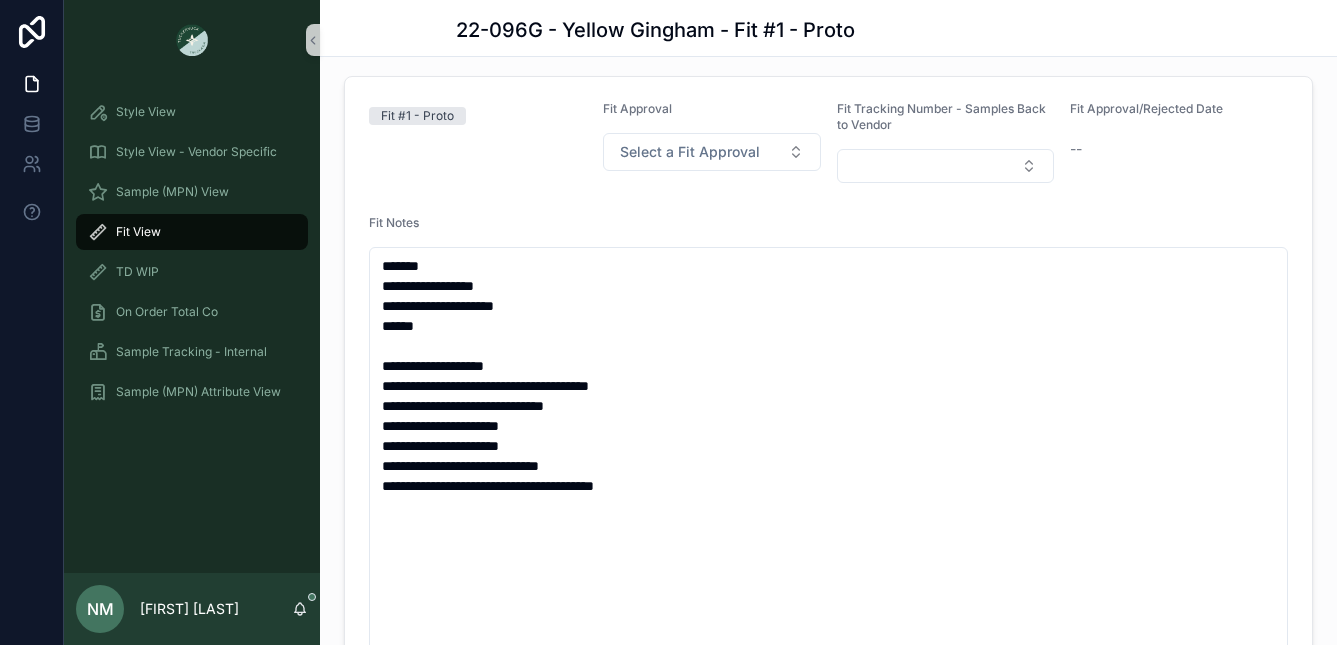scroll, scrollTop: 0, scrollLeft: 0, axis: both 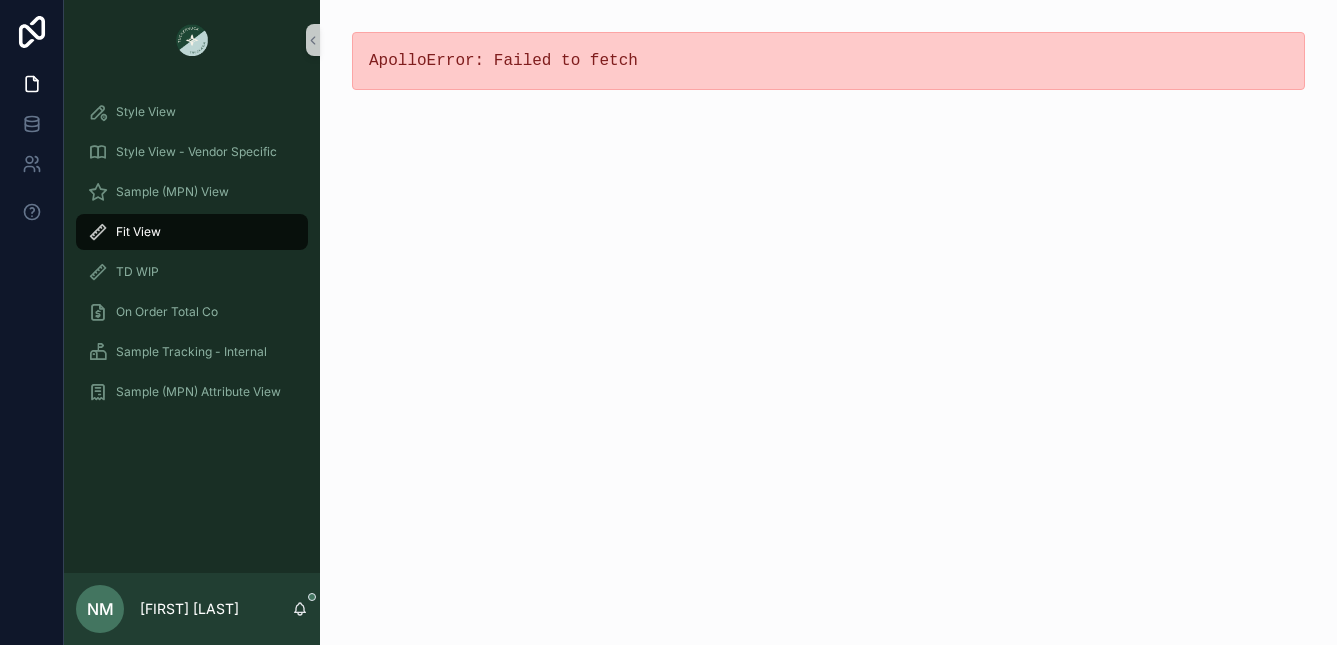 drag, startPoint x: 628, startPoint y: 331, endPoint x: 655, endPoint y: 336, distance: 27.45906 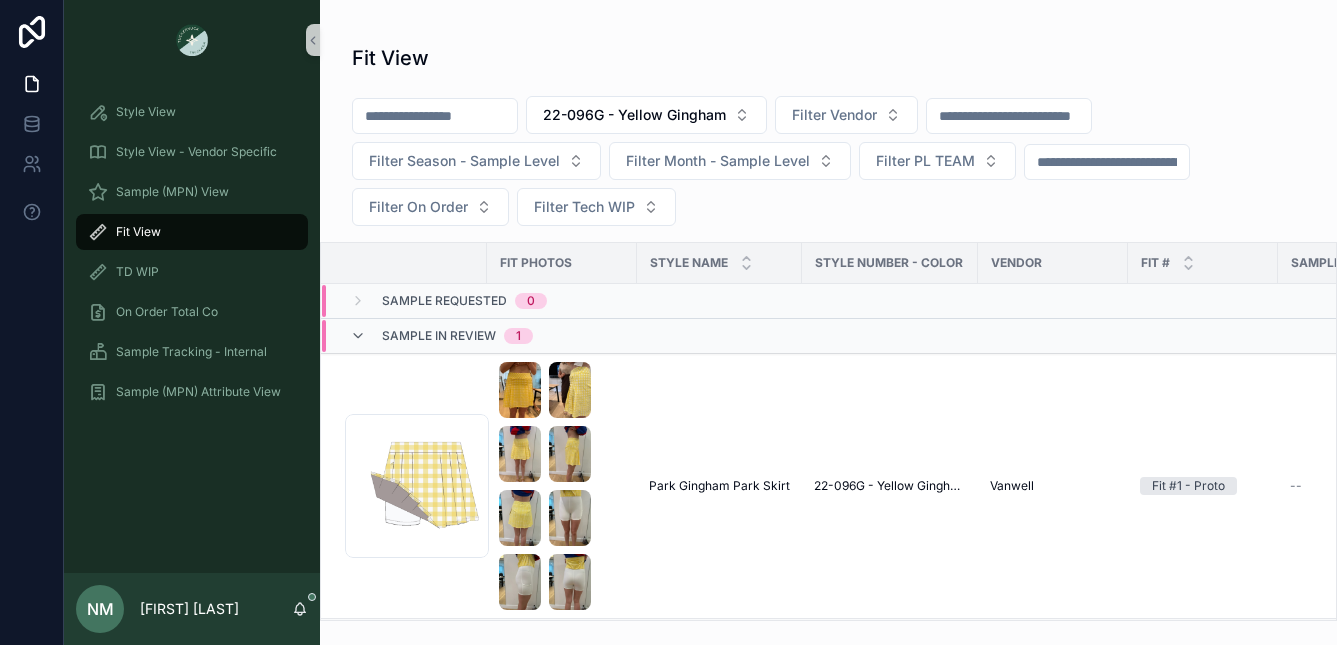 click on "Sample In Review" at bounding box center (439, 336) 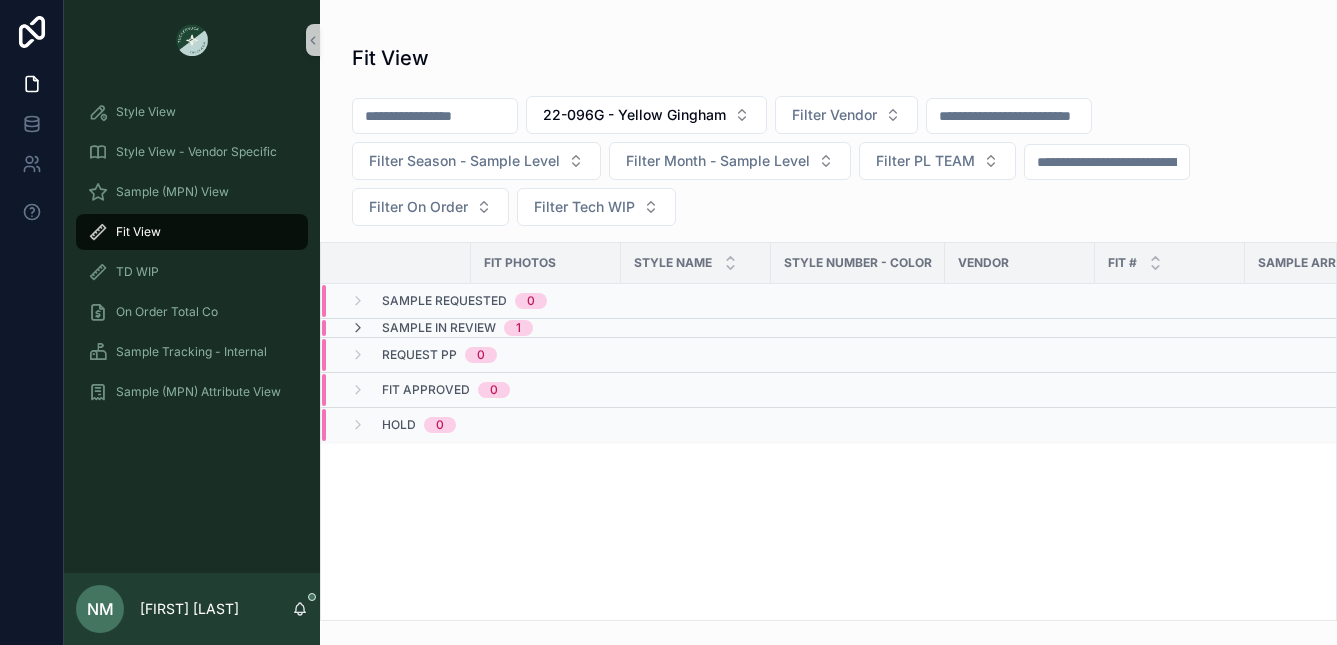 click on "Sample In Review" at bounding box center [439, 328] 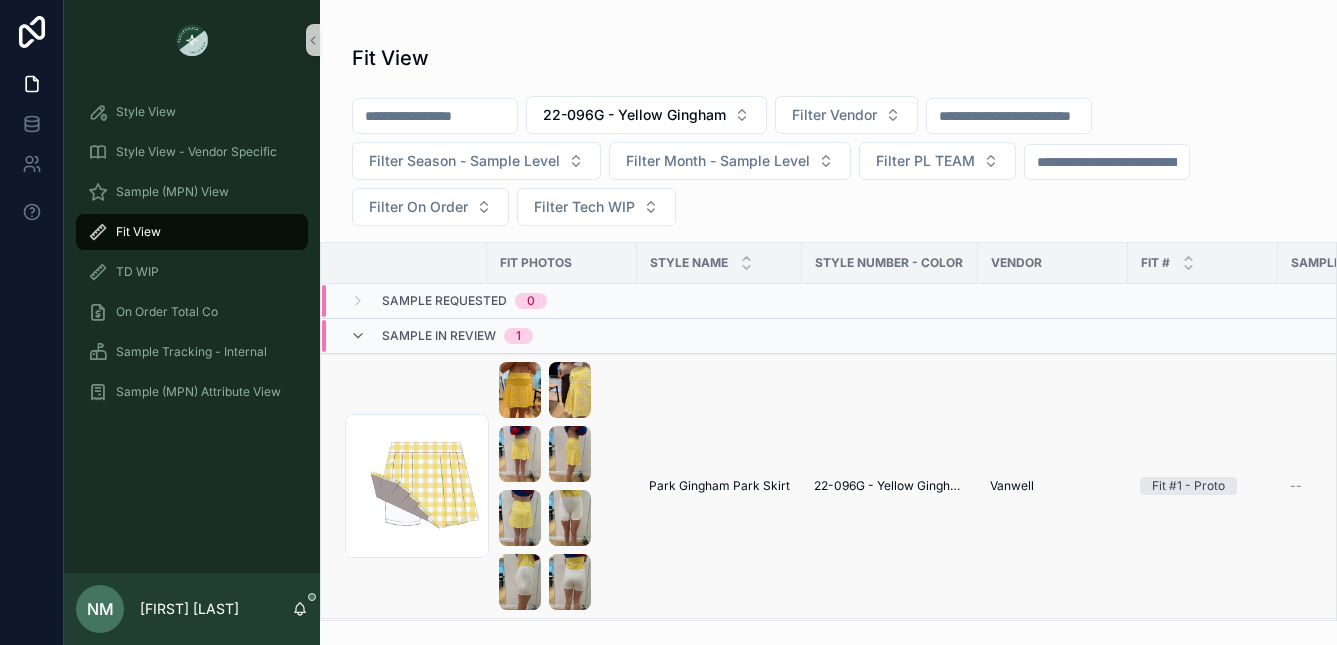 click on "Park Gingham Park Skirt Park Gingham Park Skirt" at bounding box center [719, 486] 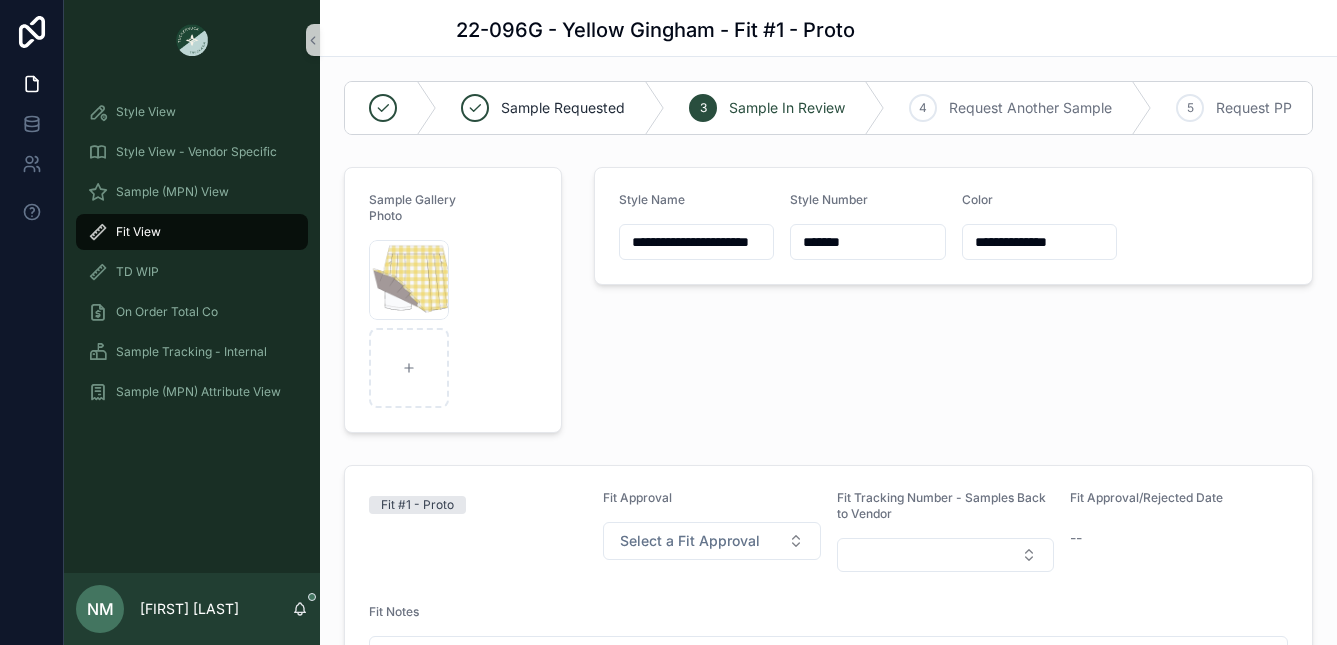 scroll, scrollTop: 0, scrollLeft: 0, axis: both 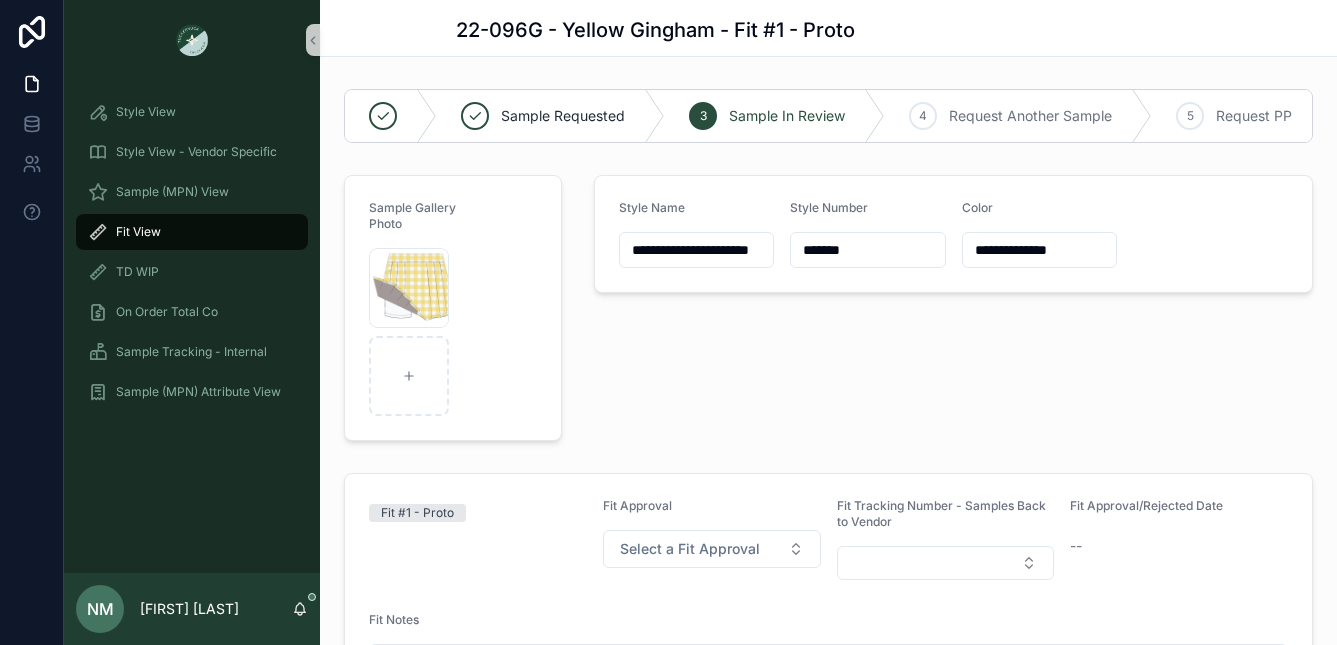 click on "Fit View" at bounding box center [192, 232] 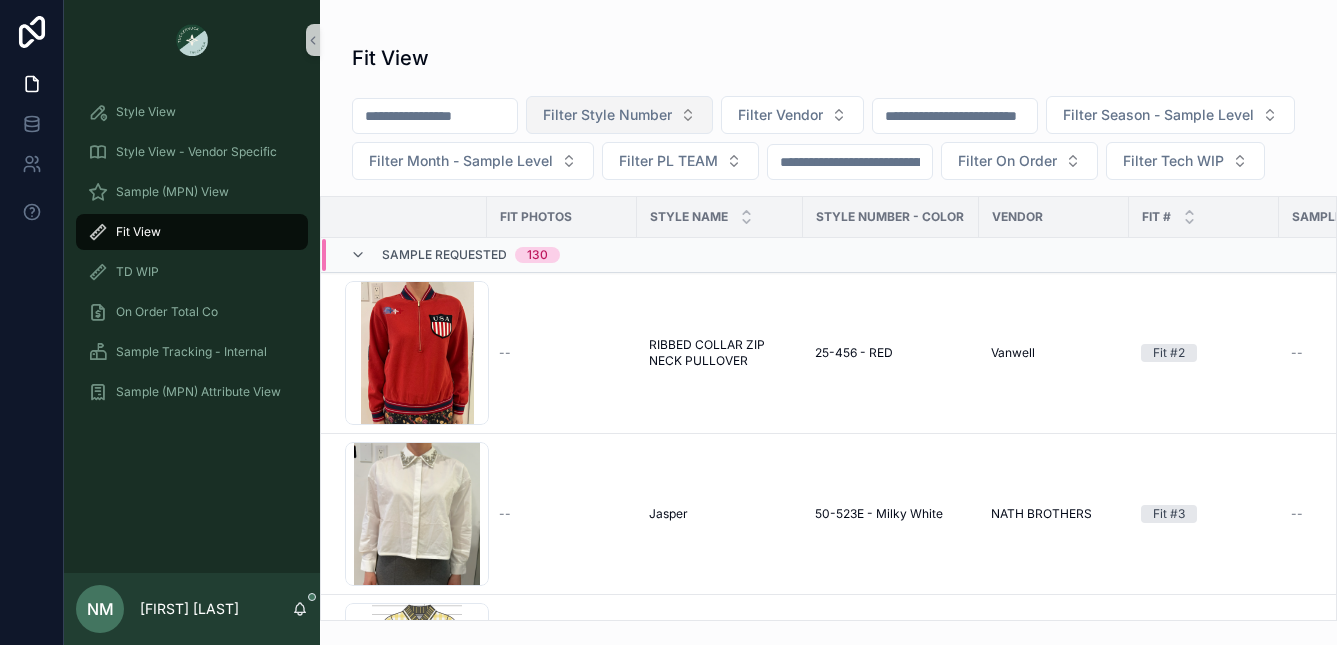 click on "Filter Style Number" at bounding box center [607, 115] 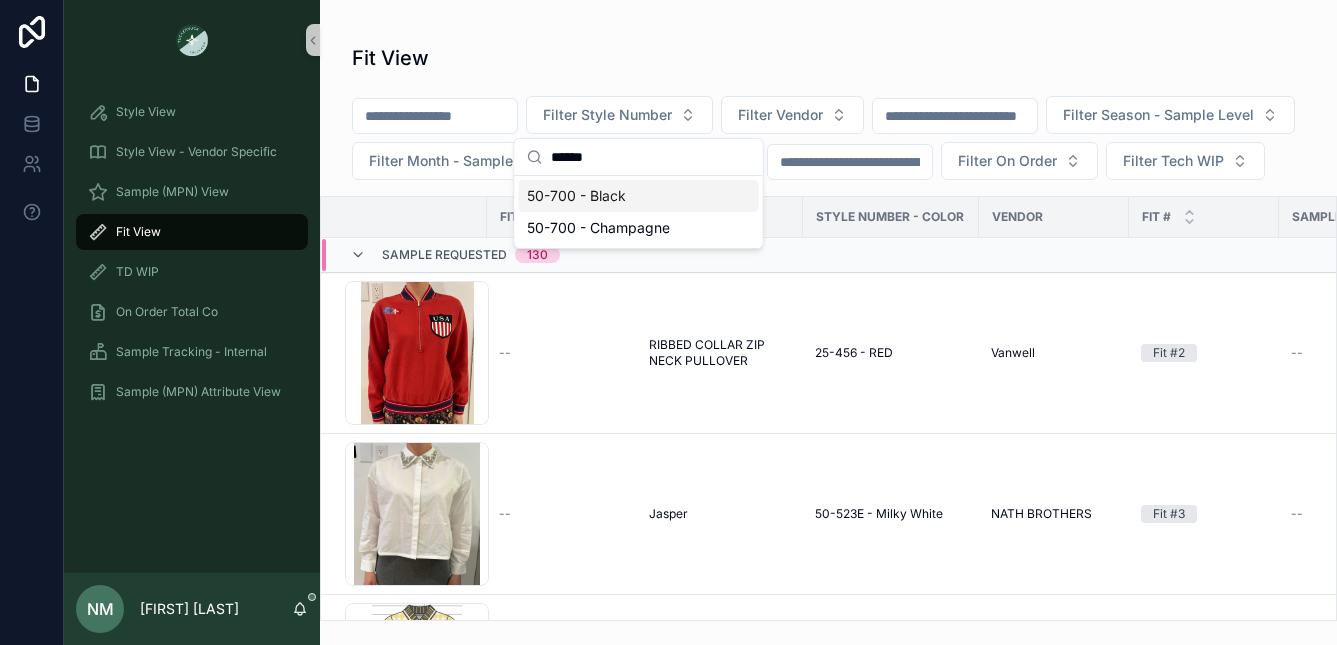 type on "******" 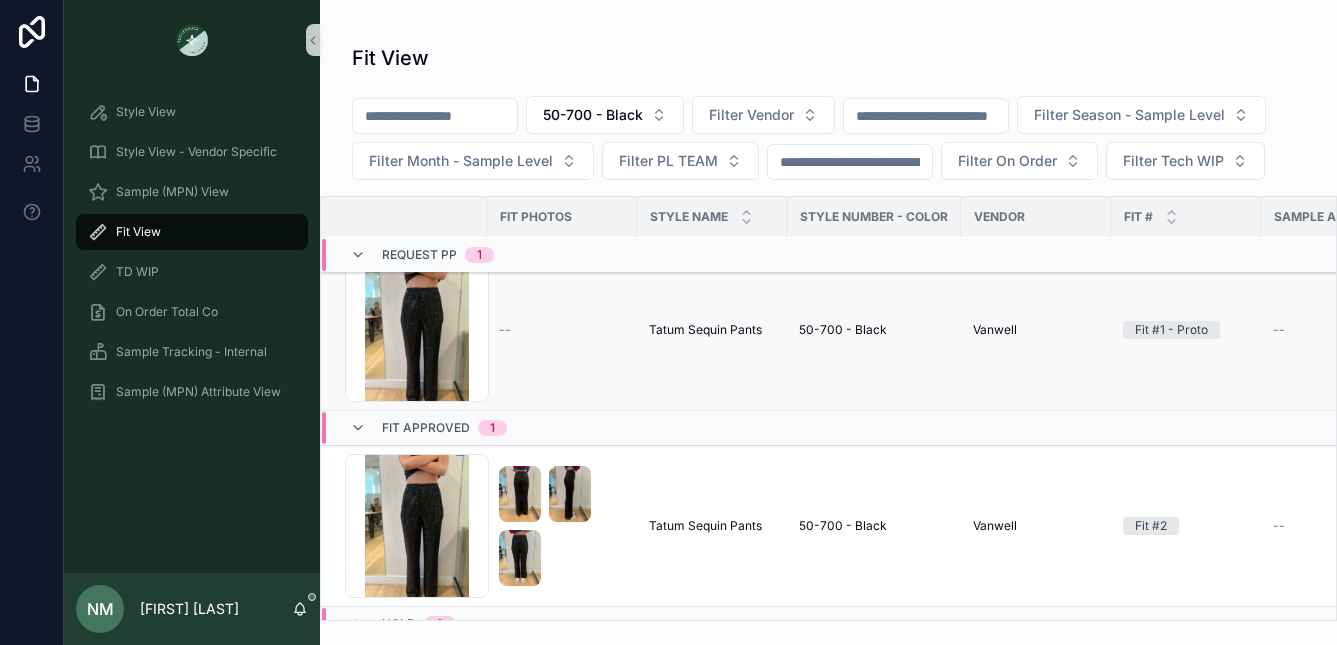 scroll, scrollTop: 275, scrollLeft: 0, axis: vertical 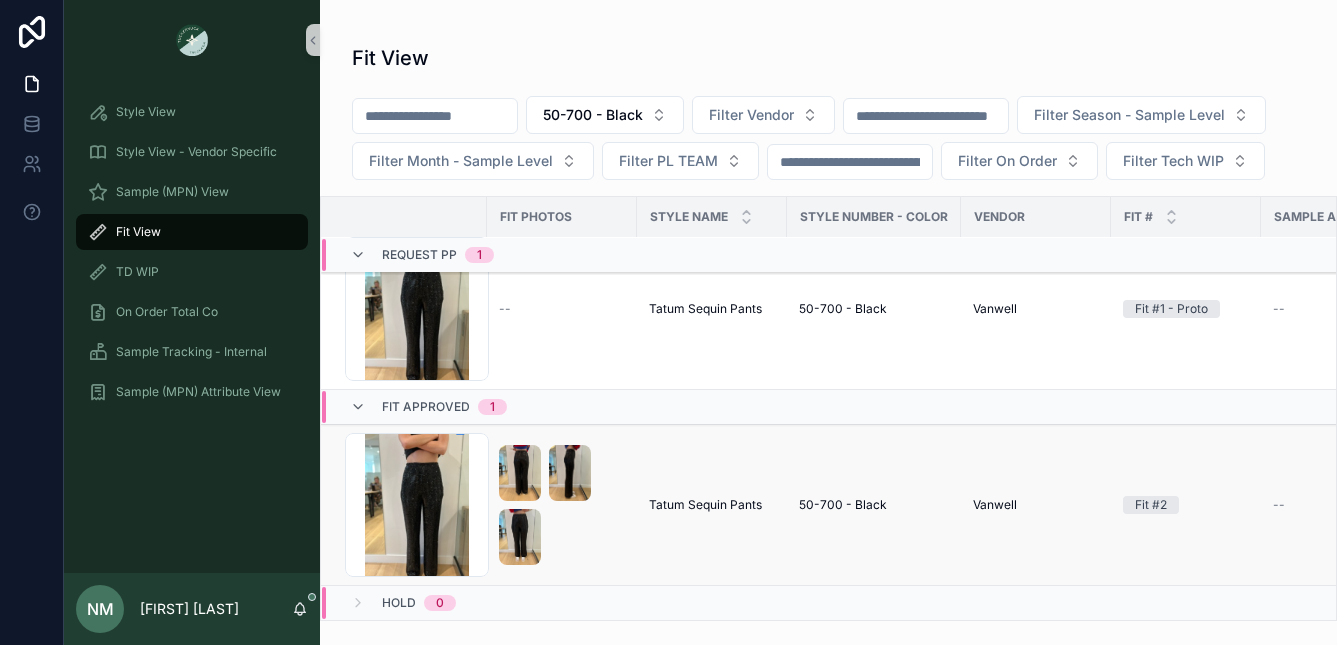 click at bounding box center (562, 505) 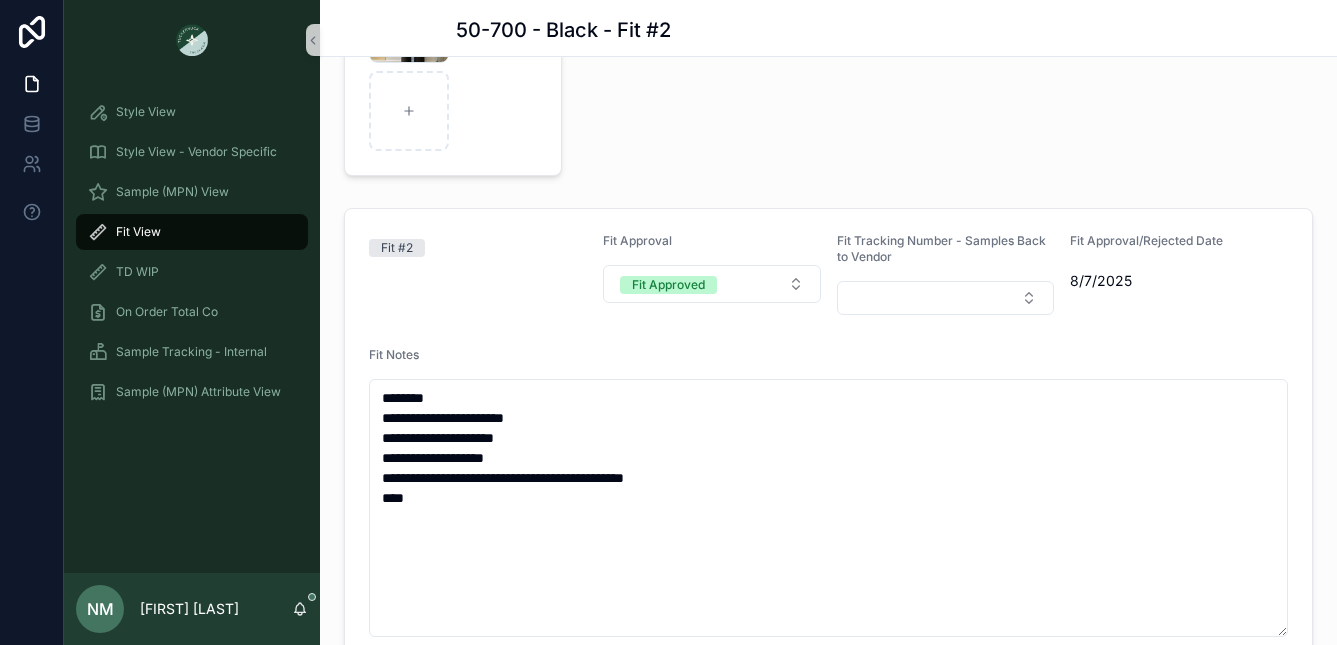 scroll, scrollTop: 267, scrollLeft: 0, axis: vertical 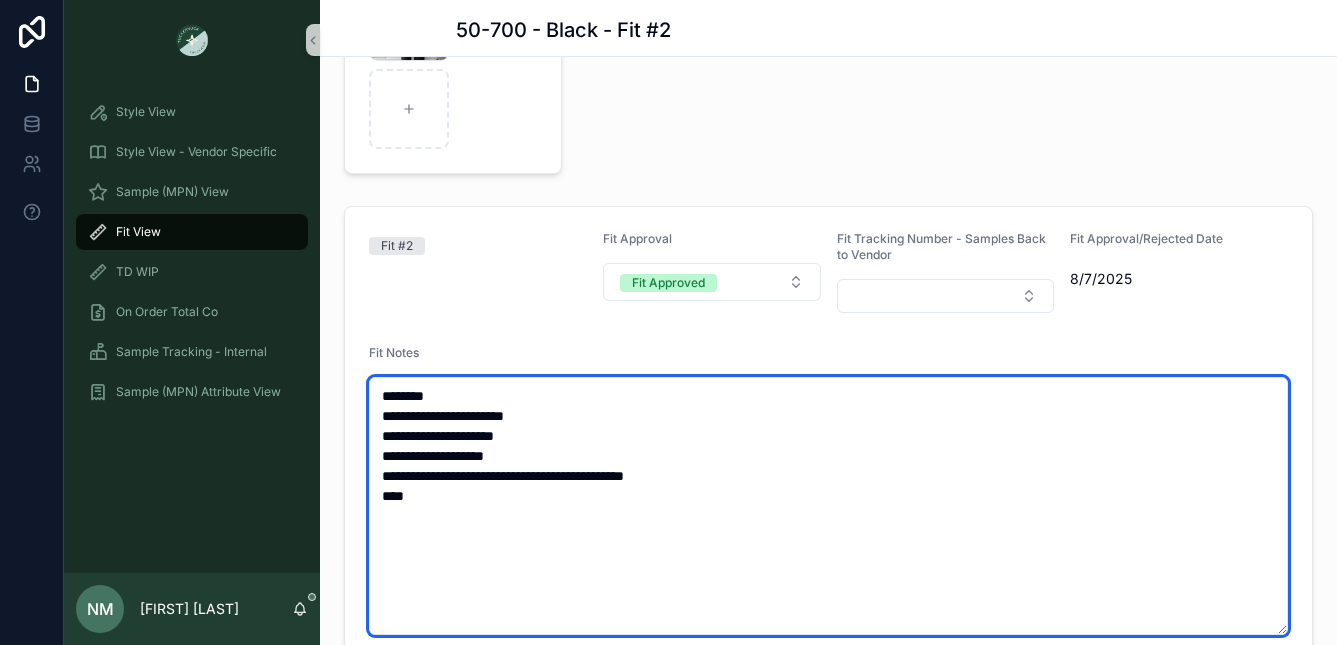 drag, startPoint x: 695, startPoint y: 478, endPoint x: 374, endPoint y: 418, distance: 326.55933 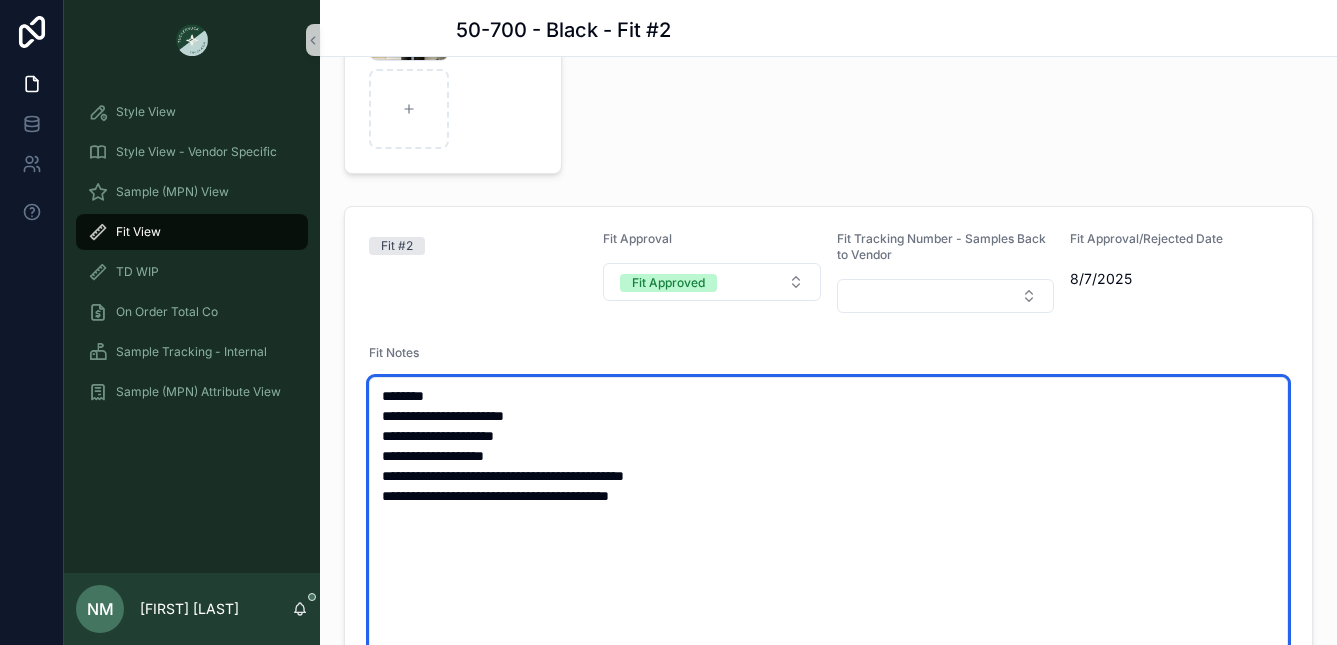 click on "**********" at bounding box center [828, 526] 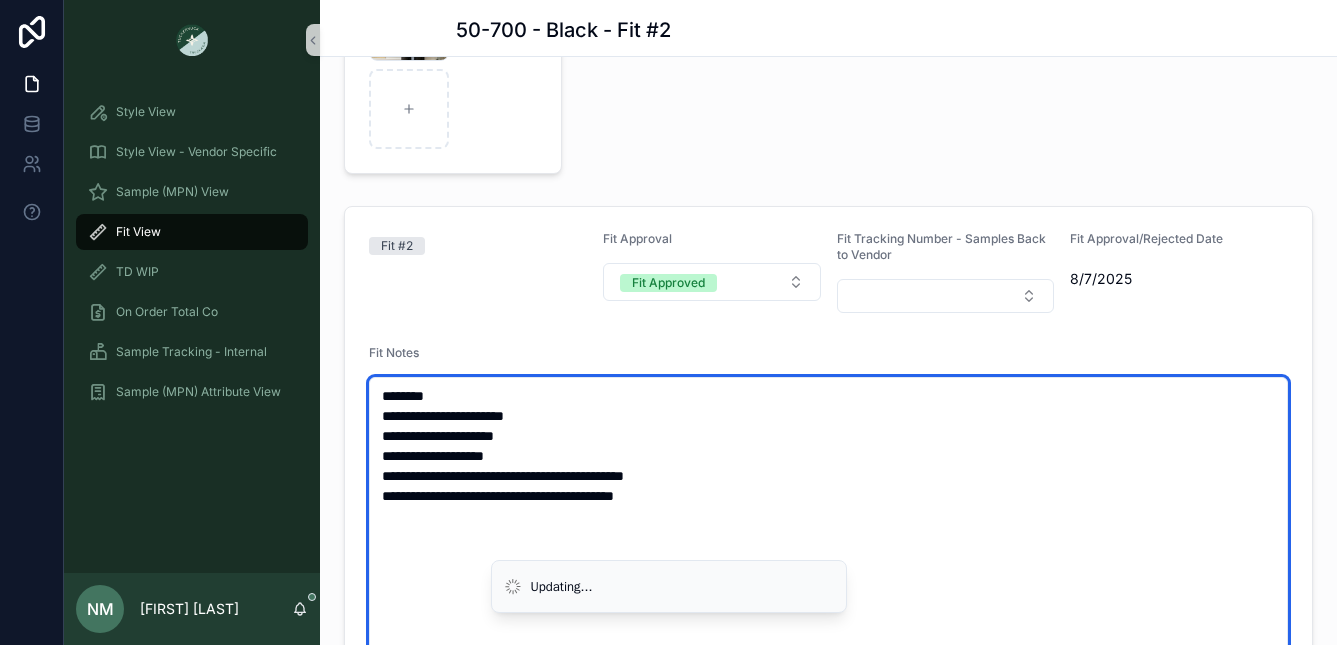 click on "**********" at bounding box center (828, 526) 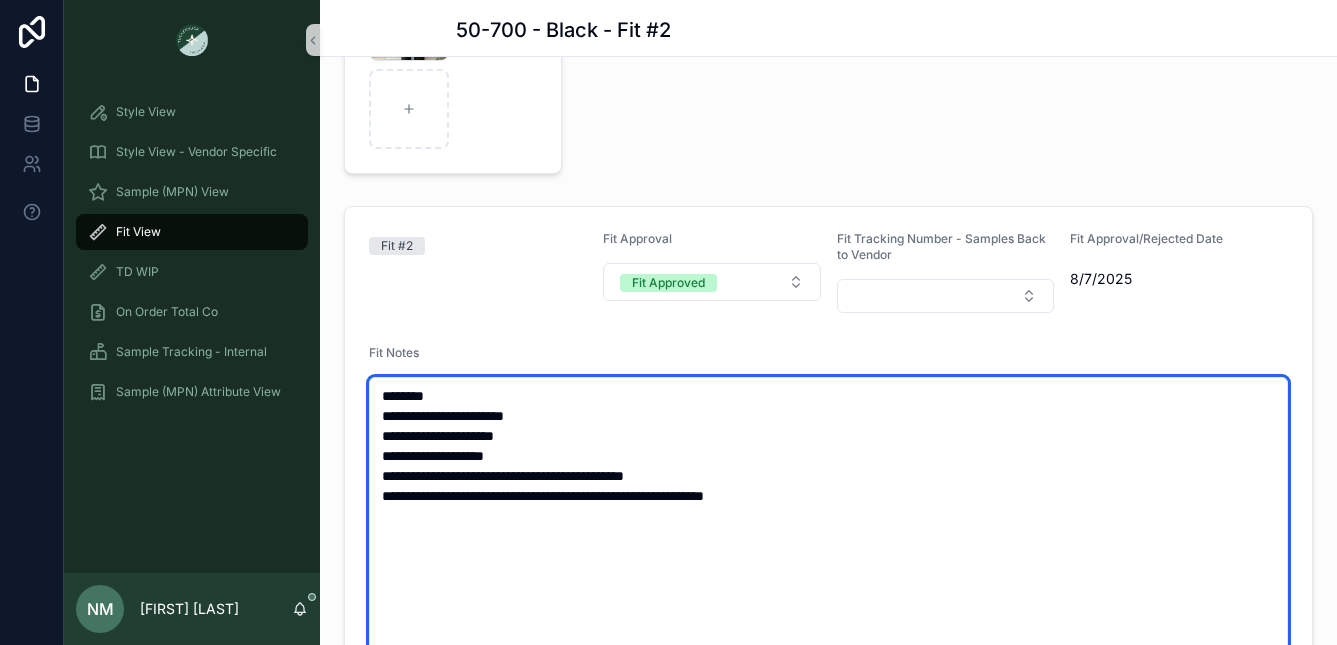 drag, startPoint x: 537, startPoint y: 477, endPoint x: 526, endPoint y: 473, distance: 11.7046995 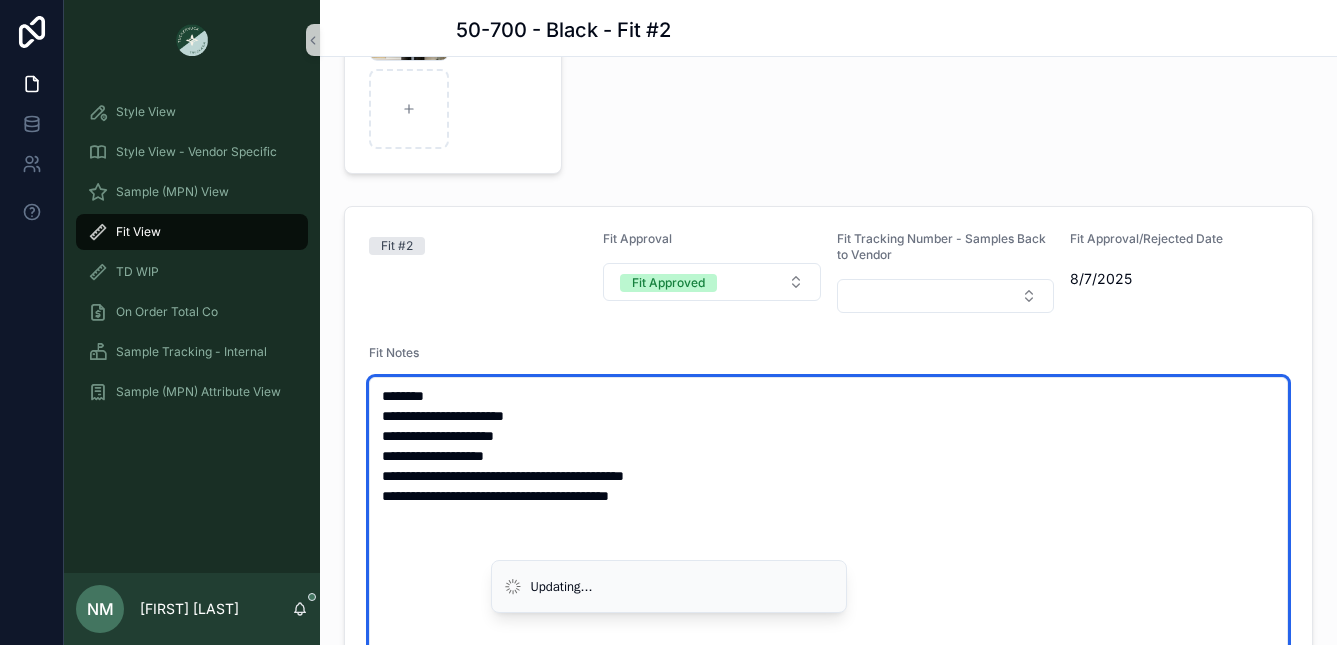 click on "**********" at bounding box center (828, 526) 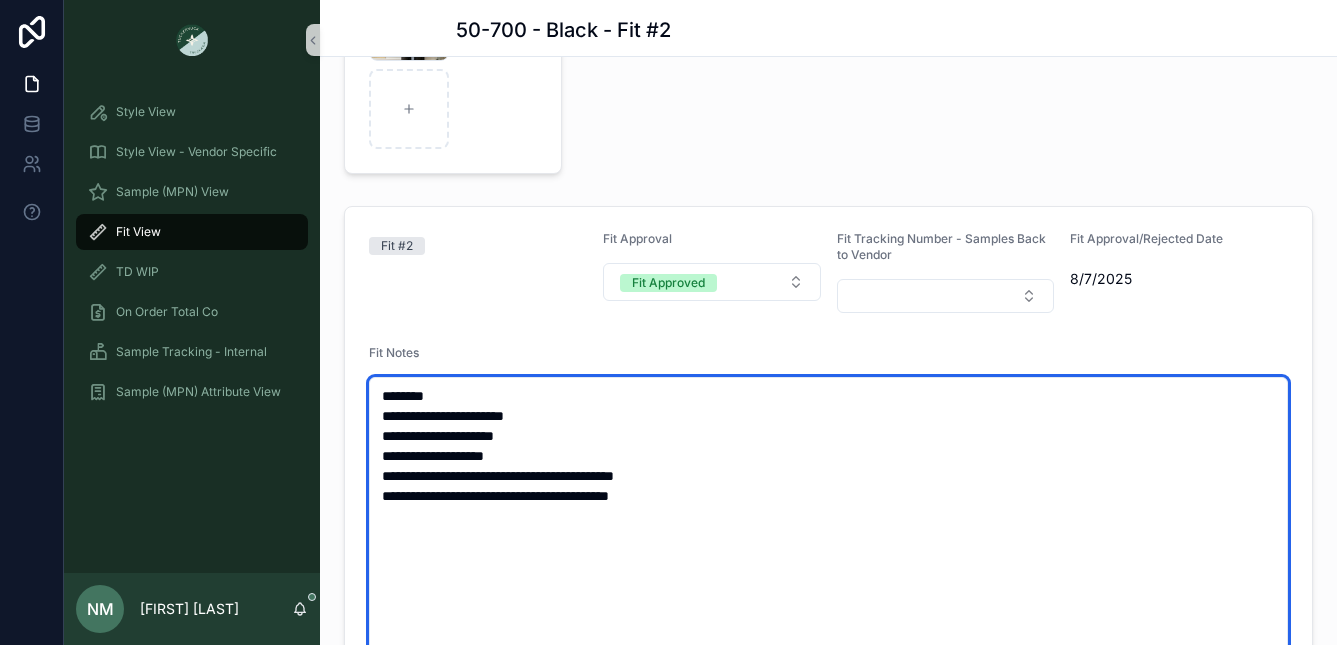 click on "**********" at bounding box center (828, 526) 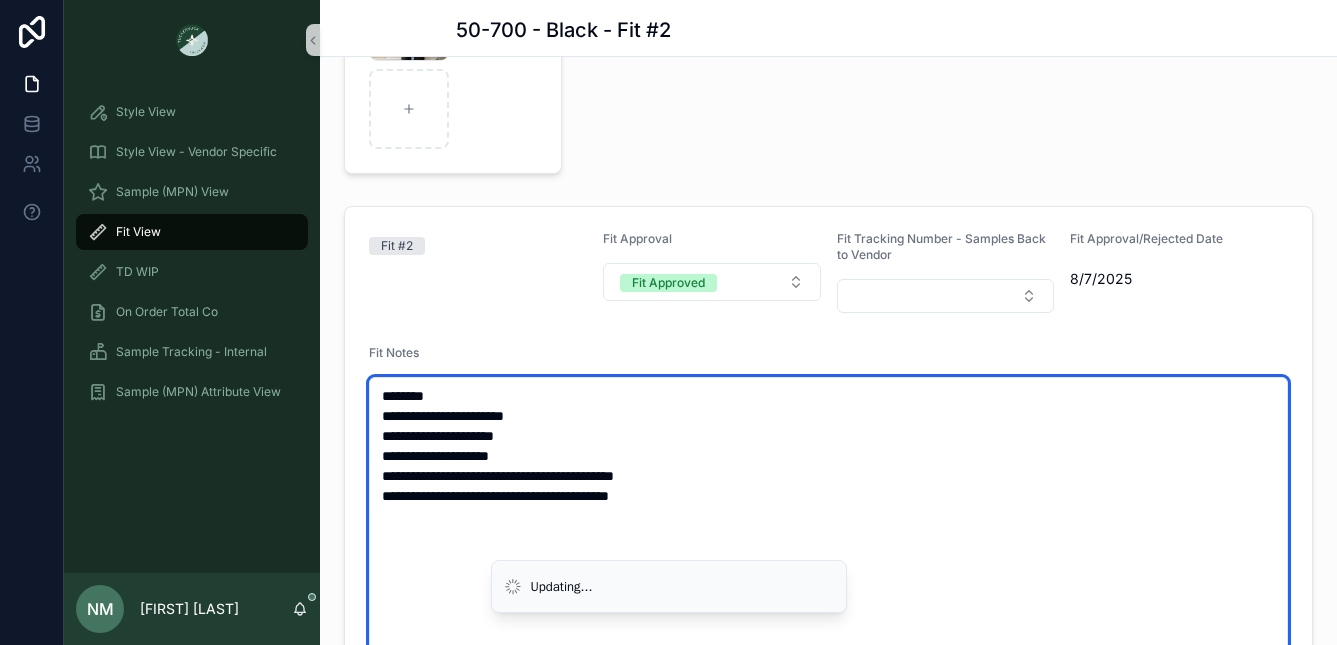 click on "**********" at bounding box center (828, 526) 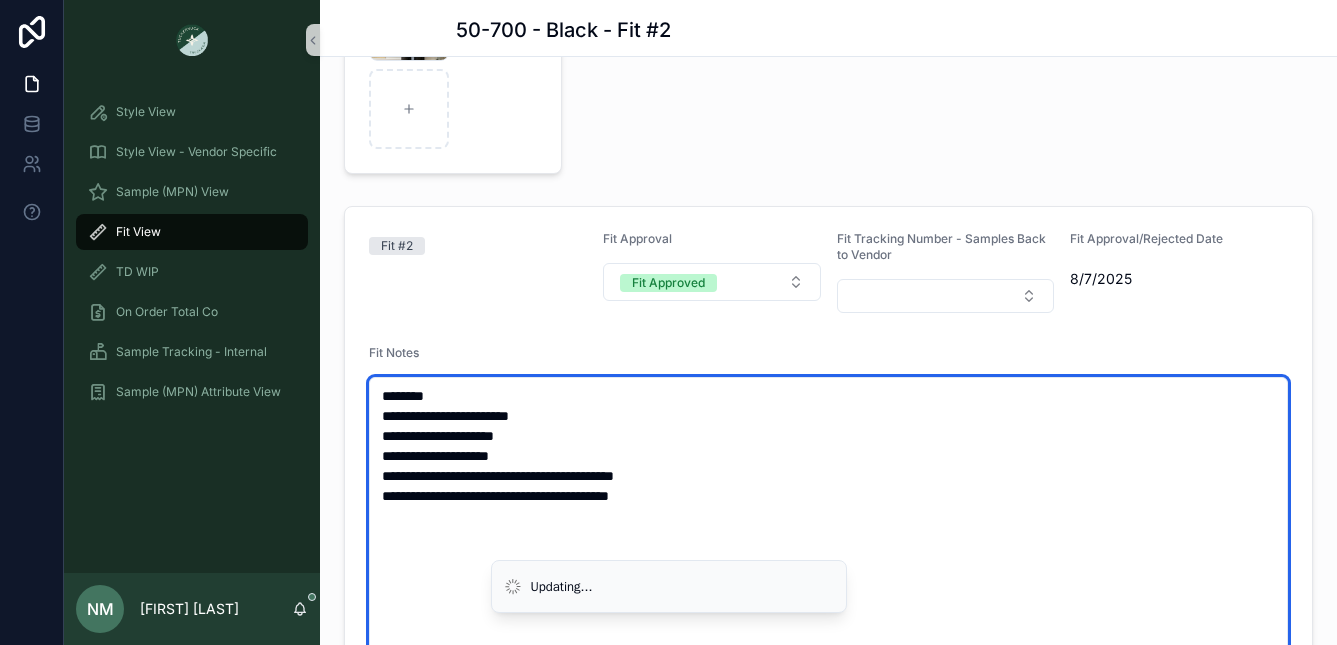 click on "**********" at bounding box center [828, 526] 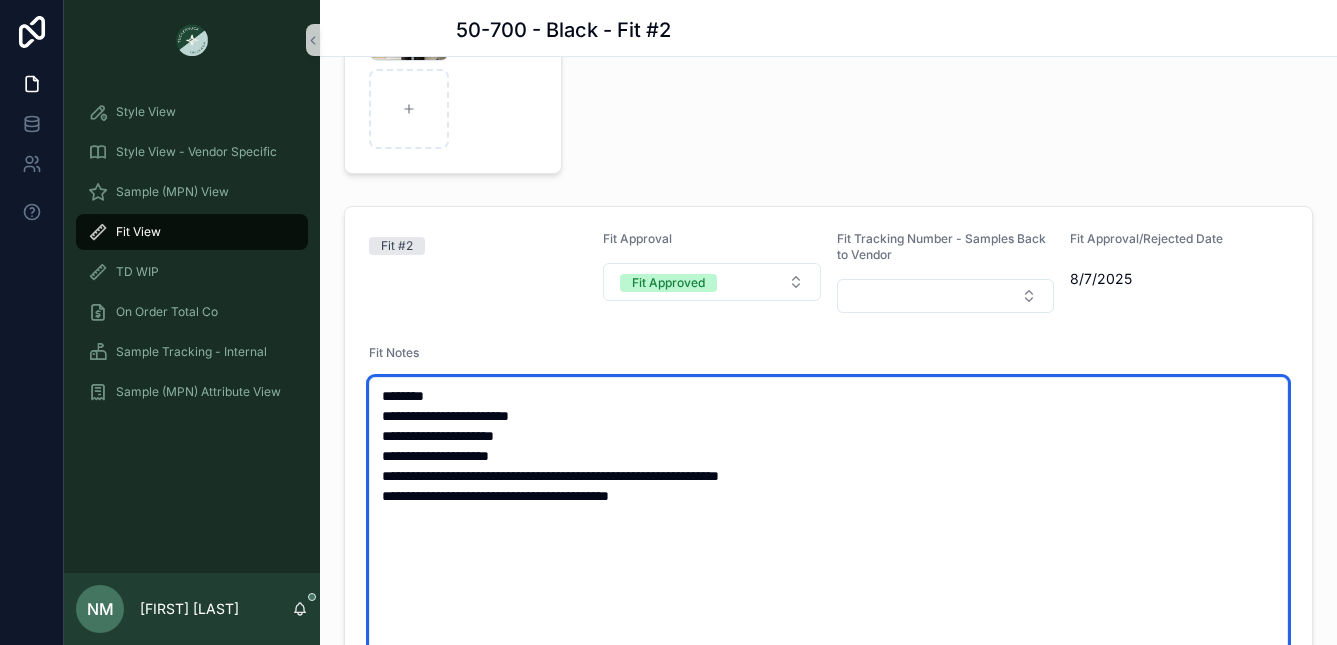 click on "**********" at bounding box center (828, 536) 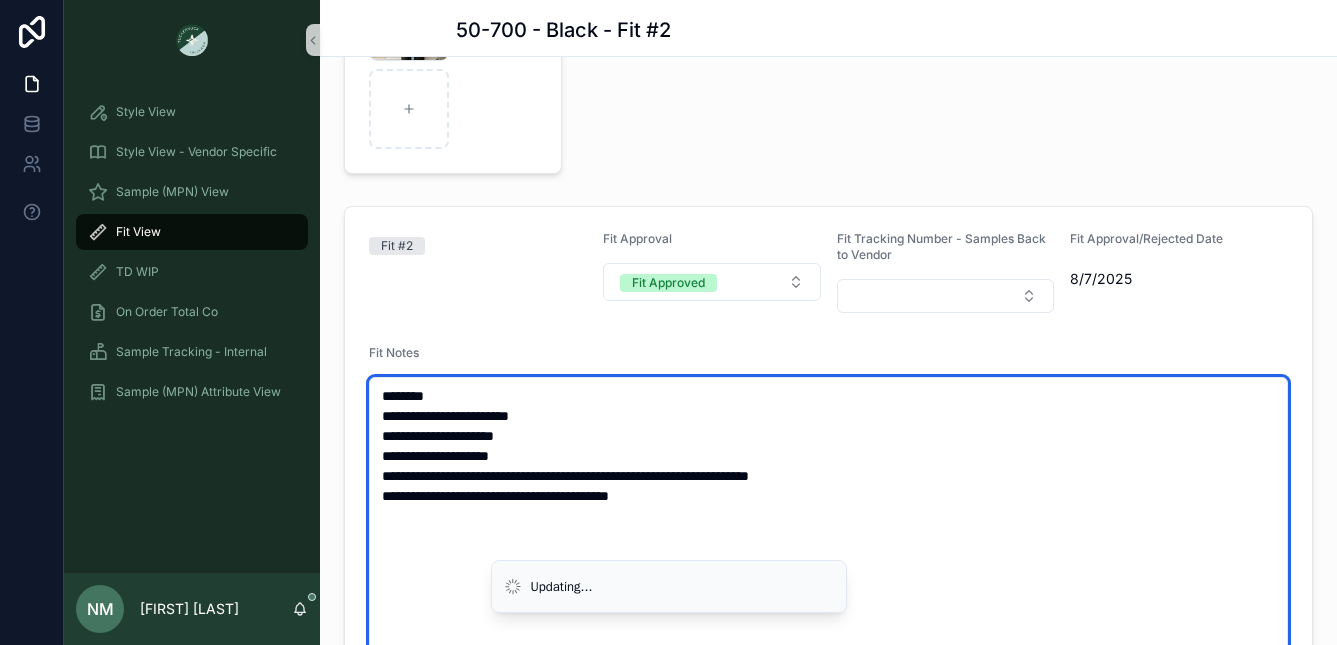 click on "**********" at bounding box center (828, 536) 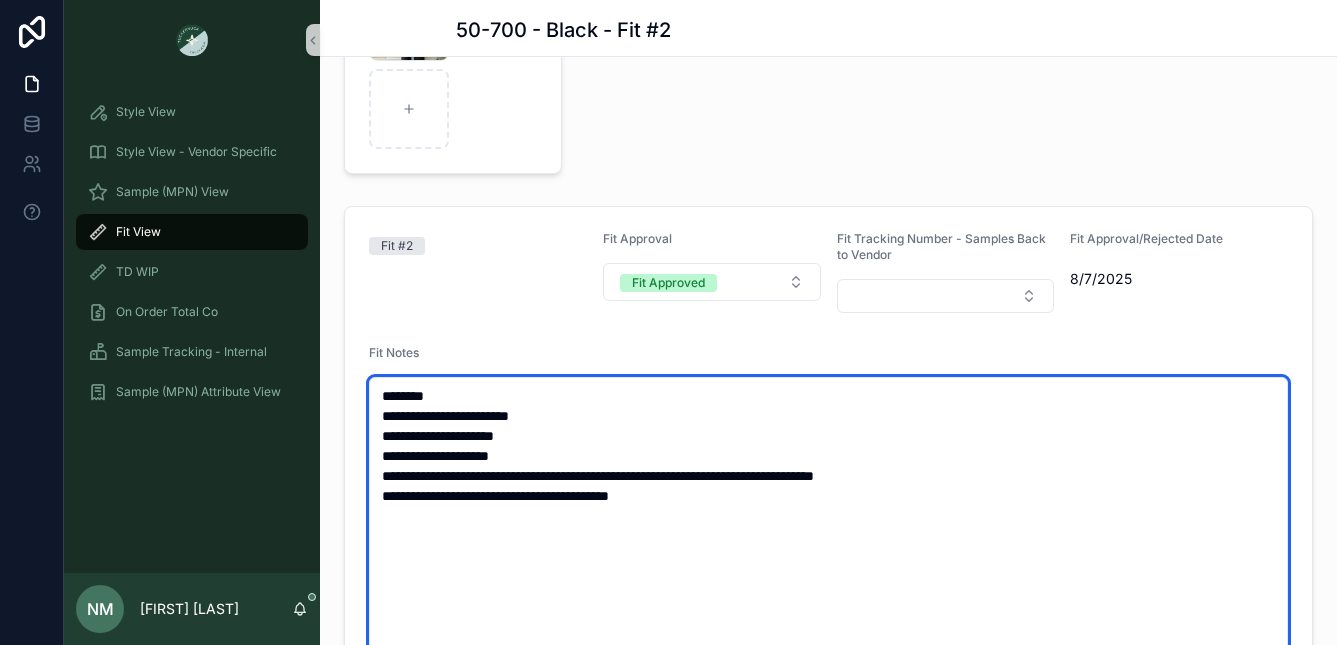 click on "**********" at bounding box center [828, 546] 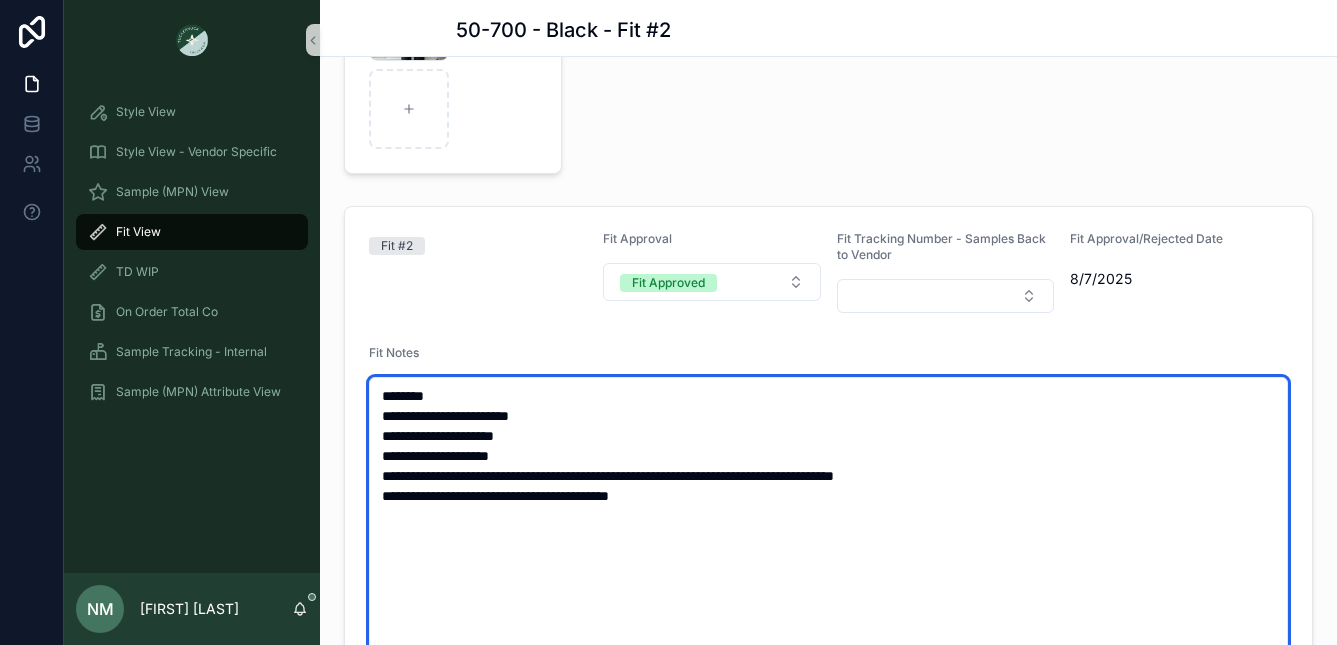 click on "**********" at bounding box center (828, 546) 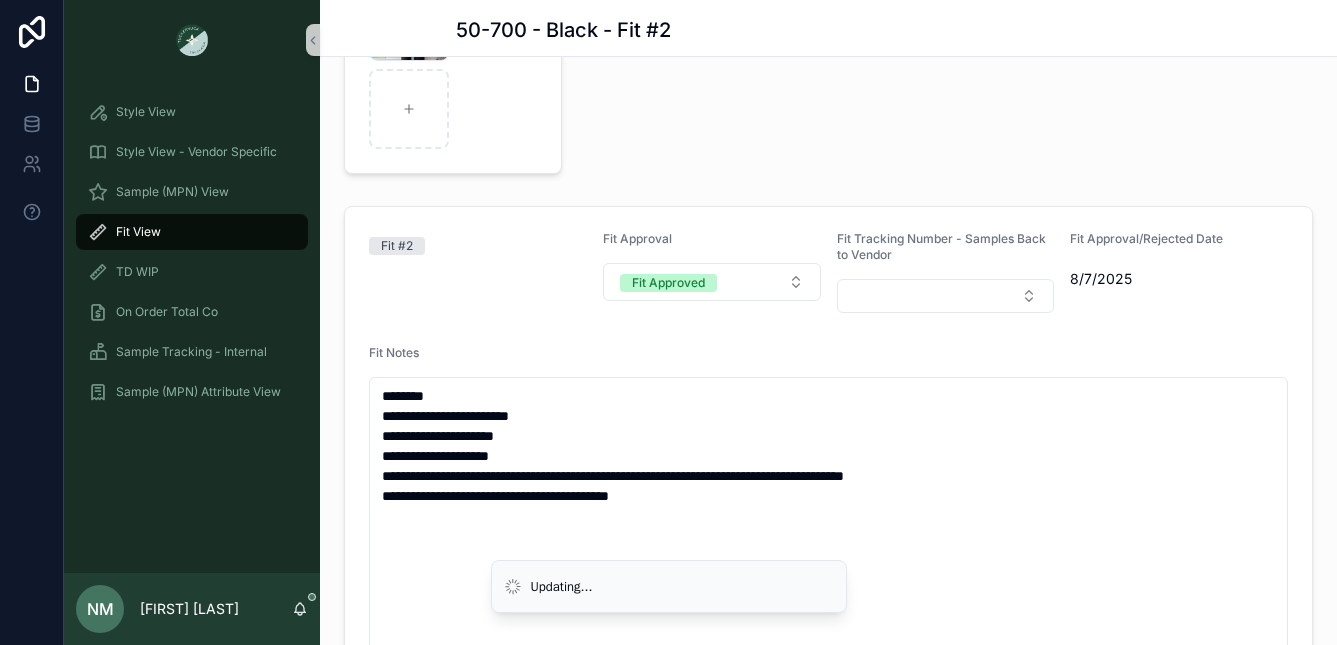 click on "Updating..." at bounding box center (669, 587) 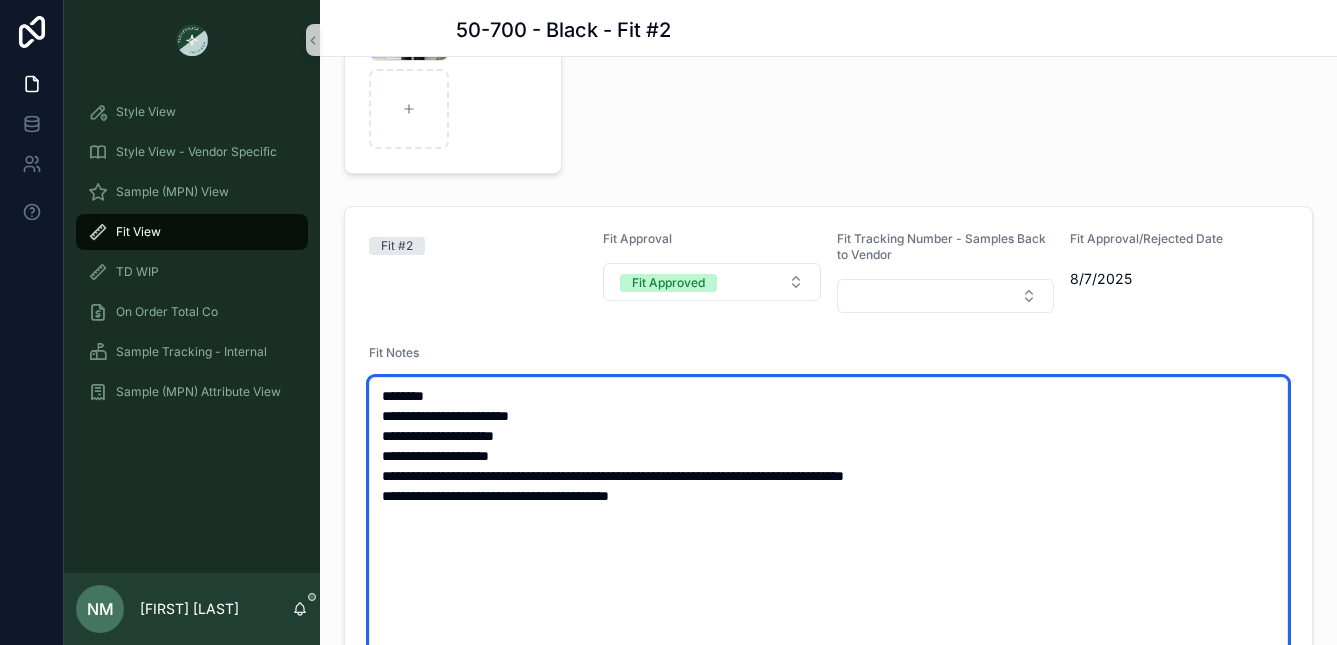 click on "**********" at bounding box center (828, 546) 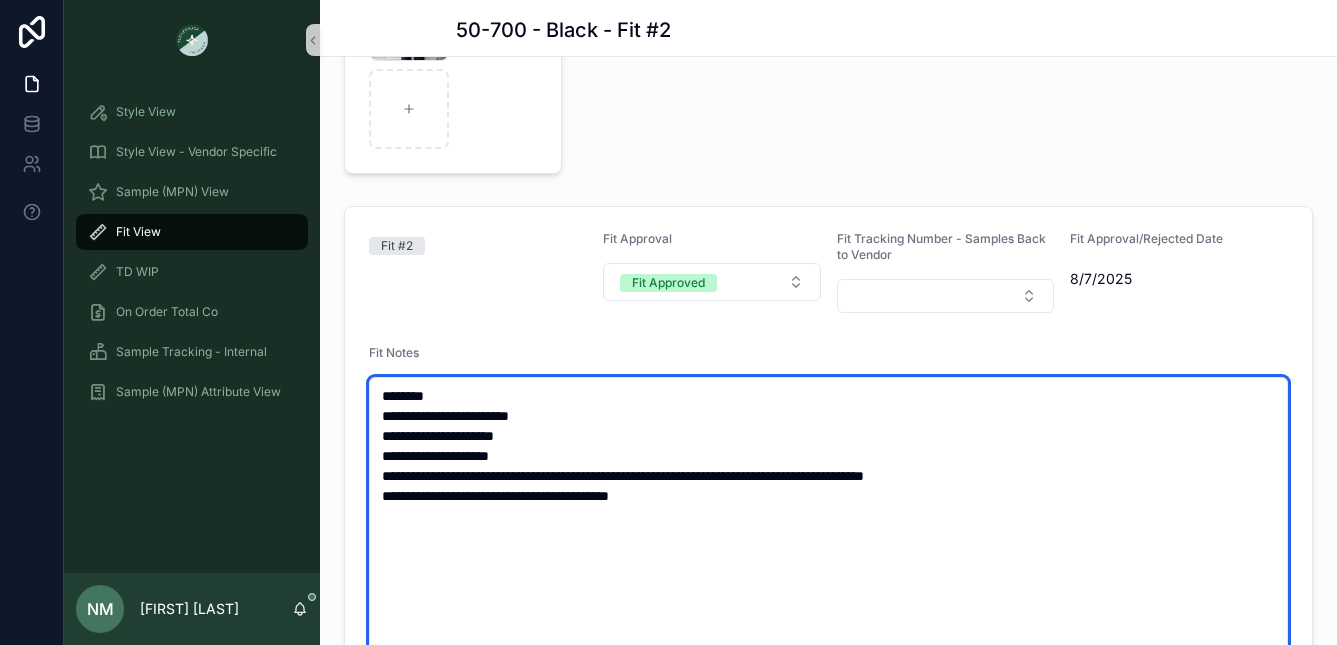 click on "**********" at bounding box center (828, 546) 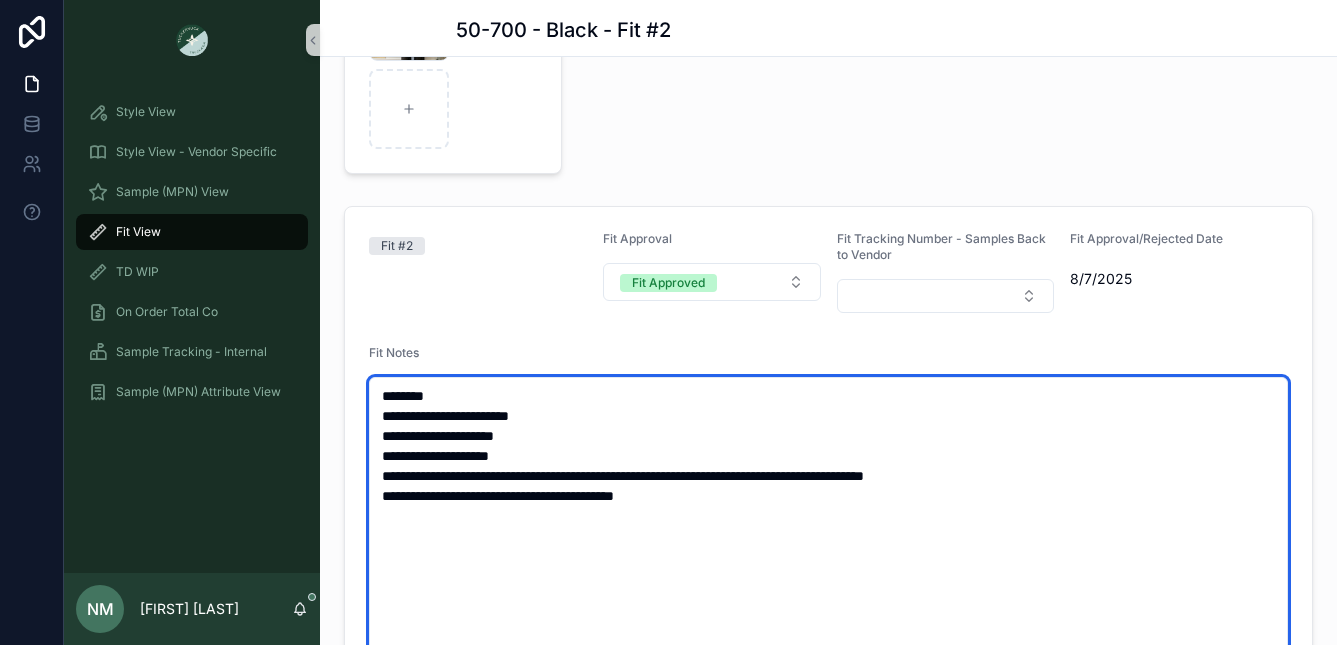 click on "**********" at bounding box center (828, 546) 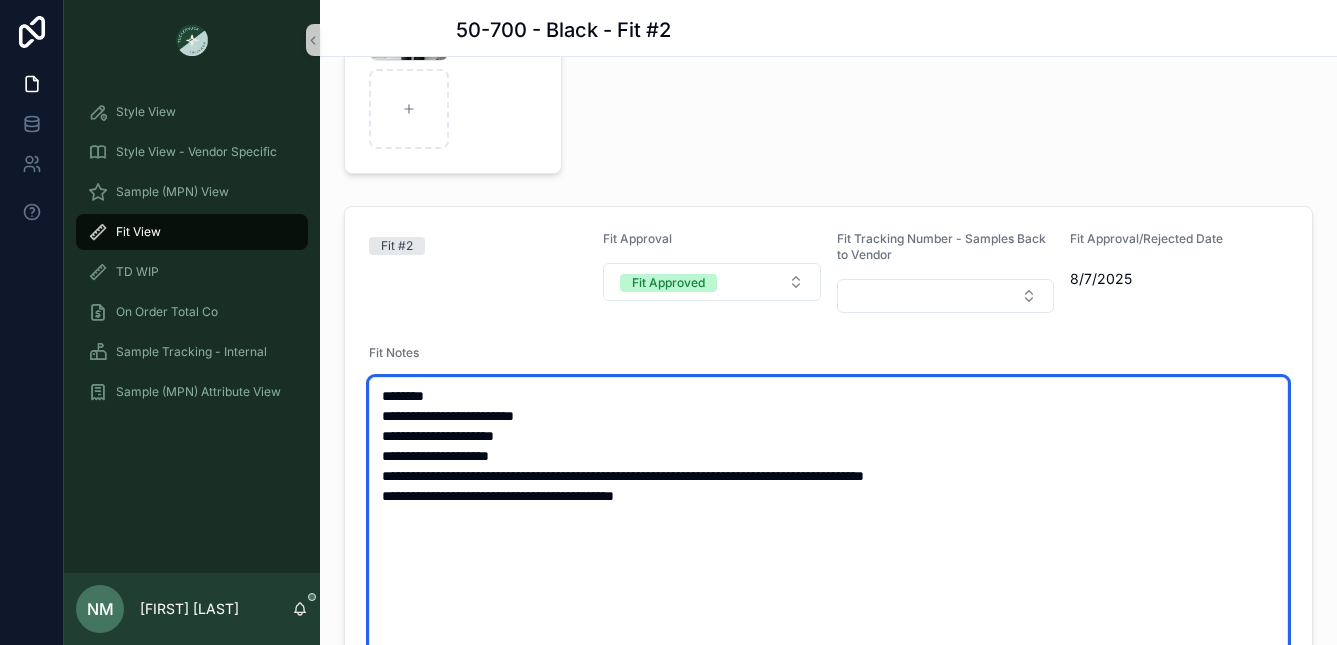 click on "**********" at bounding box center [828, 546] 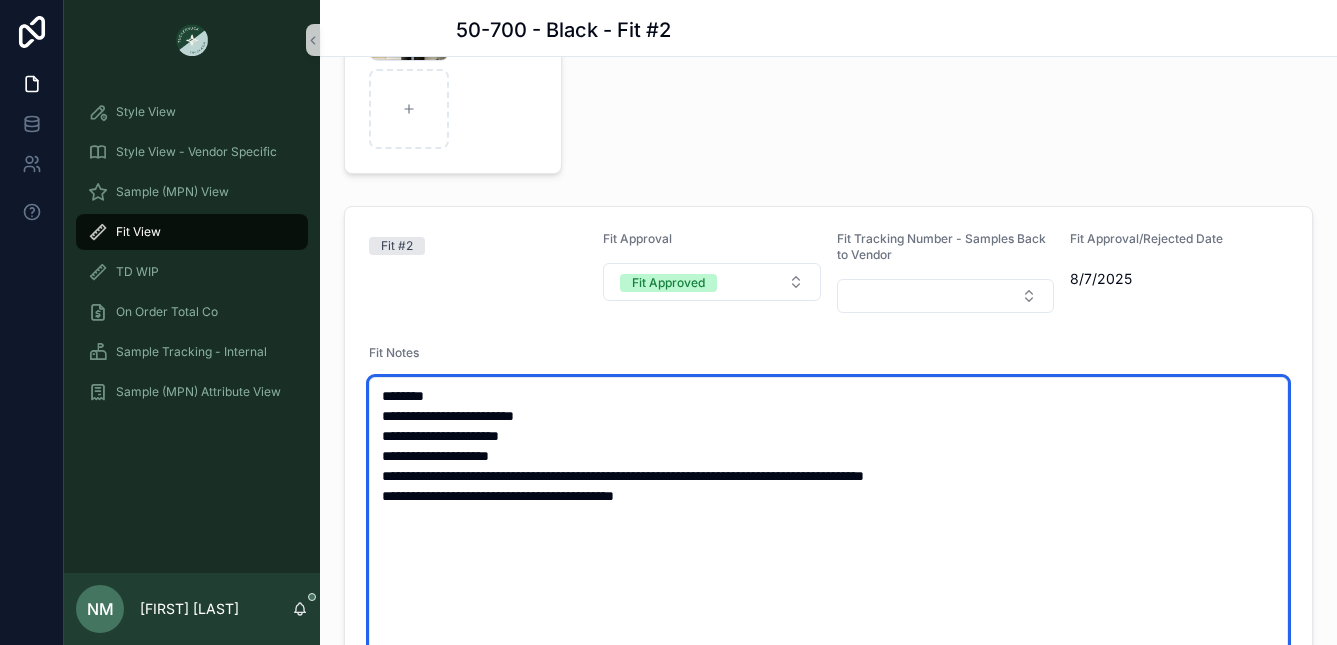 click on "**********" at bounding box center [828, 546] 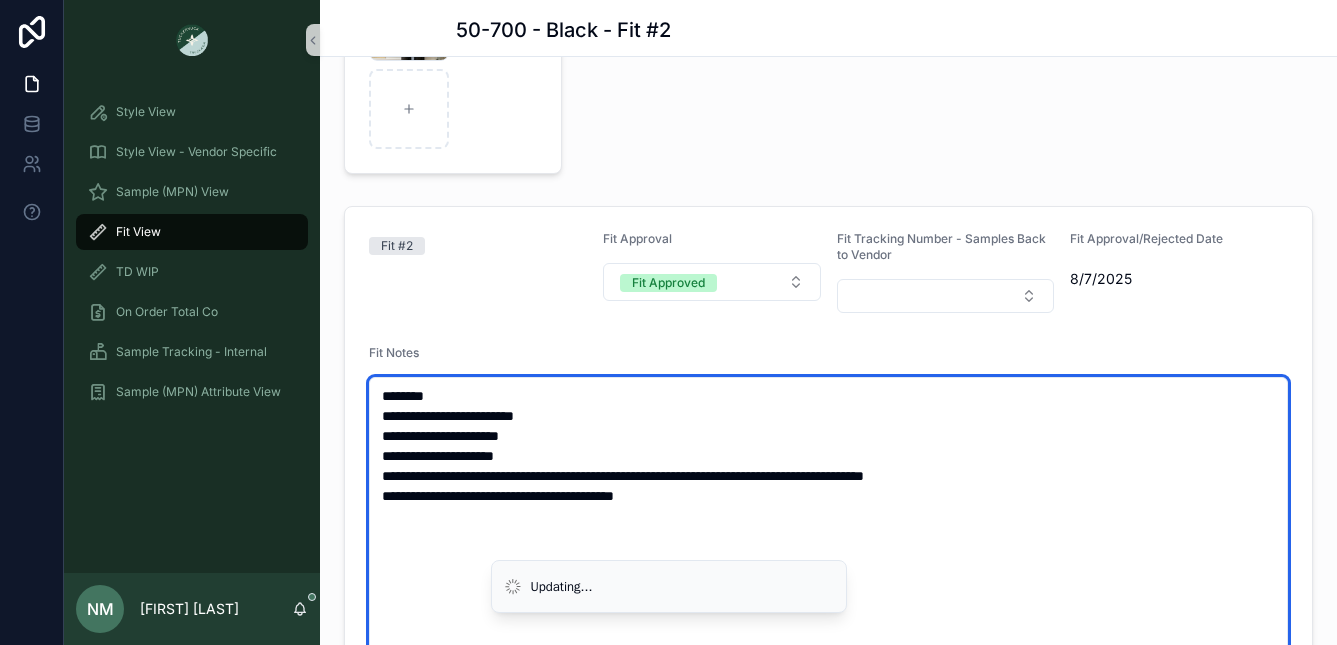 click on "**********" at bounding box center (828, 546) 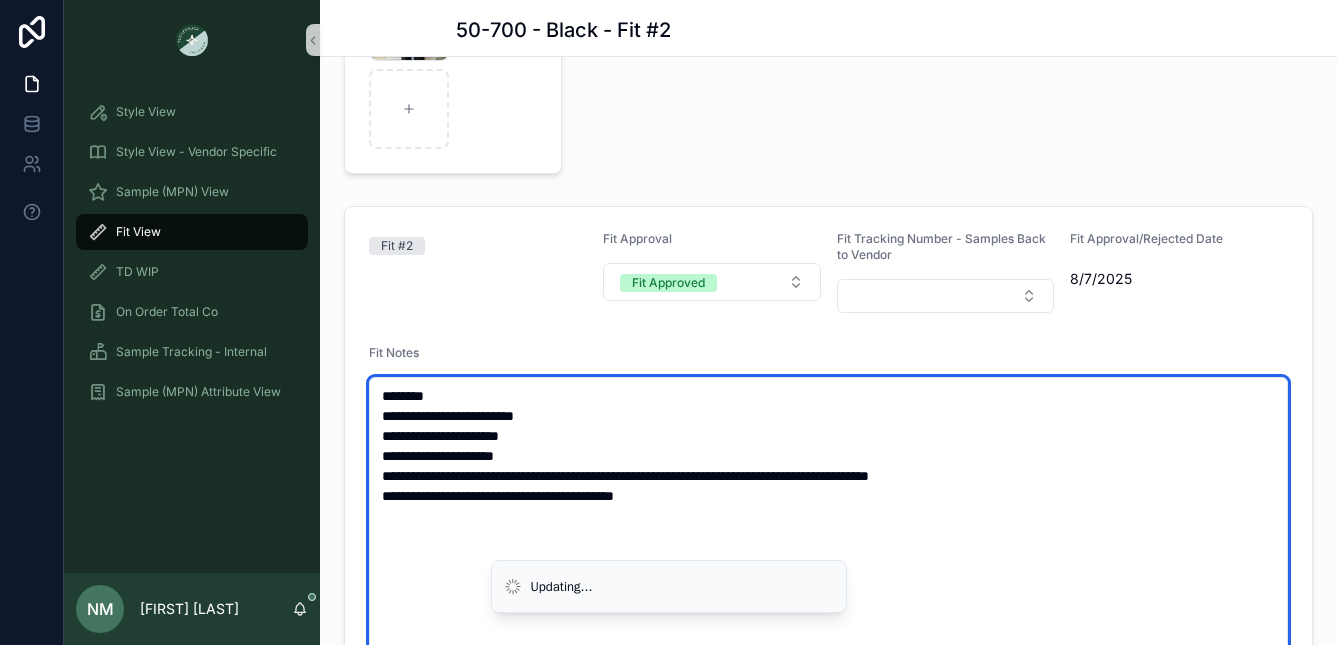 click on "**********" at bounding box center (828, 546) 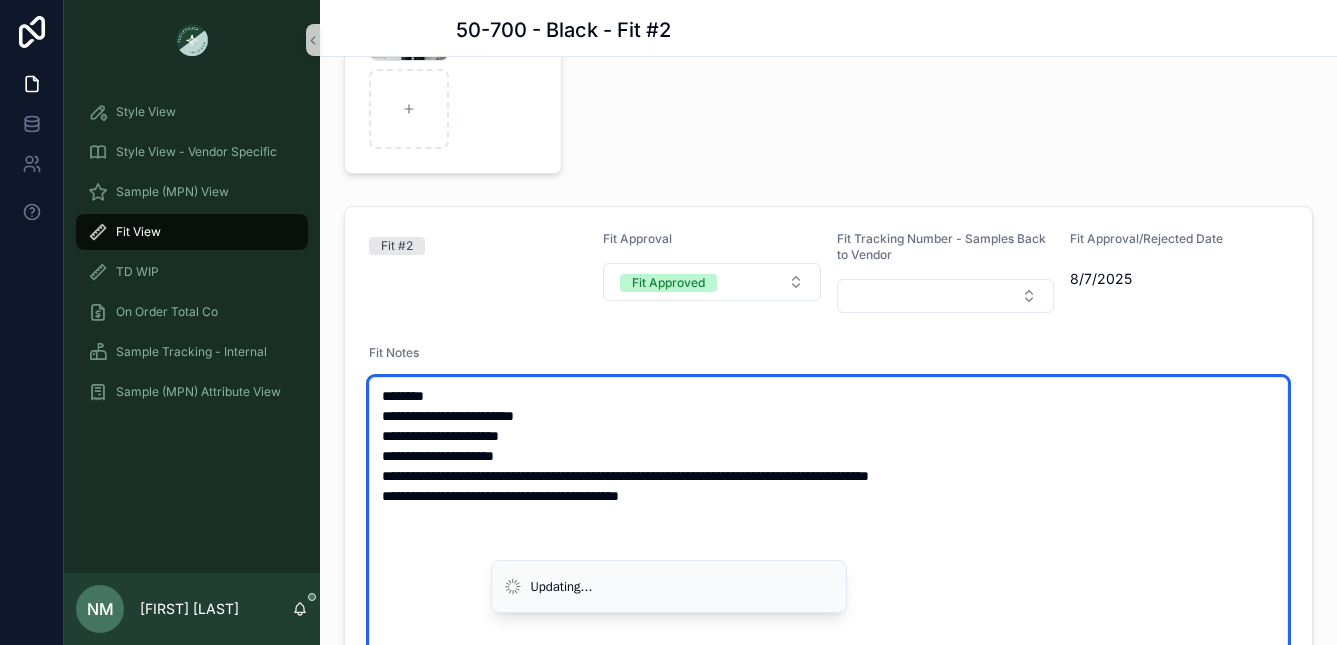 click on "**********" at bounding box center (828, 546) 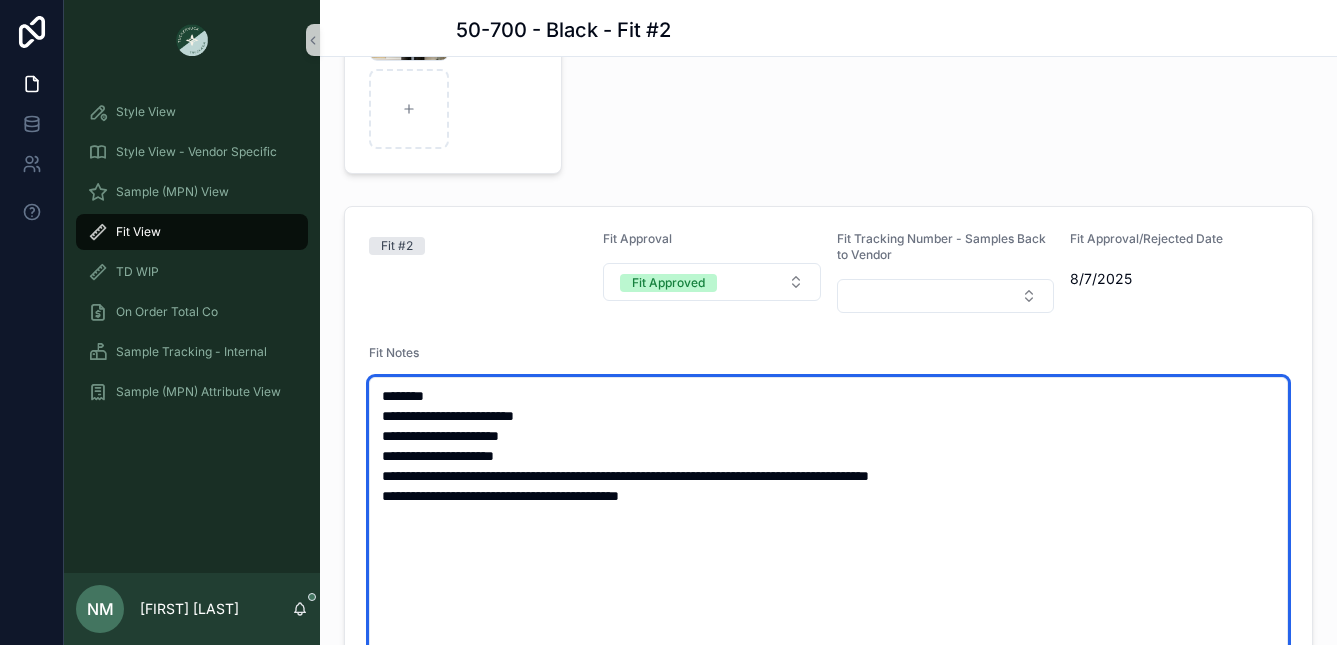 drag, startPoint x: 683, startPoint y: 496, endPoint x: 361, endPoint y: 417, distance: 331.5494 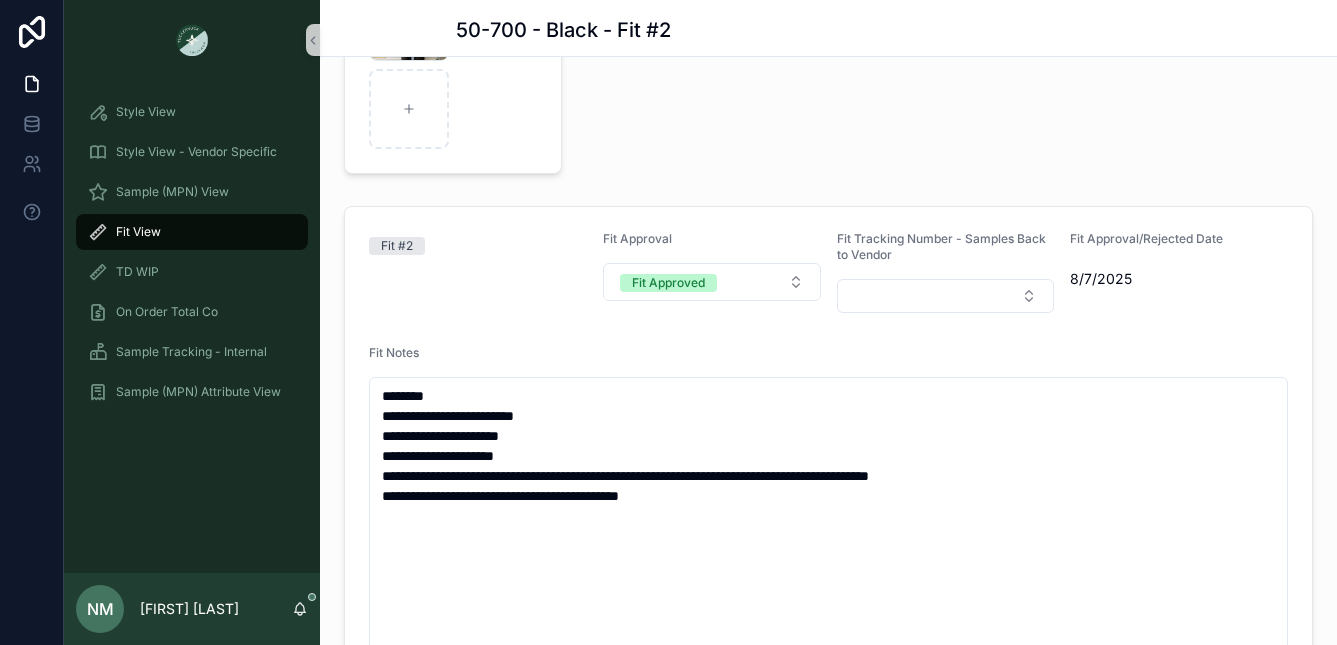 click on "**********" at bounding box center (953, 41) 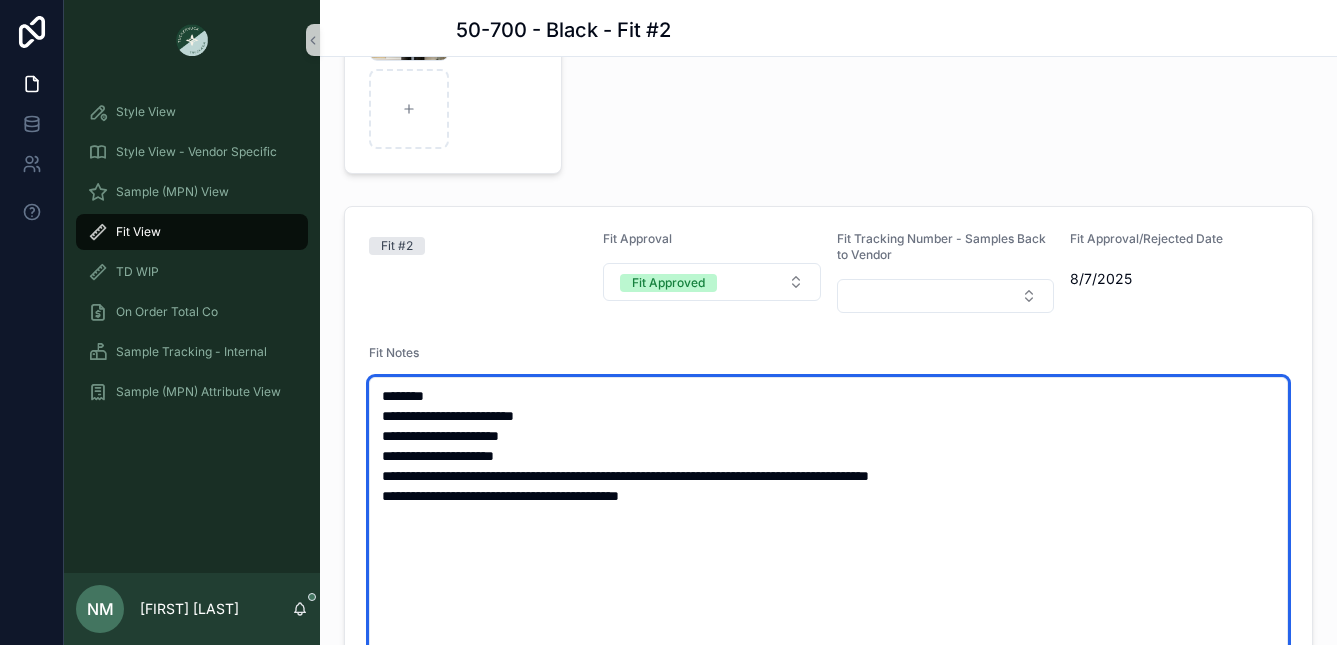 drag, startPoint x: 547, startPoint y: 418, endPoint x: 530, endPoint y: 415, distance: 17.262676 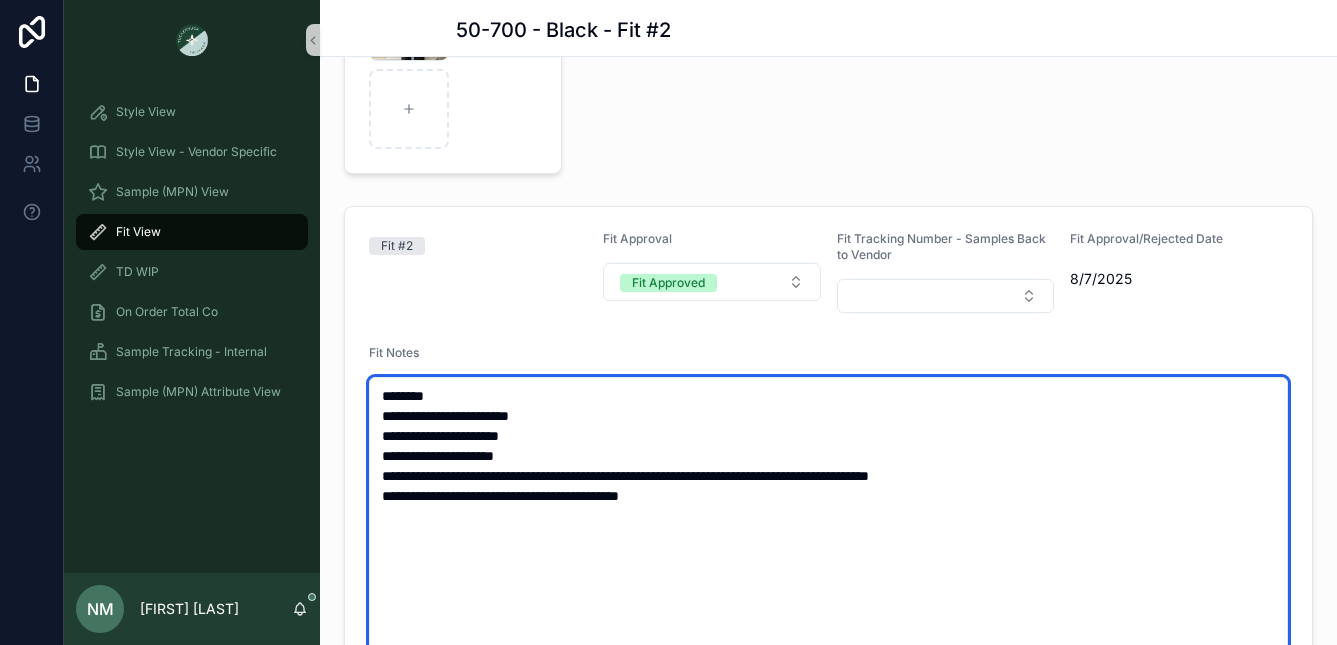 type on "**********" 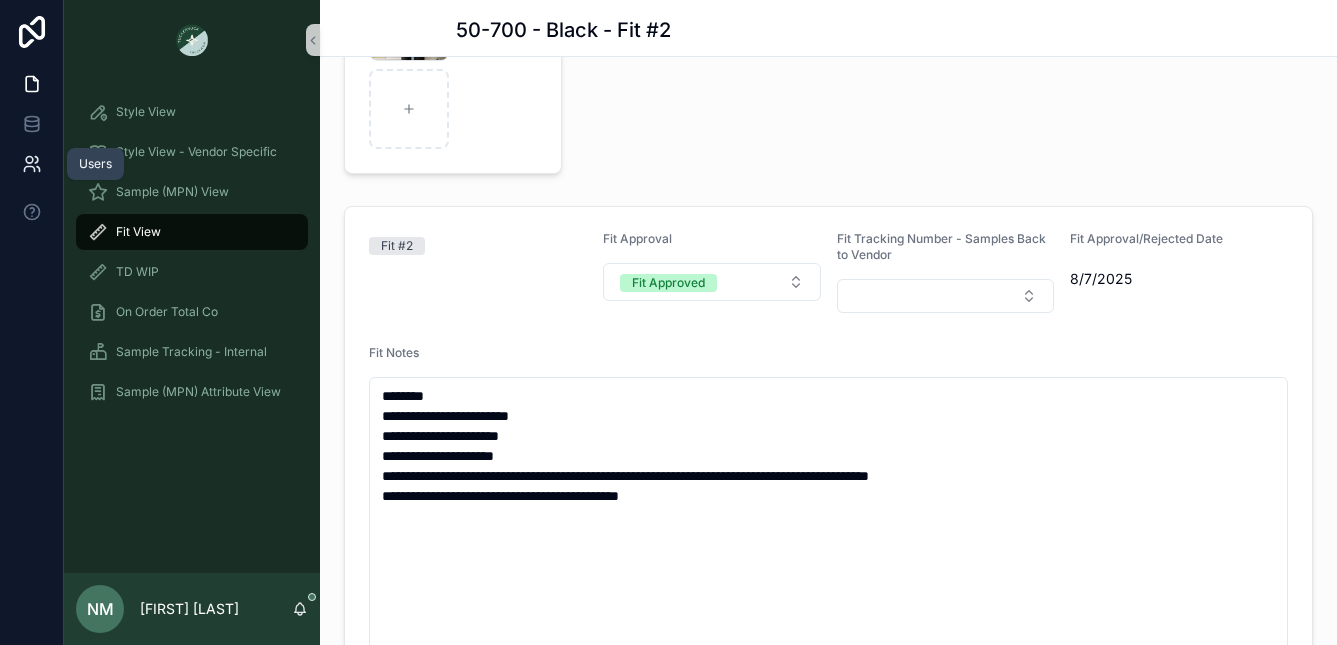 click 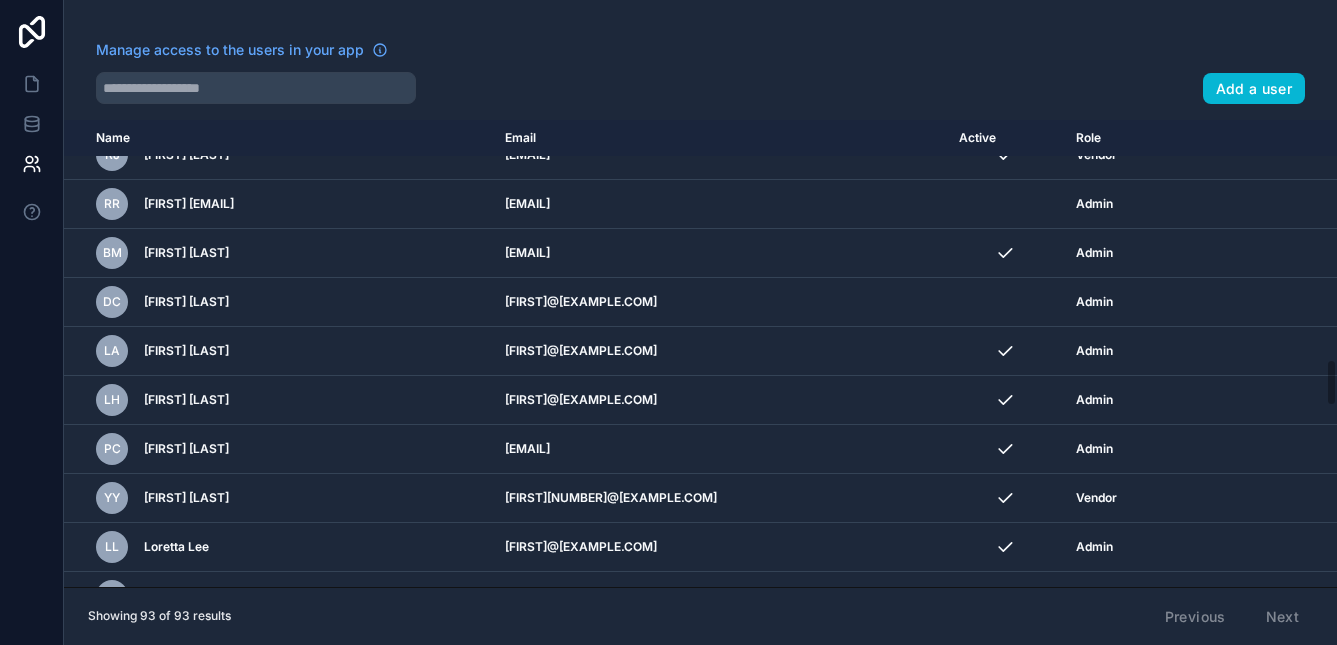 scroll, scrollTop: 2394, scrollLeft: 0, axis: vertical 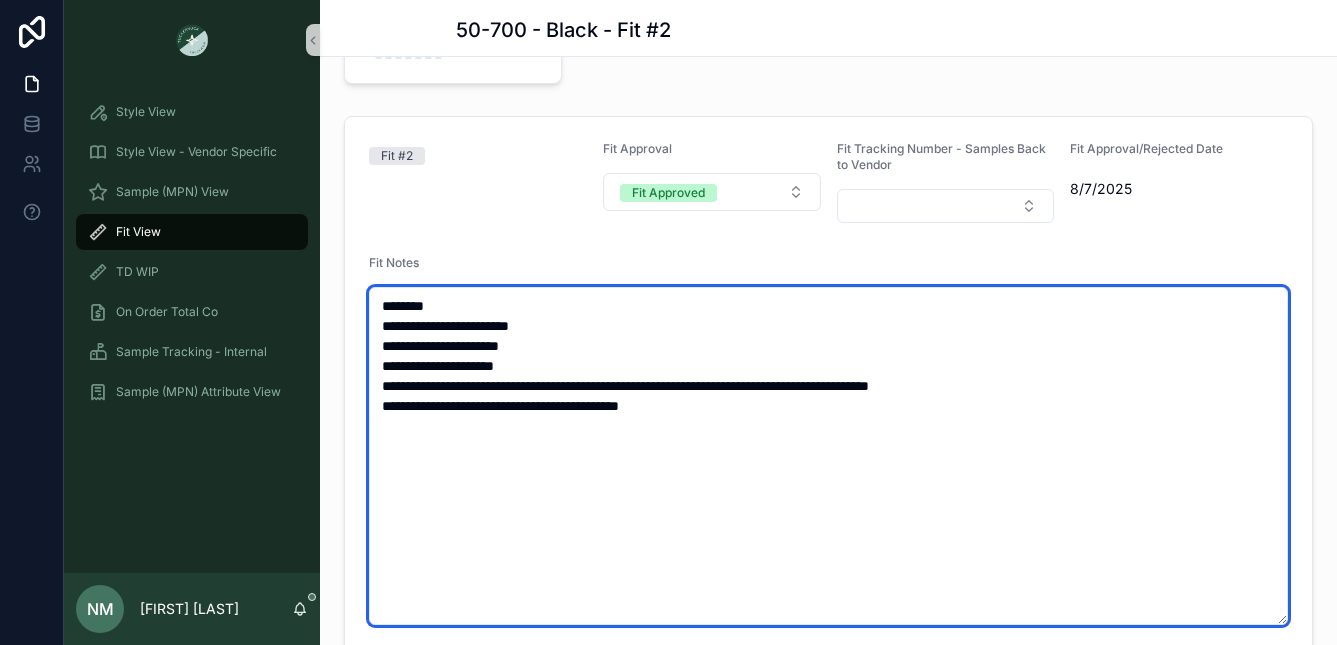 drag, startPoint x: 687, startPoint y: 410, endPoint x: 364, endPoint y: 323, distance: 334.5116 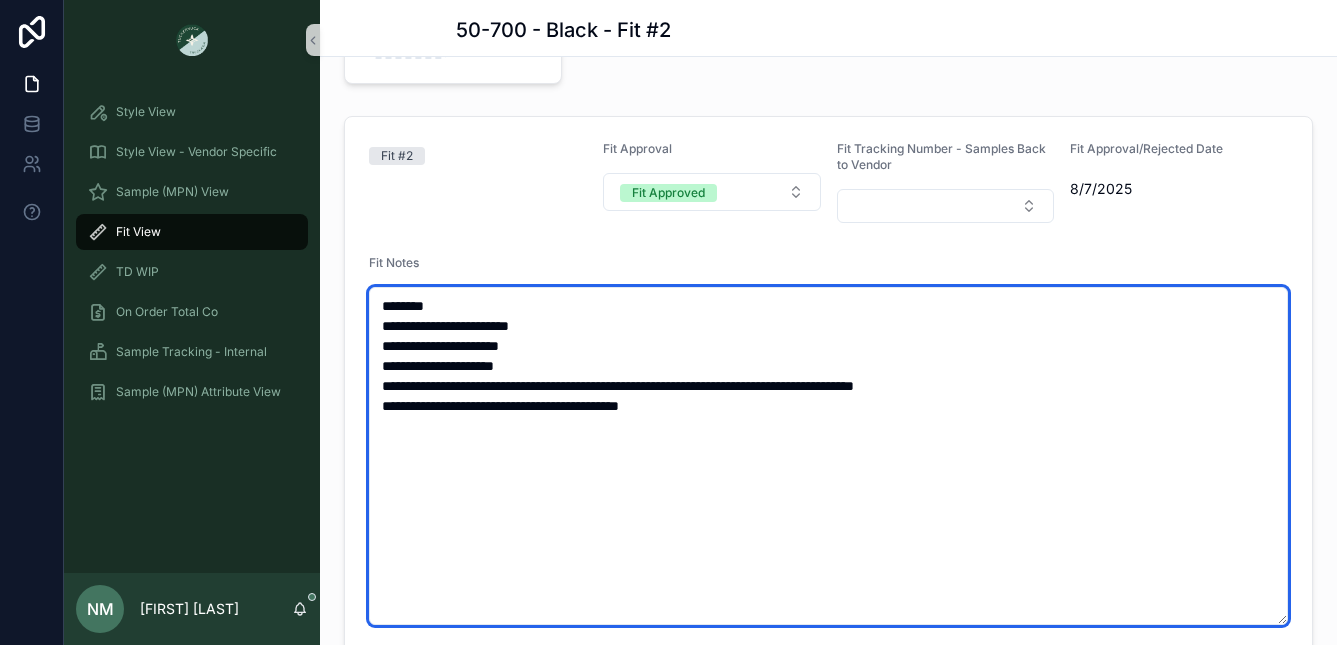 drag, startPoint x: 903, startPoint y: 387, endPoint x: 892, endPoint y: 385, distance: 11.18034 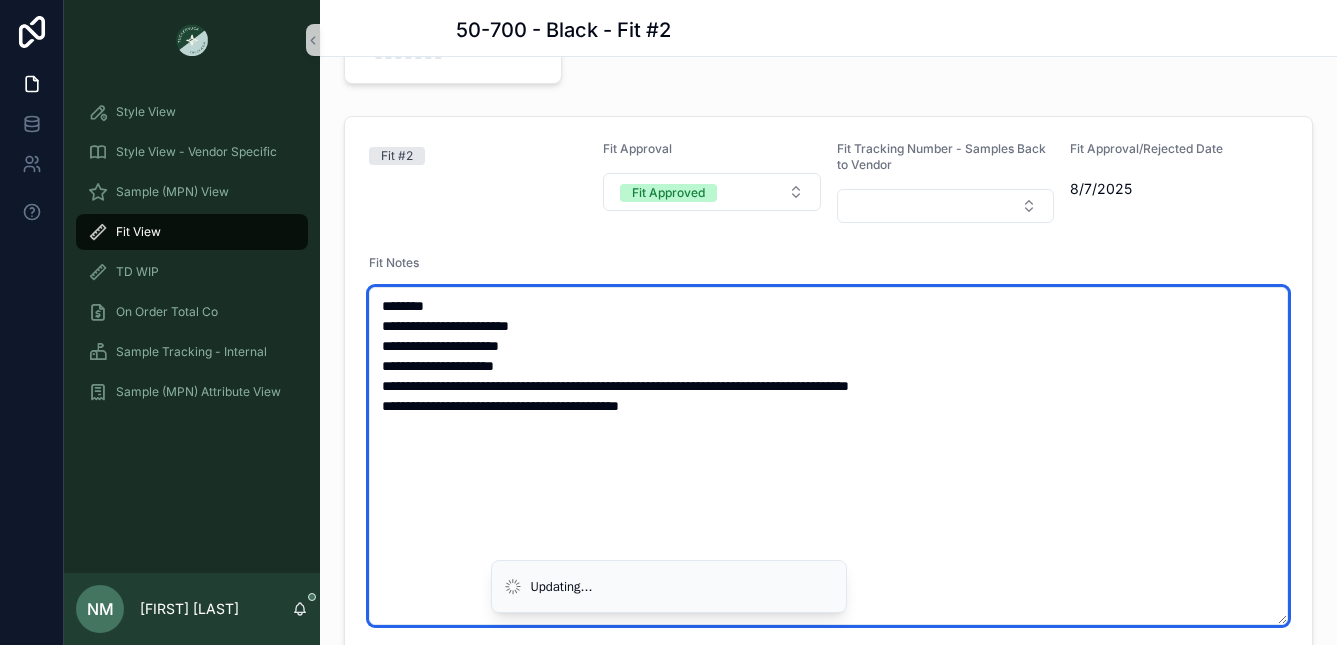click on "**********" at bounding box center (828, 456) 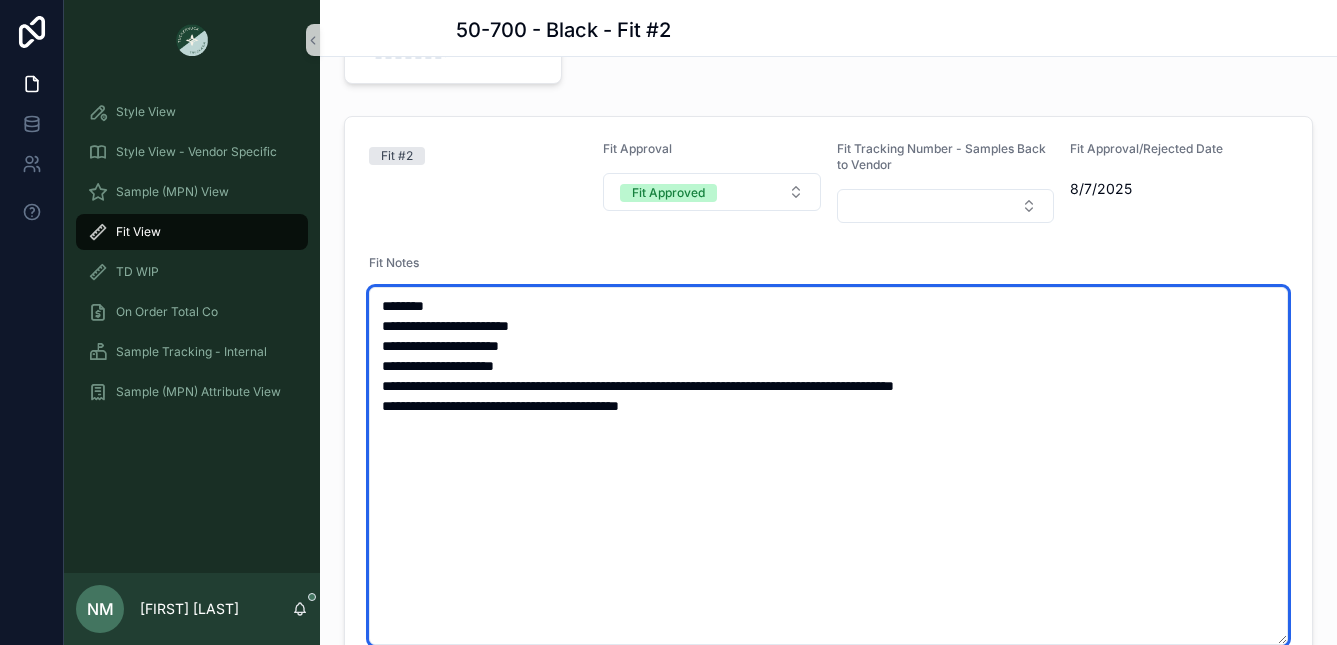 click on "**********" at bounding box center (828, 466) 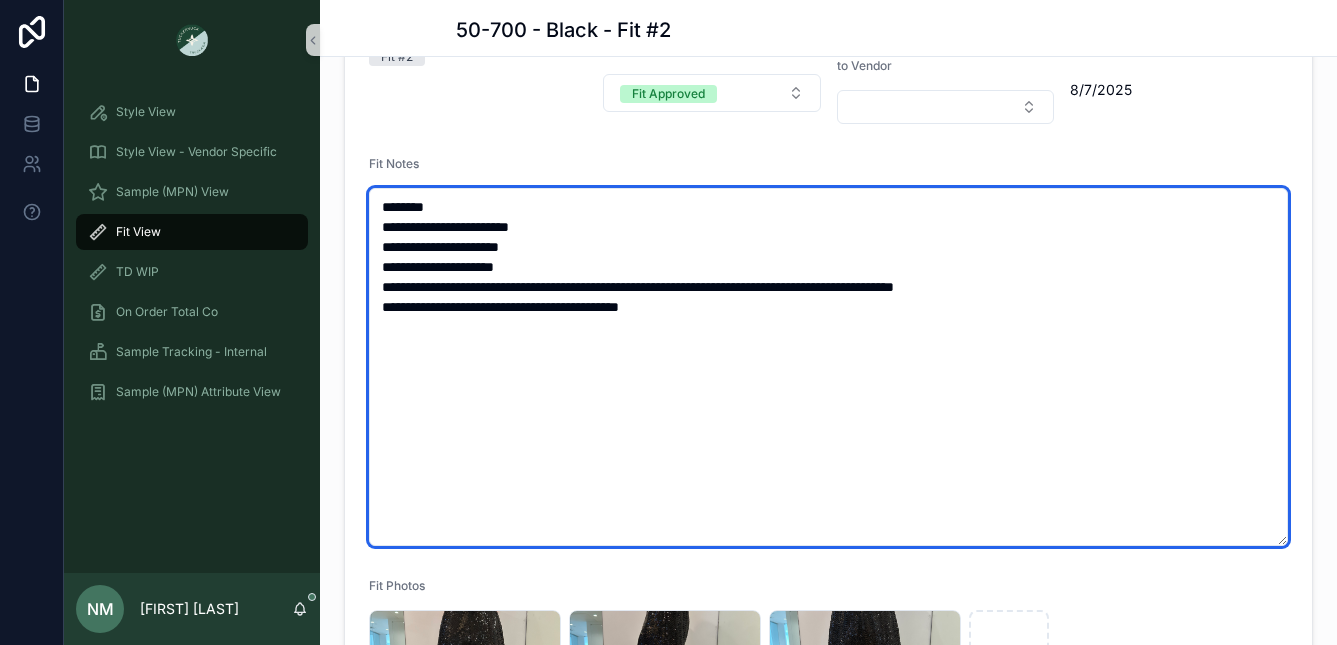 scroll, scrollTop: 532, scrollLeft: 0, axis: vertical 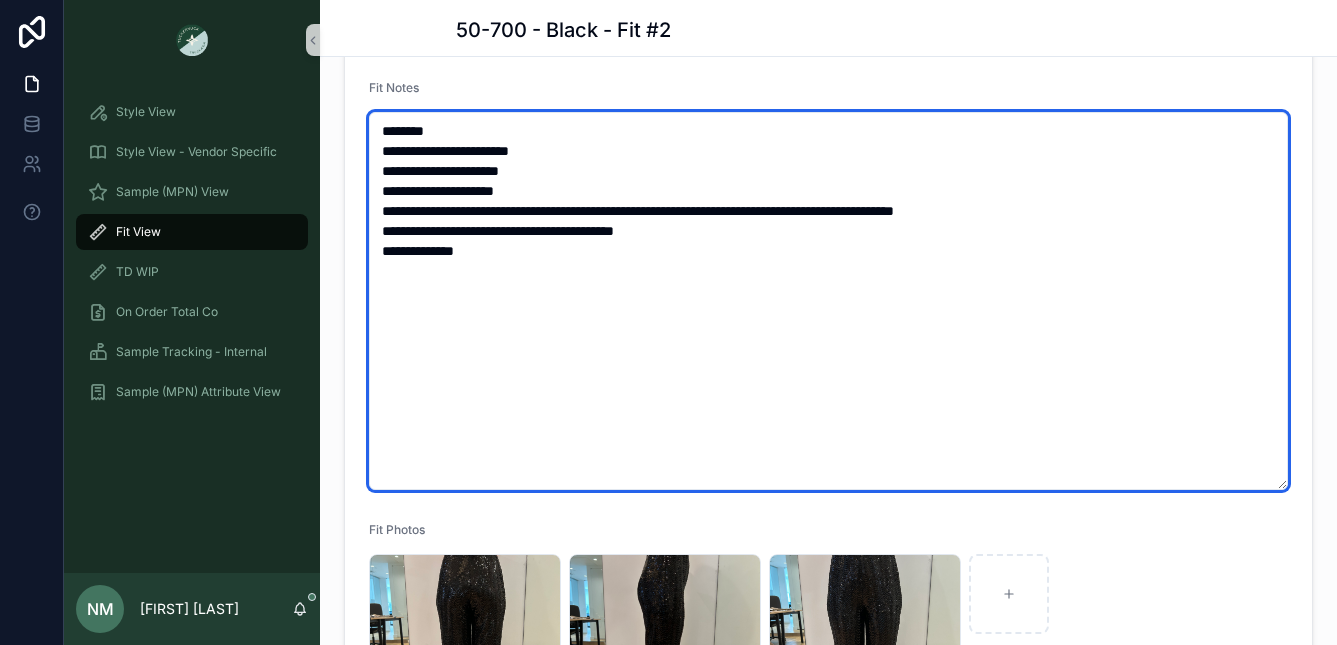 click on "**********" at bounding box center (828, 301) 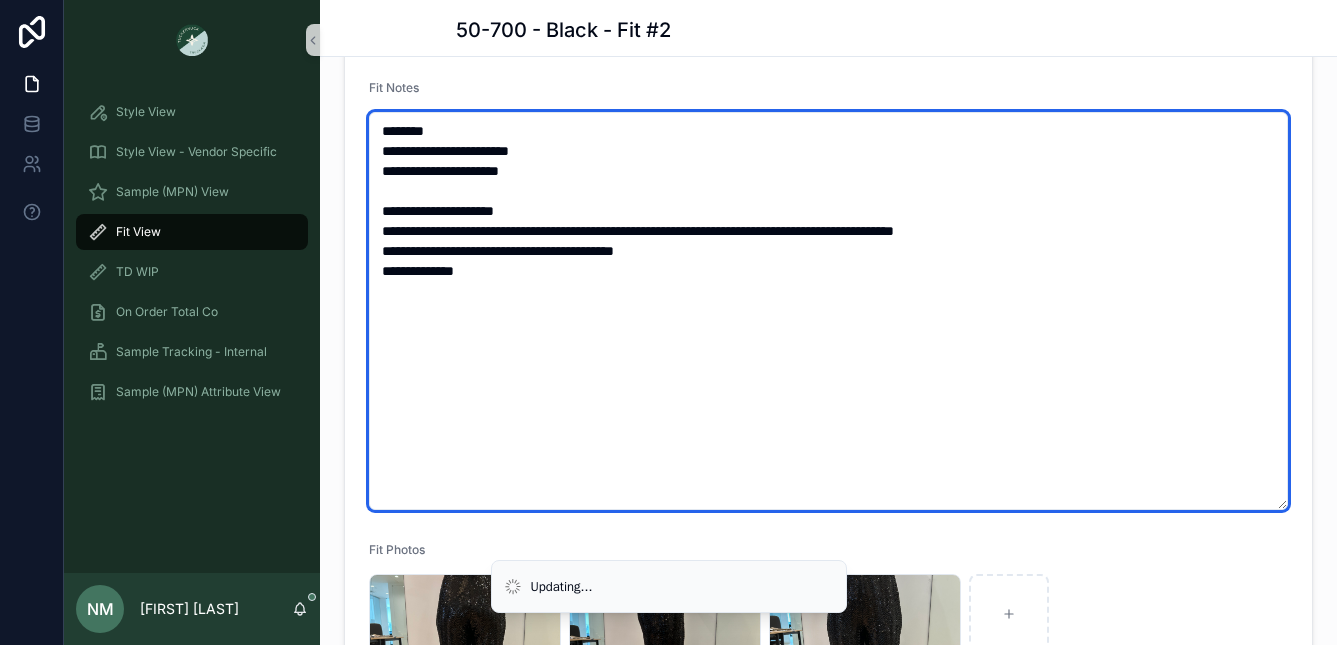 paste on "**********" 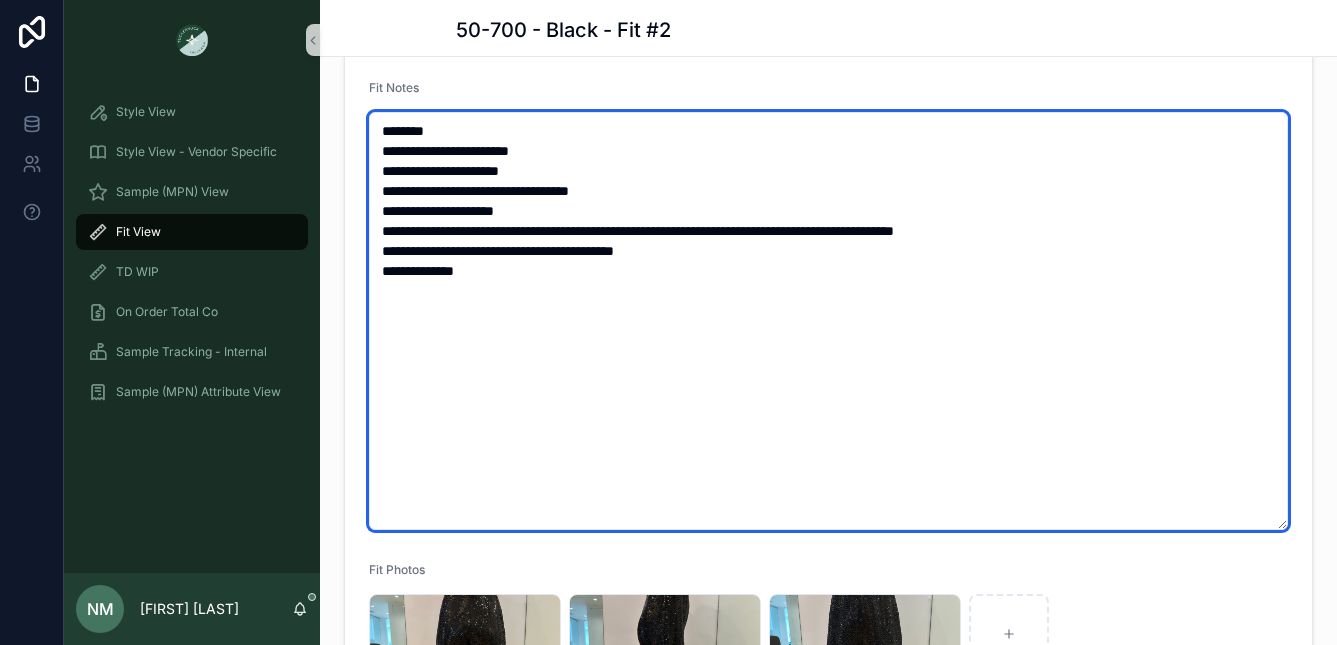 click on "**********" at bounding box center (828, 321) 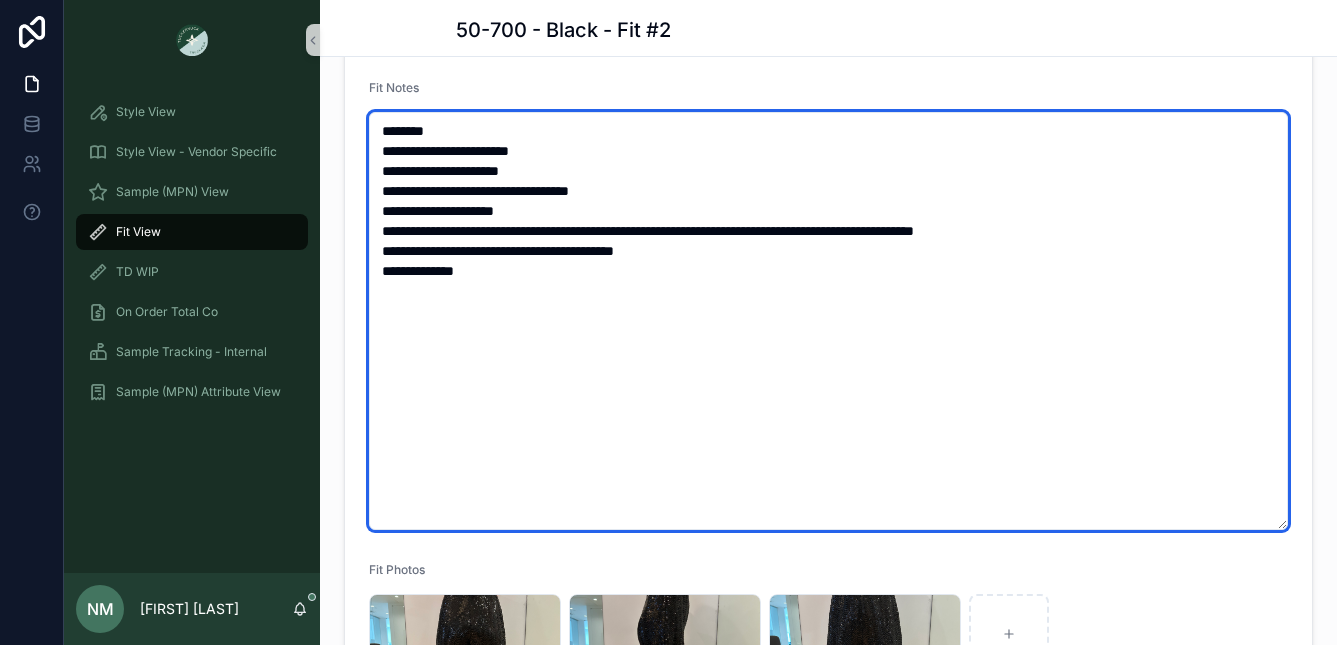 type on "**********" 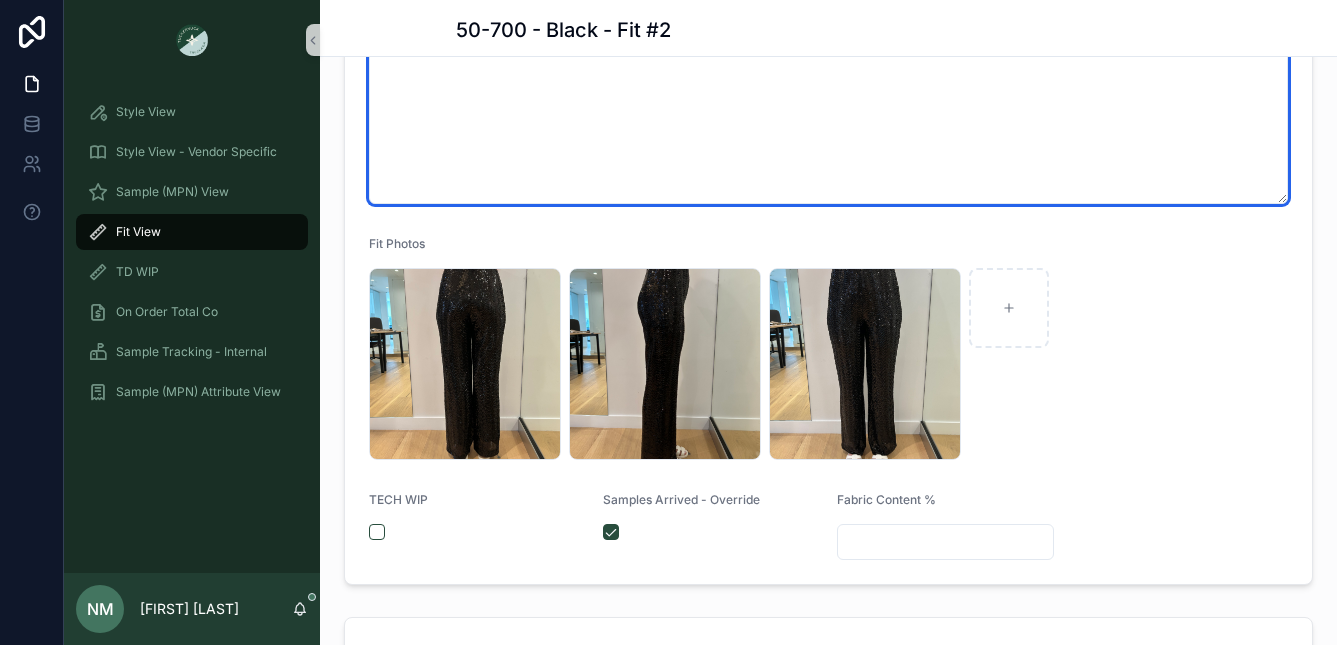 scroll, scrollTop: 894, scrollLeft: 0, axis: vertical 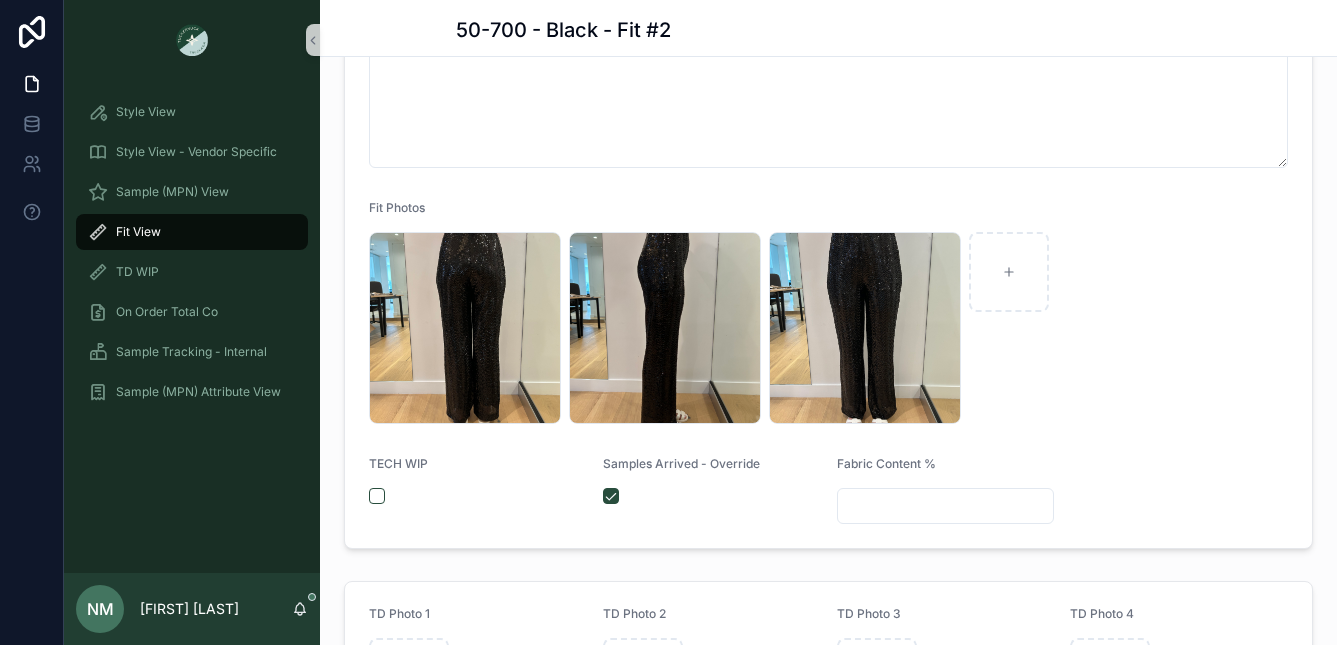 click on "Fit View" at bounding box center [192, 232] 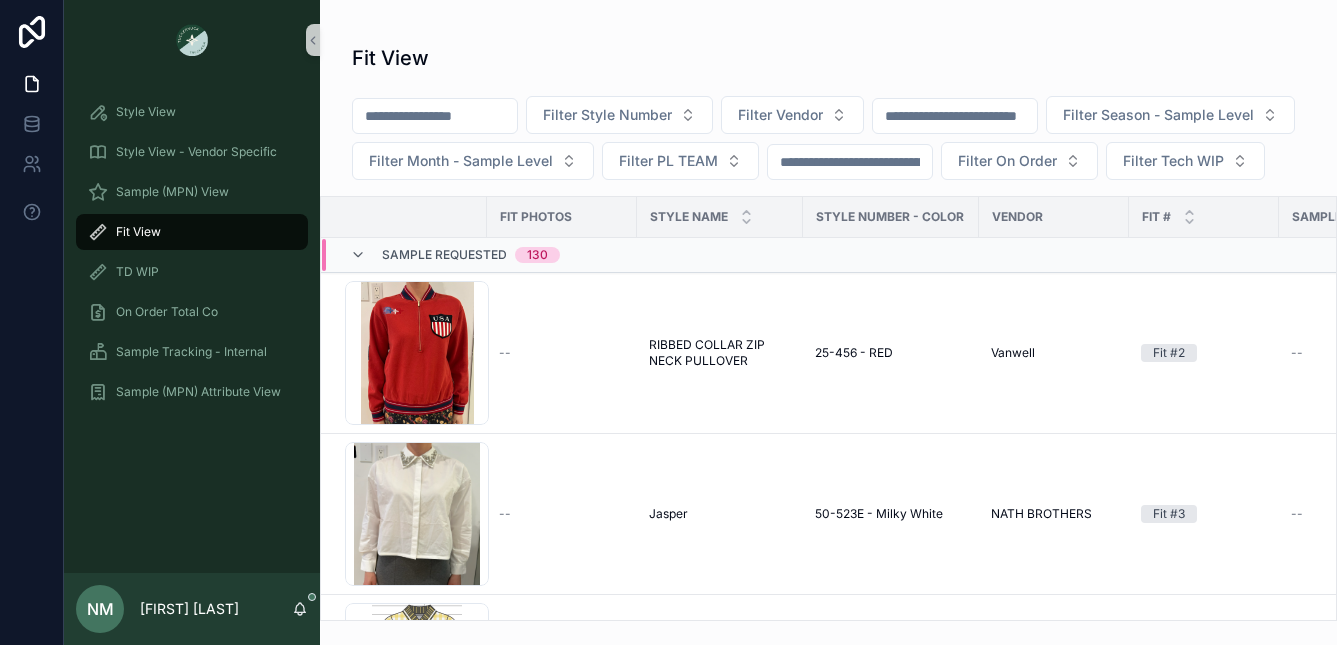 scroll, scrollTop: 0, scrollLeft: 0, axis: both 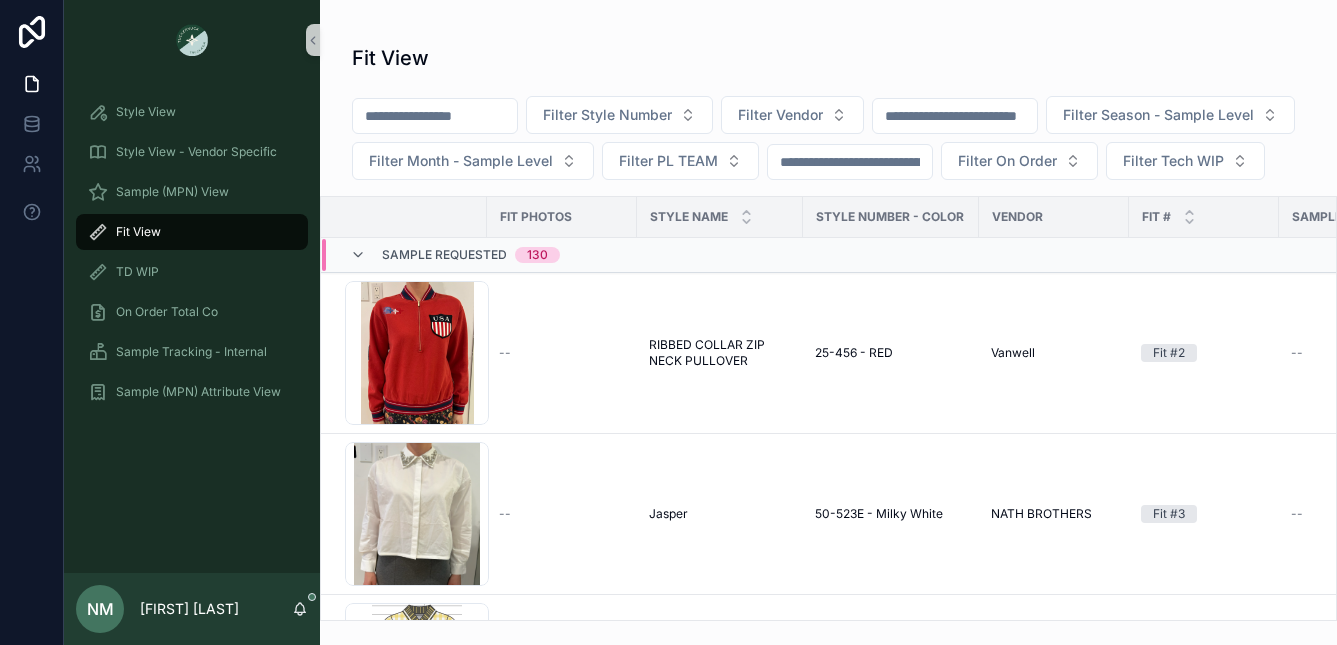 click at bounding box center [435, 116] 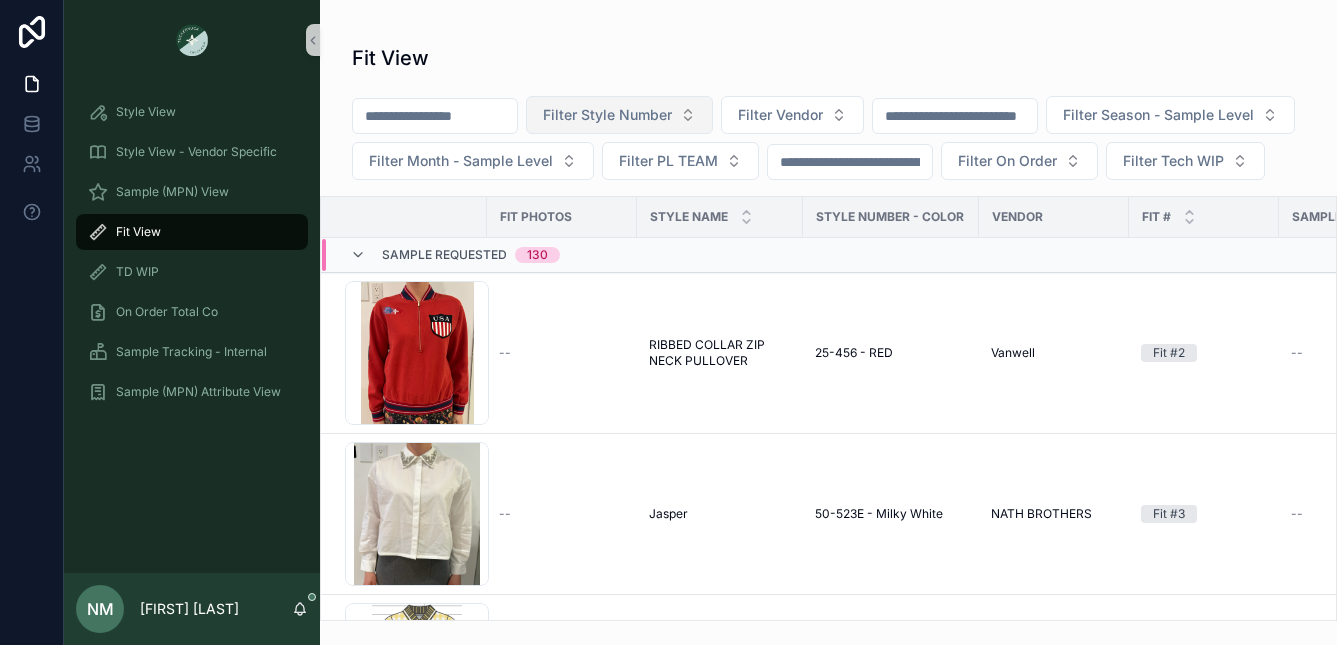 click on "Filter Style Number" at bounding box center [607, 115] 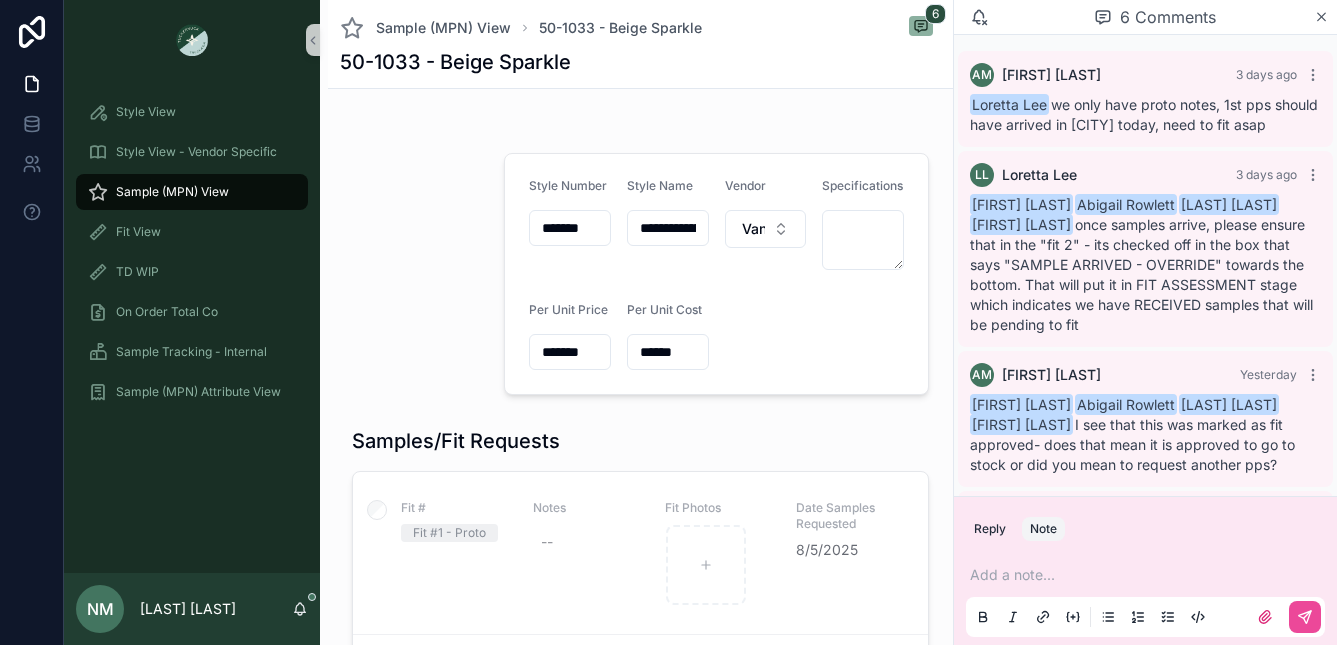 scroll, scrollTop: 0, scrollLeft: 0, axis: both 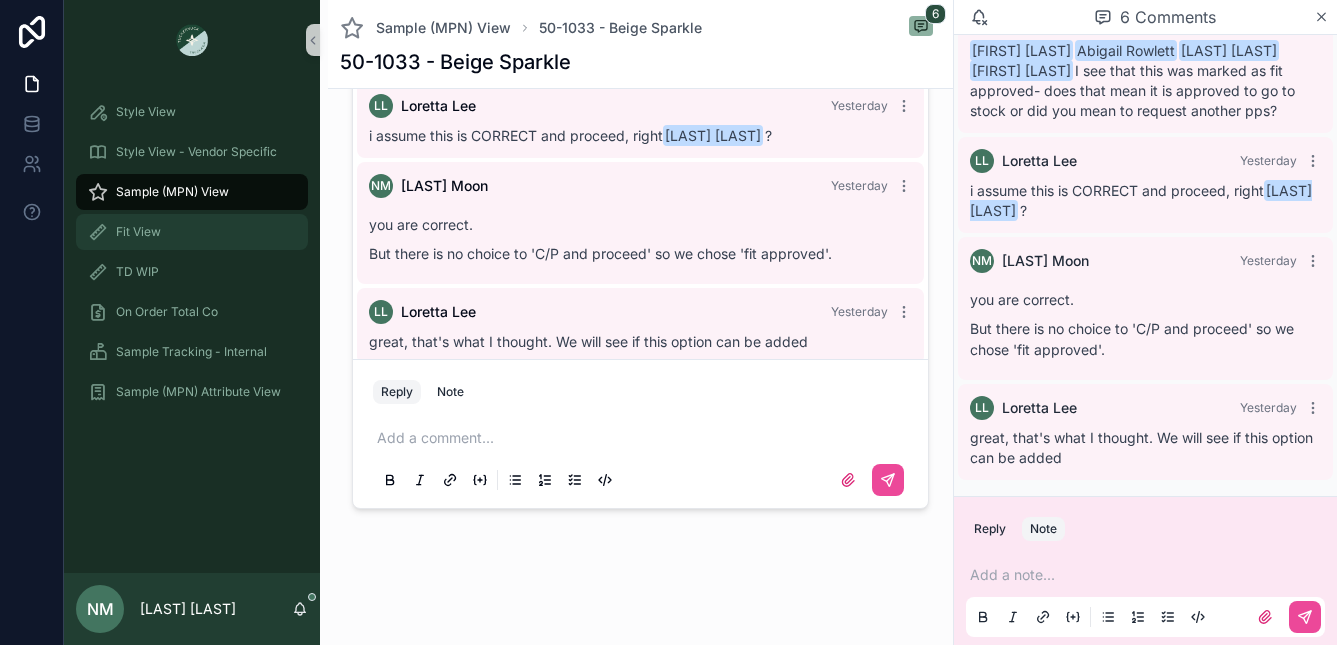 click on "Fit View" at bounding box center [138, 232] 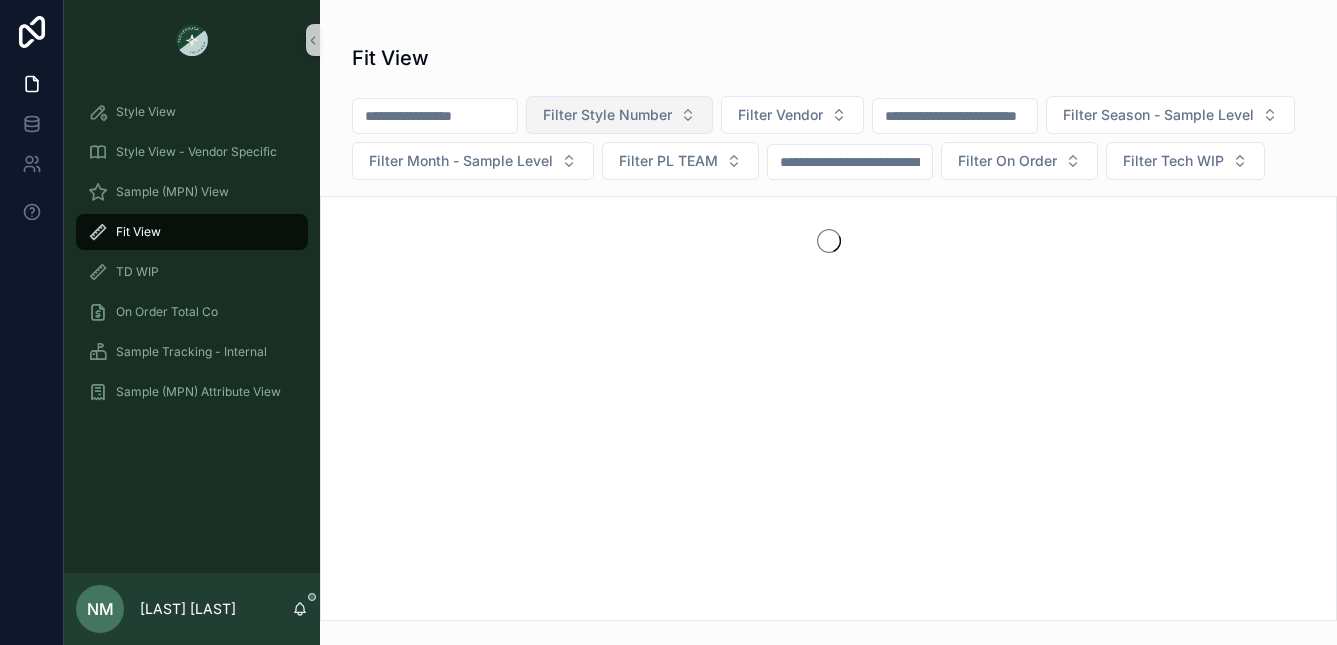 click on "Filter Style Number" at bounding box center [607, 115] 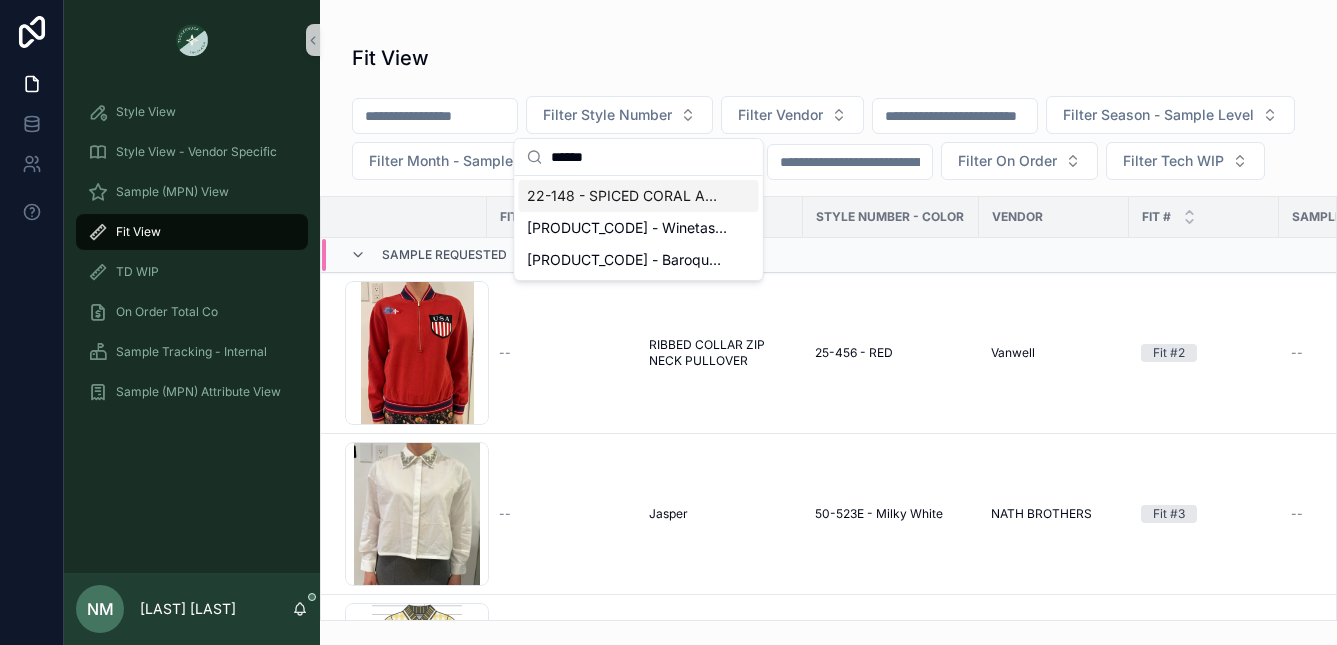 type on "******" 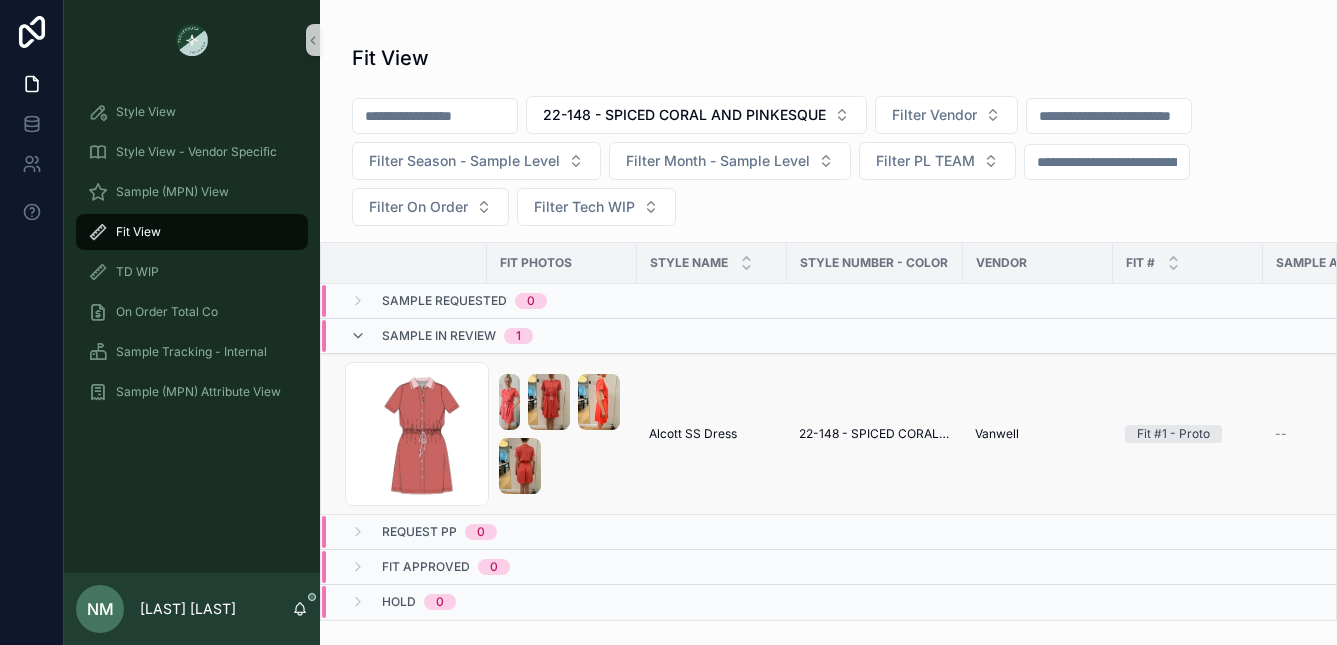 click at bounding box center (599, 402) 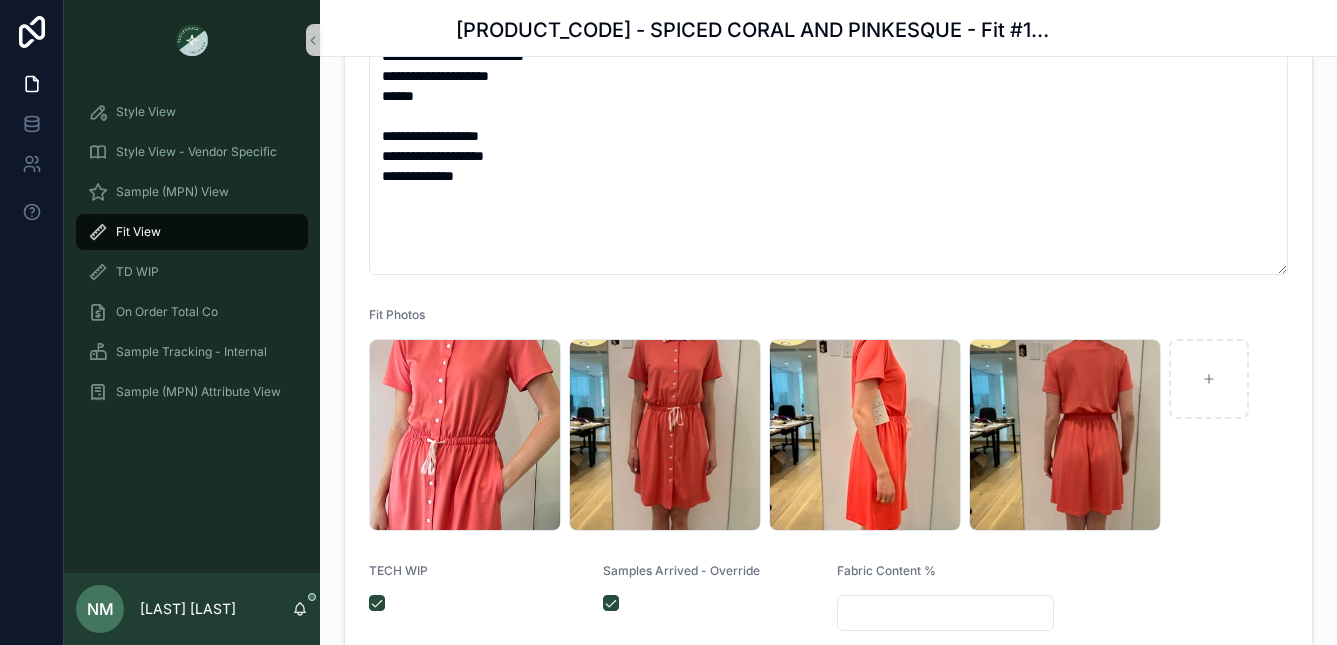 scroll, scrollTop: 647, scrollLeft: 0, axis: vertical 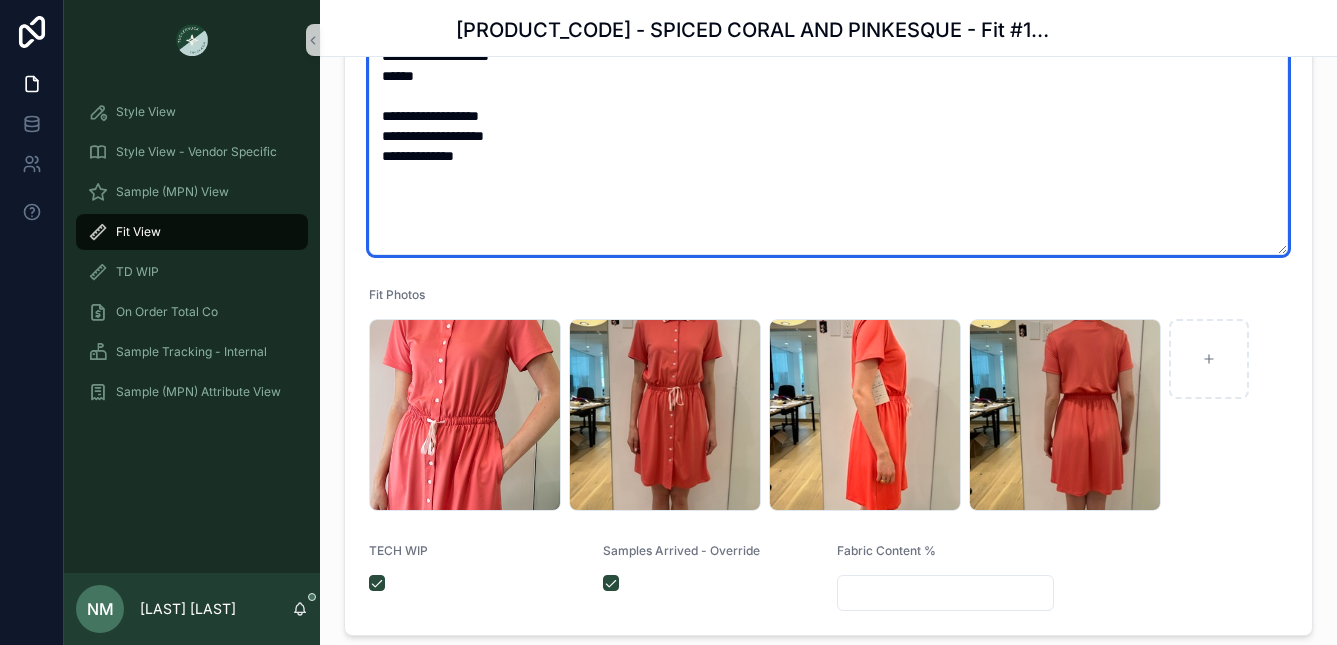 click on "**********" at bounding box center [828, 126] 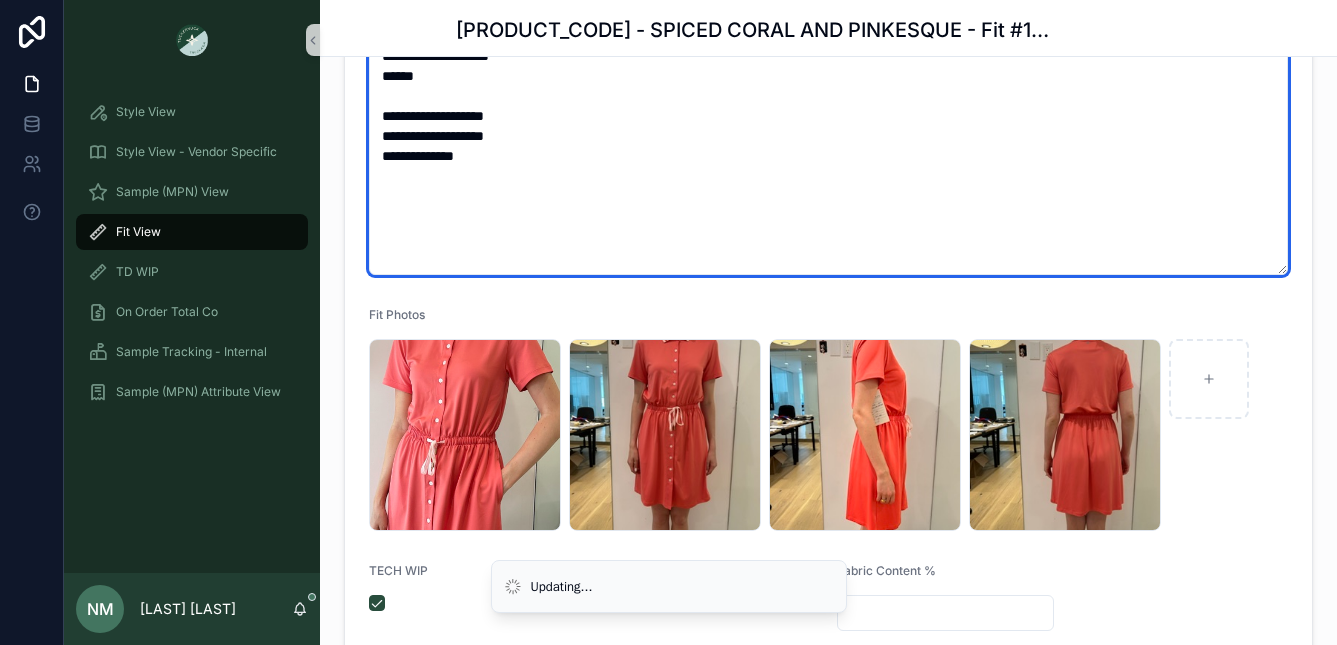 click on "**********" at bounding box center [828, 136] 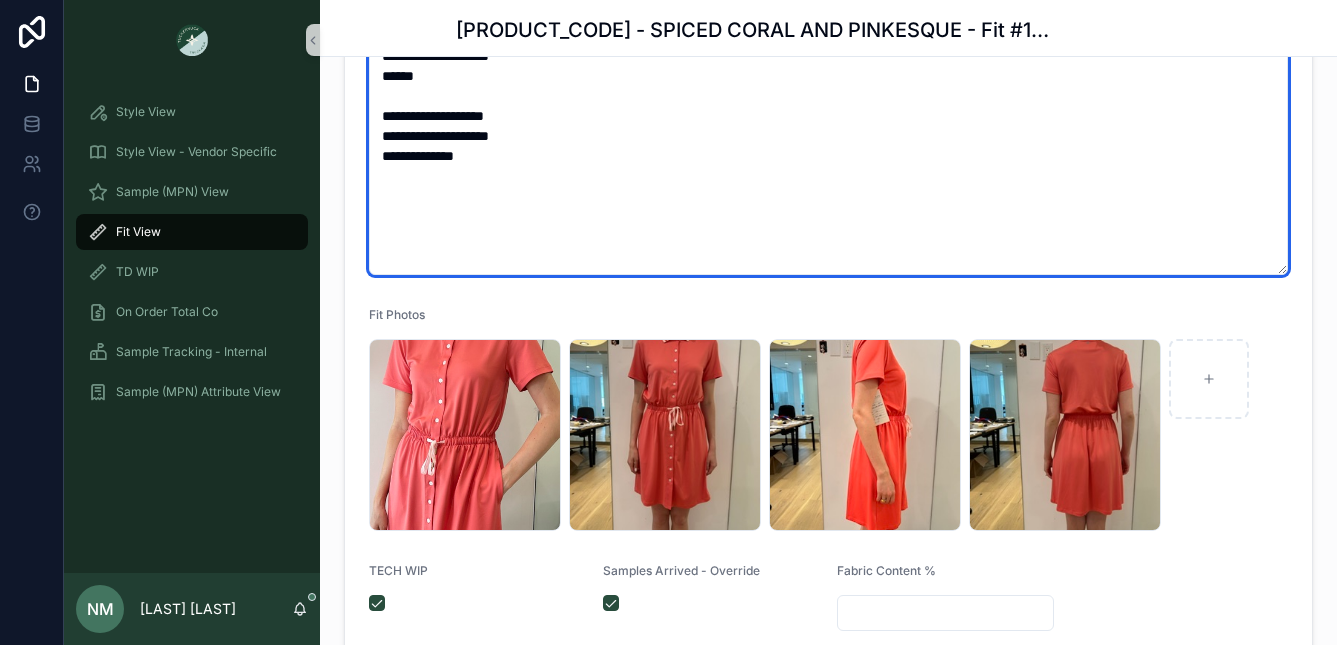 click on "**********" at bounding box center [828, 136] 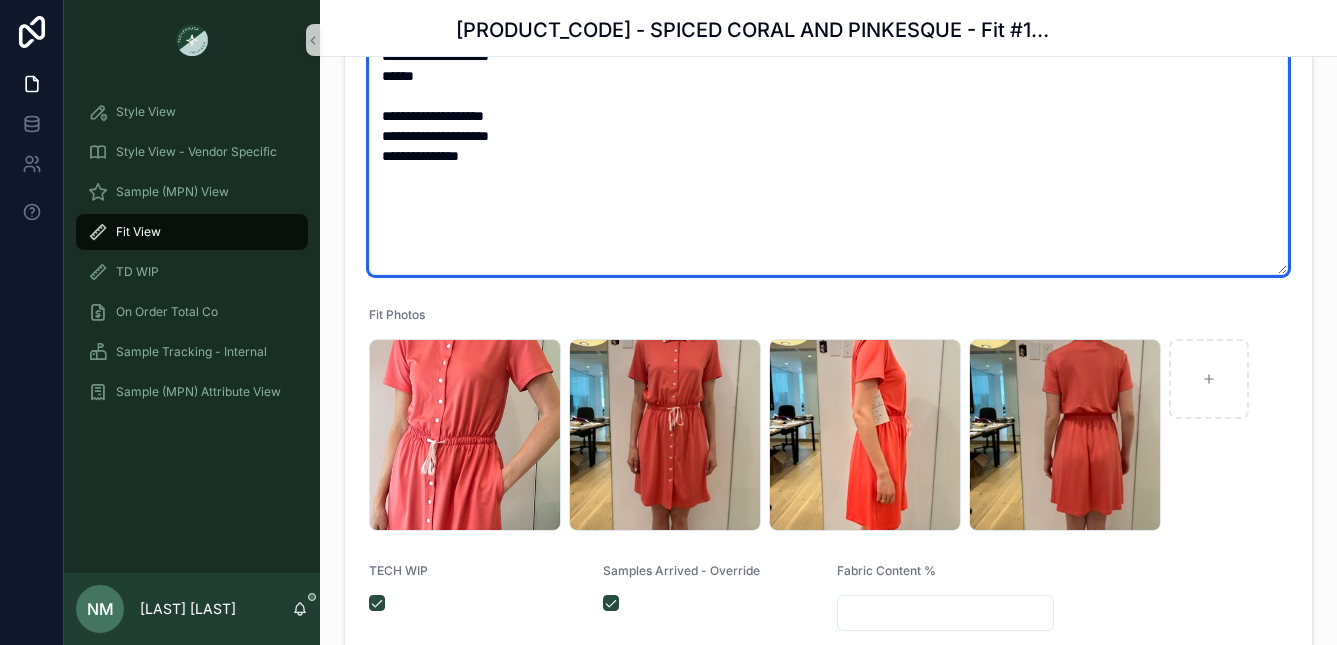 type on "**********" 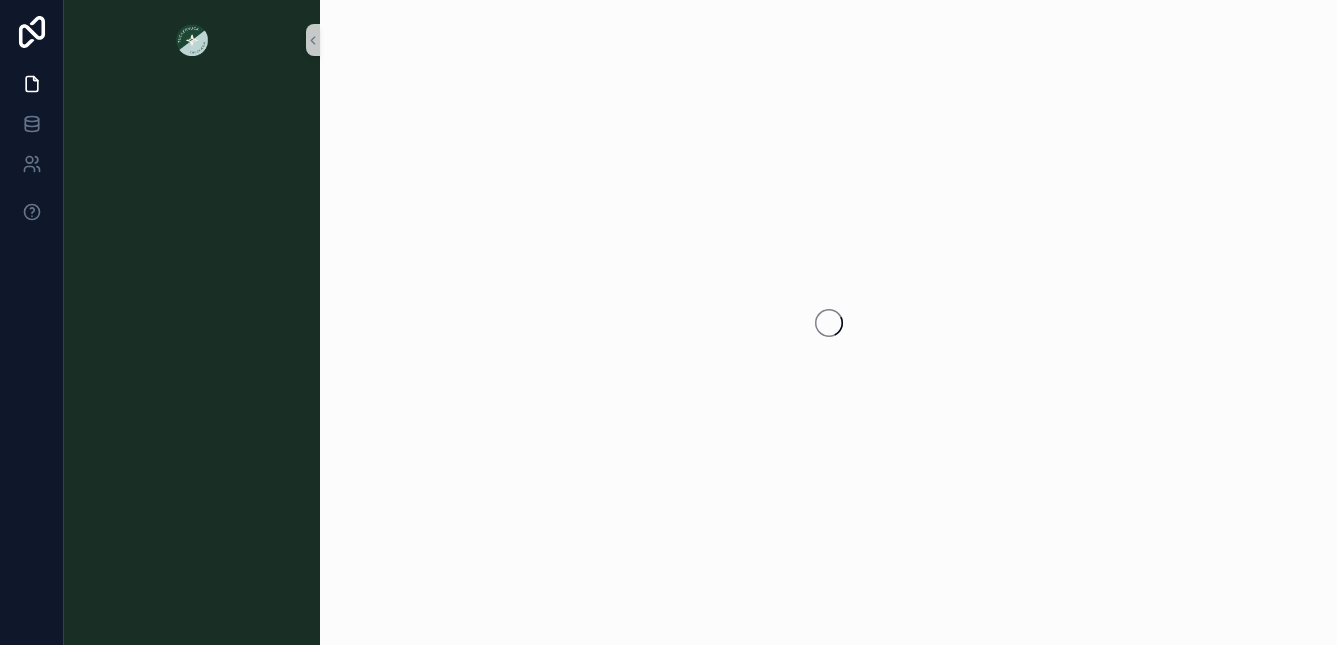 scroll, scrollTop: 0, scrollLeft: 0, axis: both 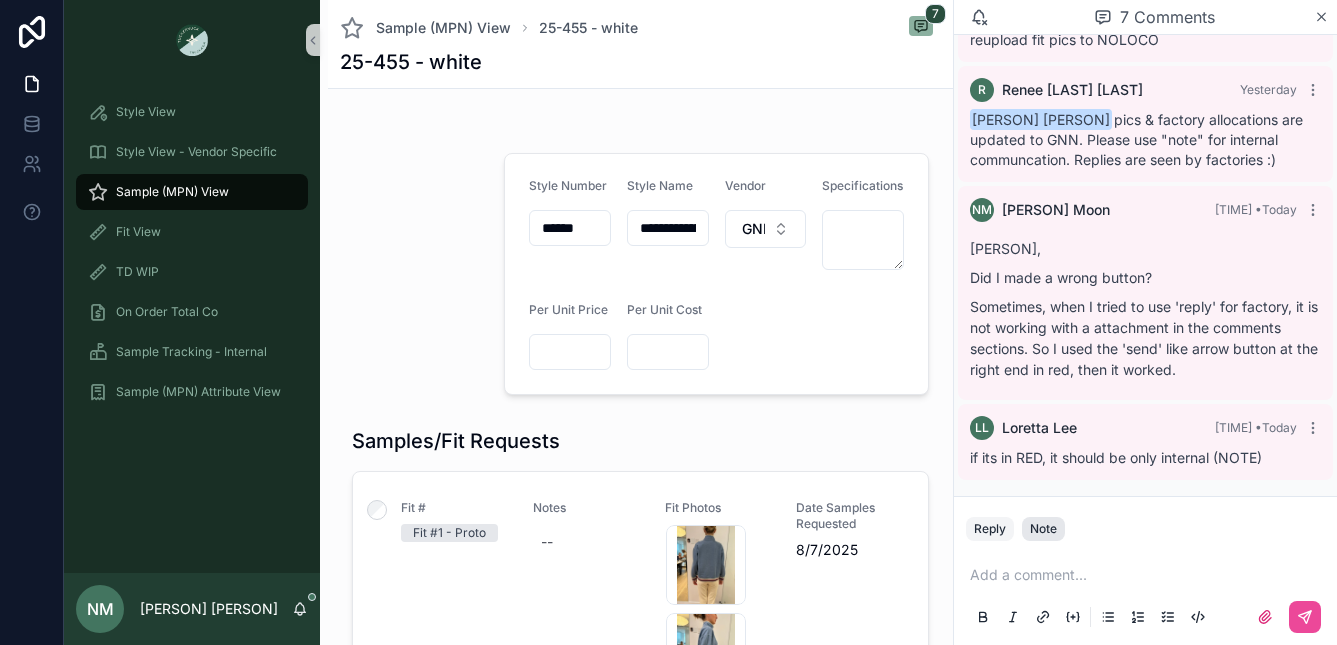 click on "Note" at bounding box center (1043, 529) 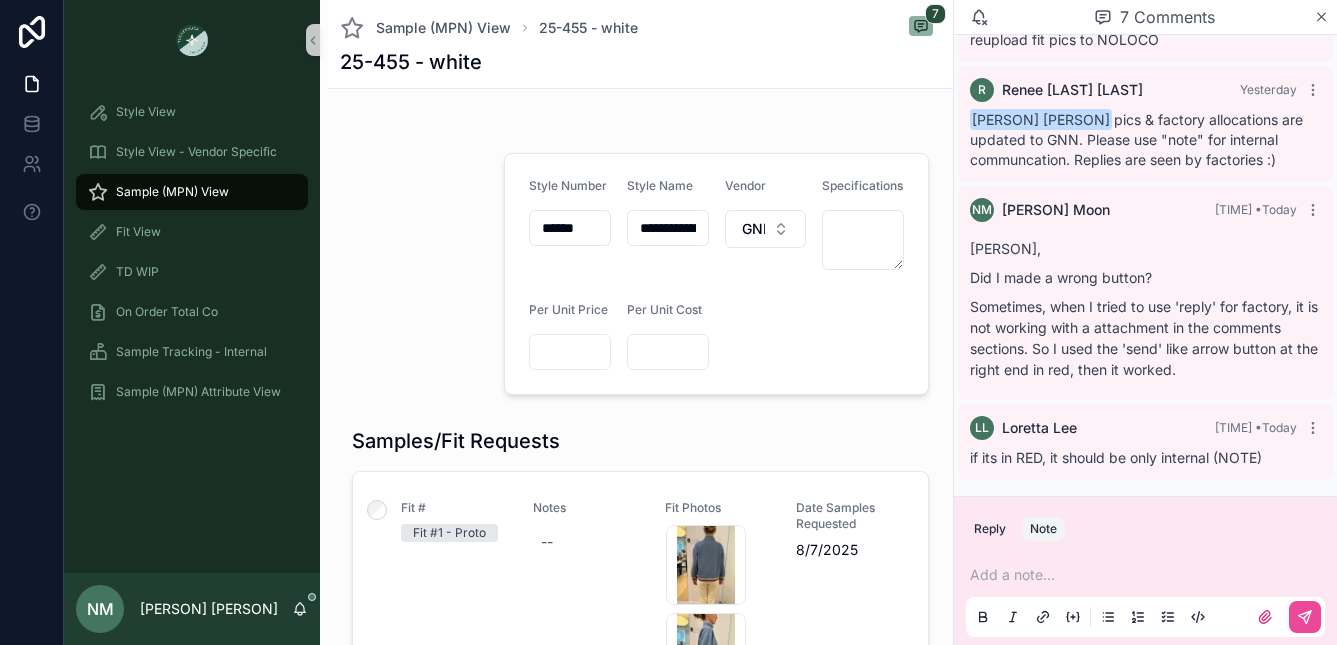 click on "Add a note..." at bounding box center (1145, 595) 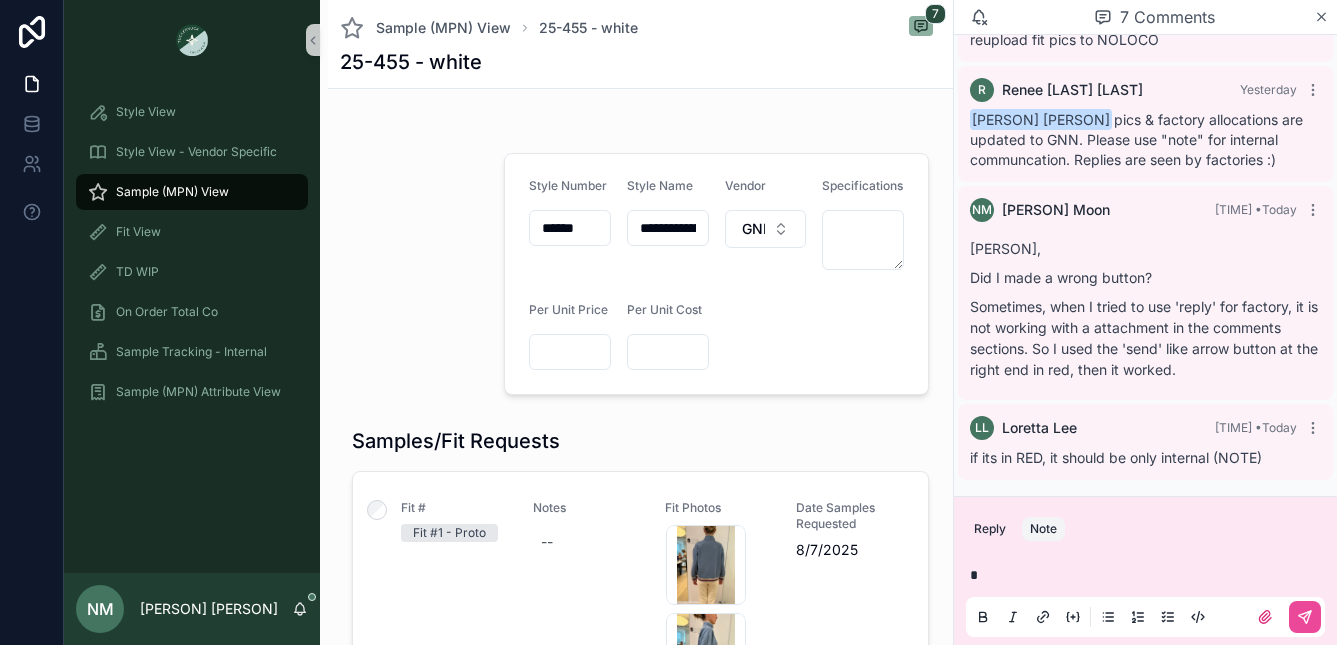 type 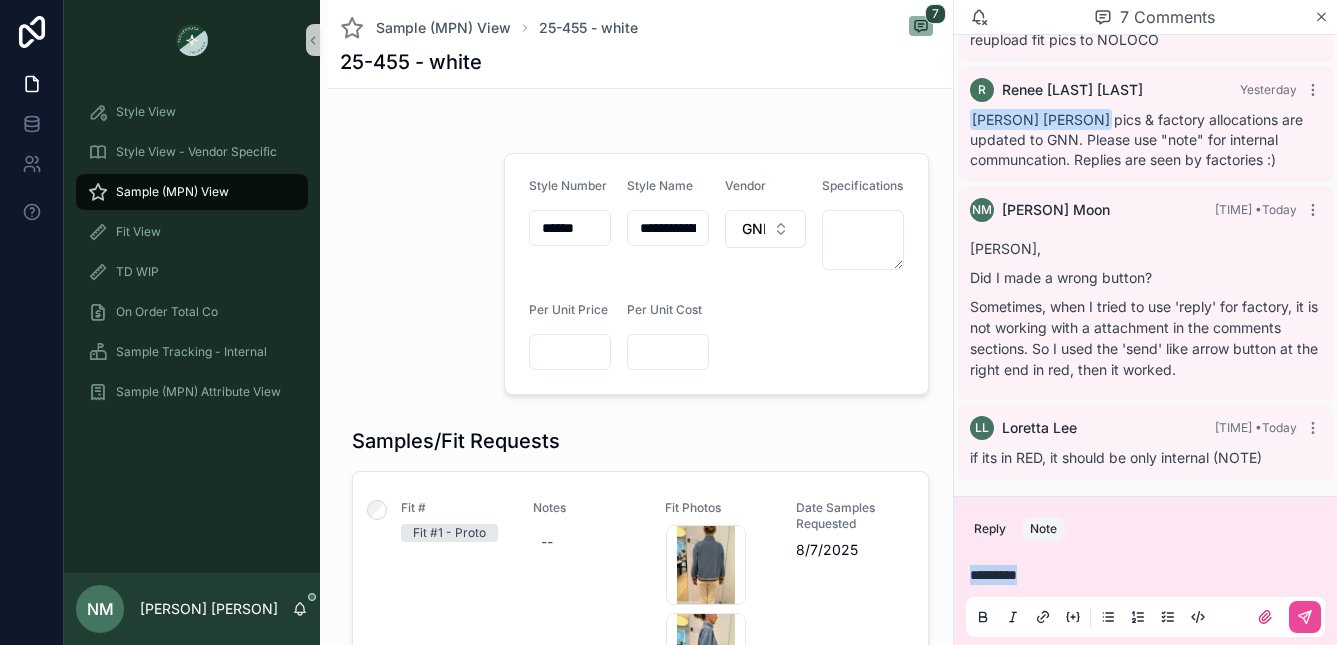 drag, startPoint x: 1043, startPoint y: 578, endPoint x: 959, endPoint y: 577, distance: 84.00595 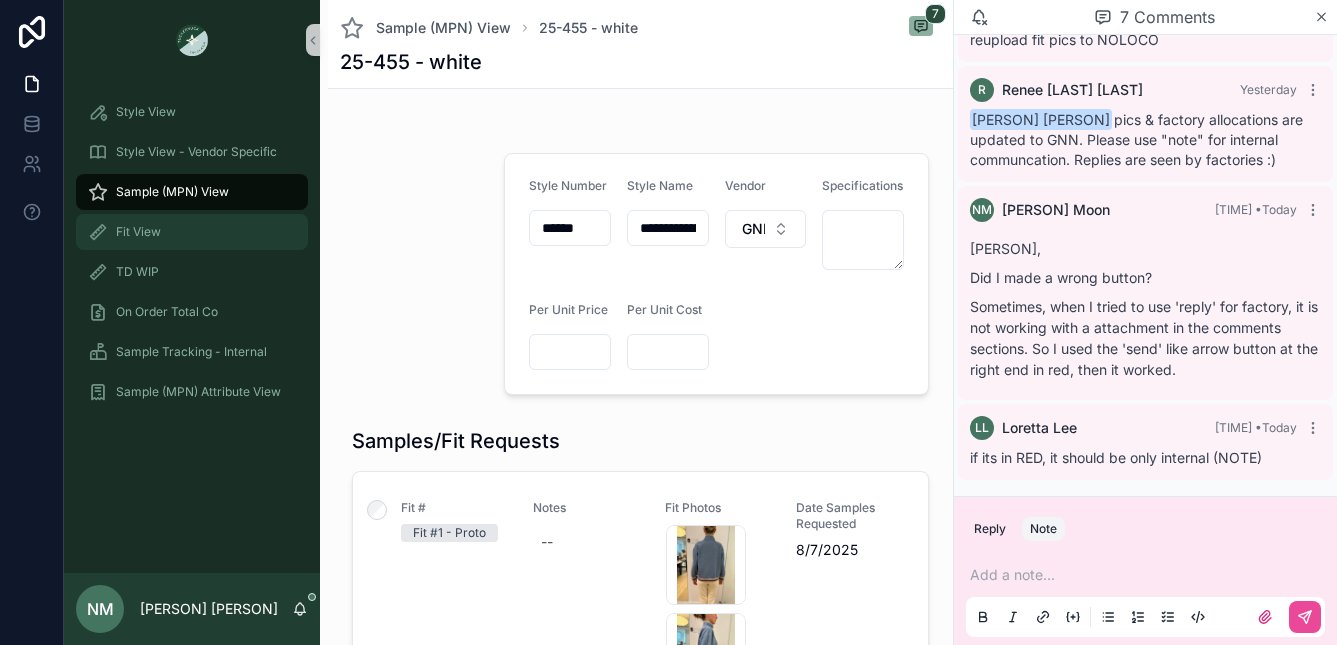 click on "Fit View" at bounding box center [138, 232] 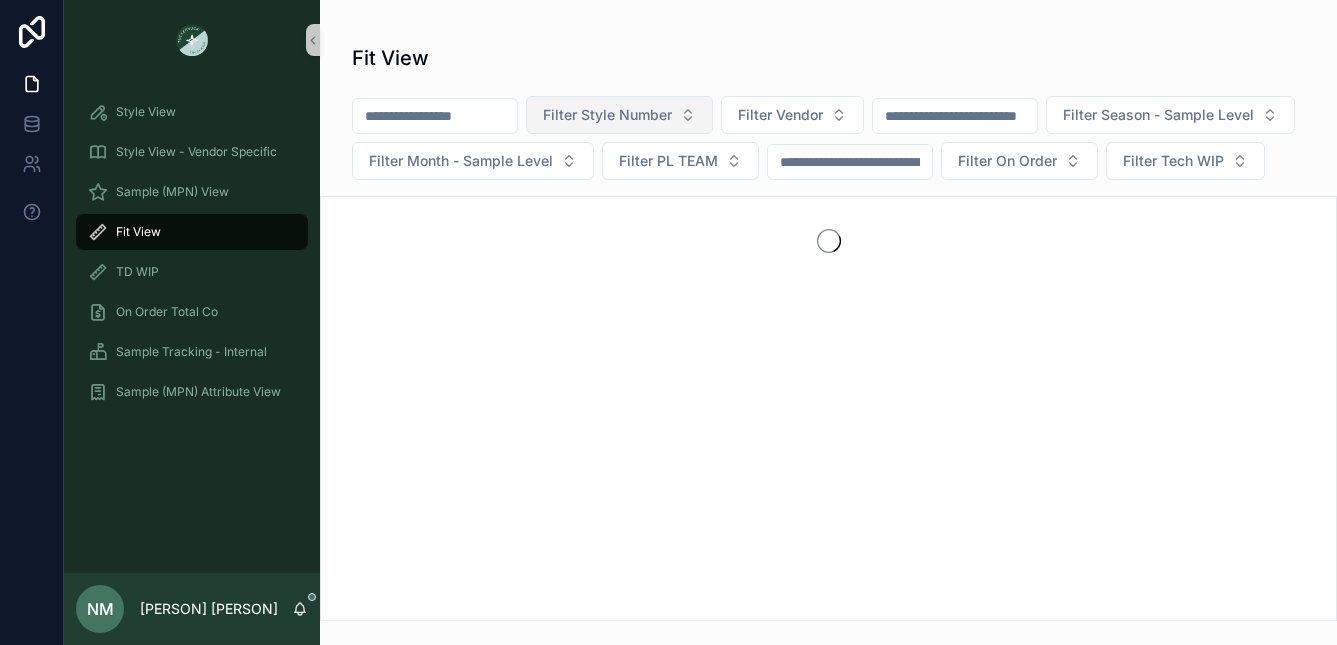 click on "Filter Style Number" at bounding box center (607, 115) 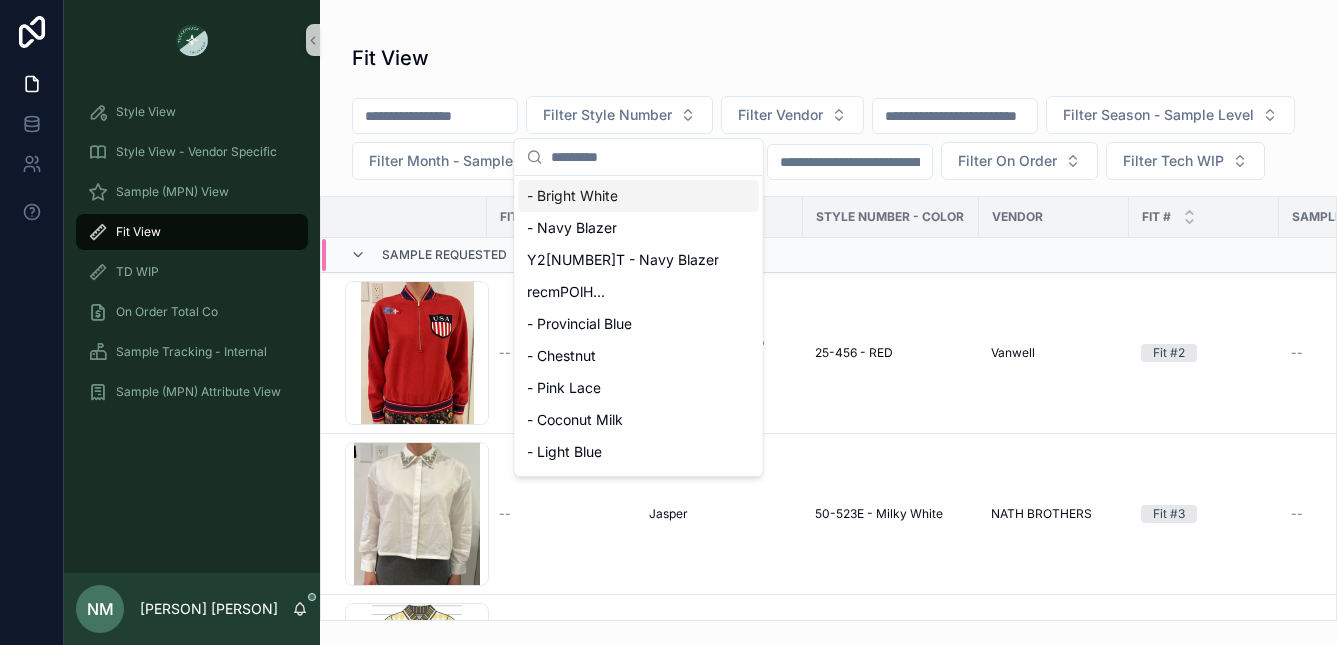 click at bounding box center (651, 157) 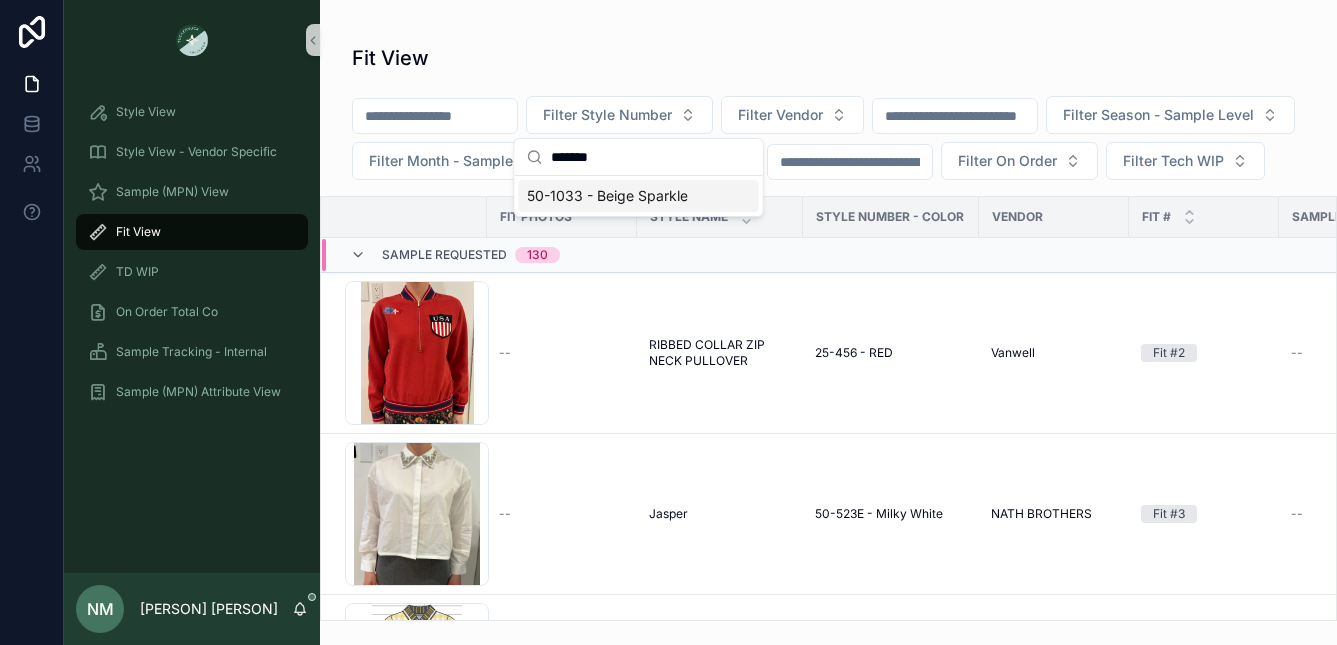 type on "*******" 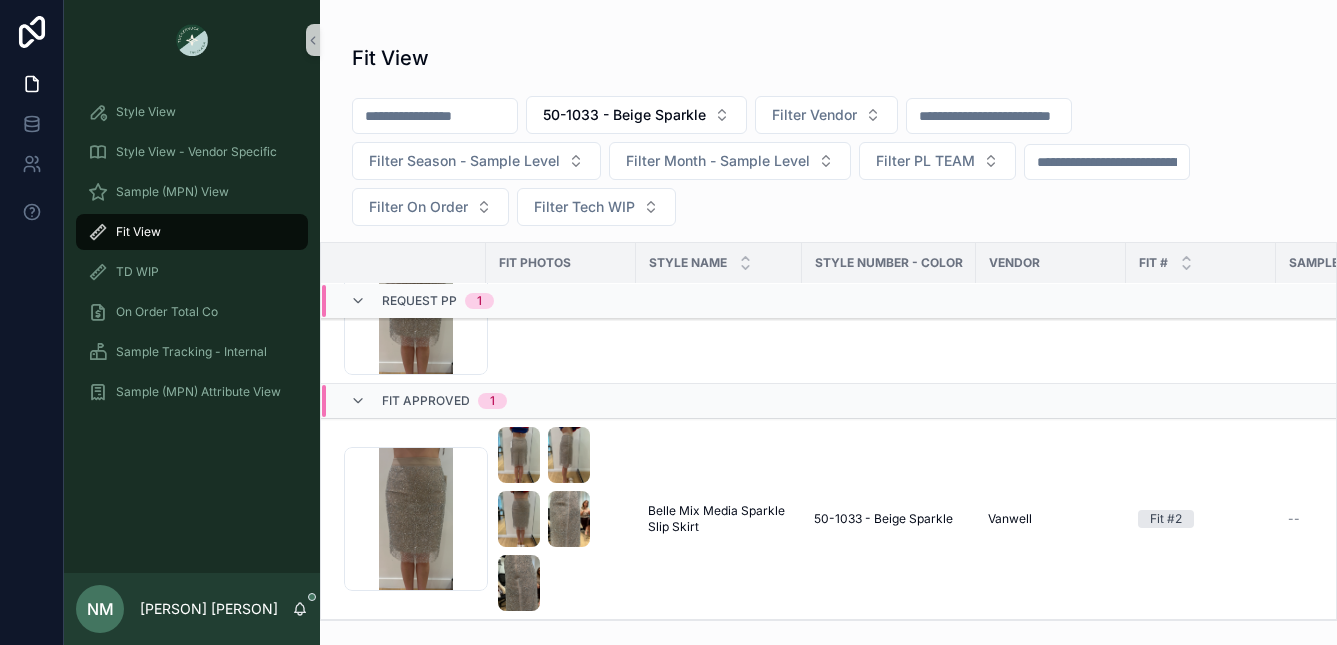 scroll, scrollTop: 167, scrollLeft: 1, axis: both 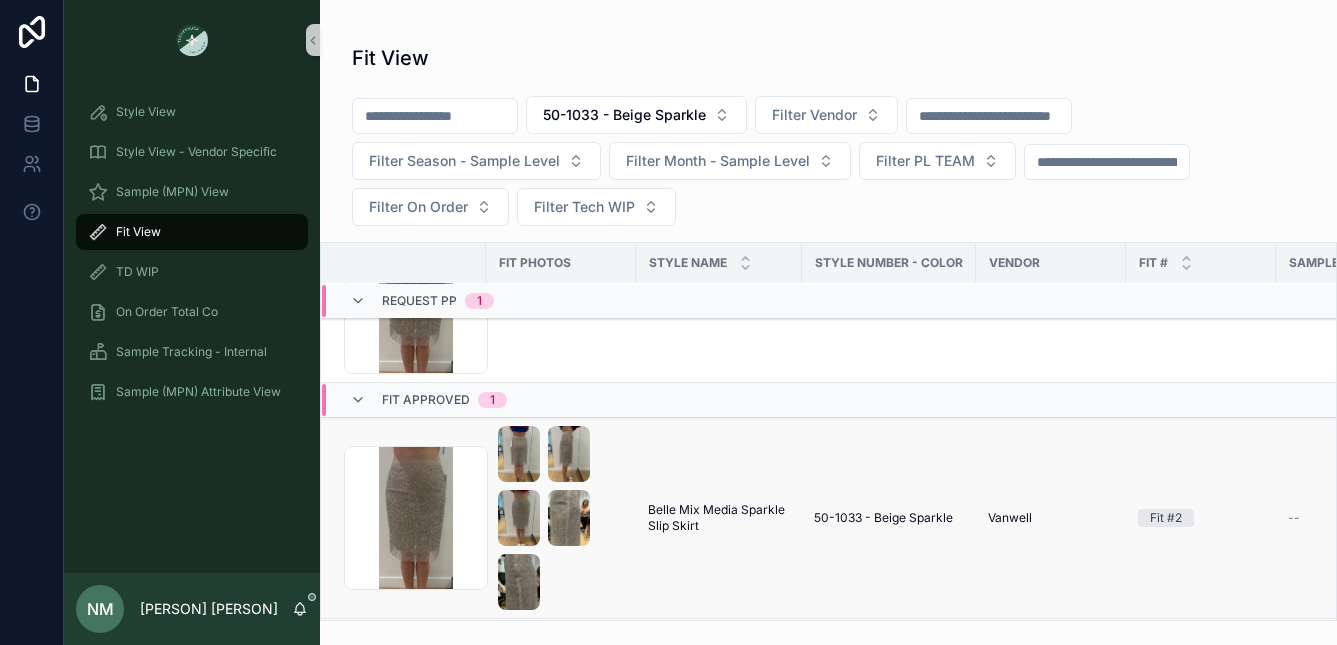 click on "Belle Mix Media Sparkle Slip Skirt" at bounding box center [719, 518] 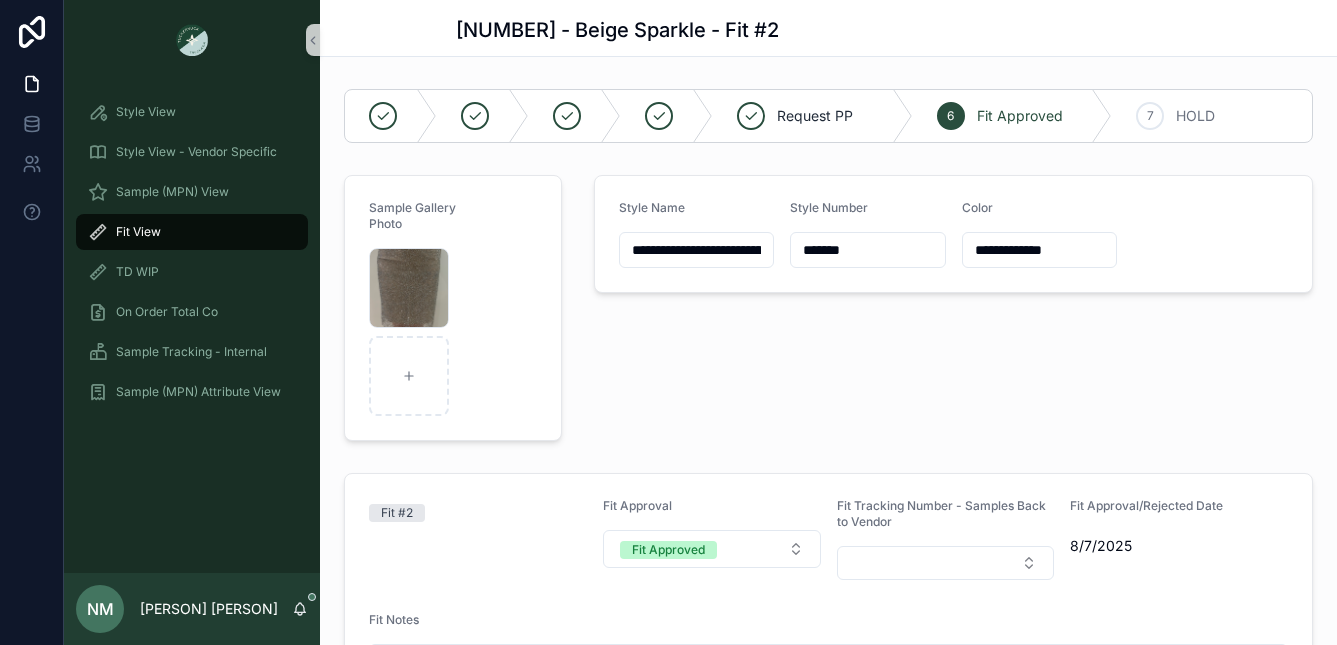 scroll, scrollTop: 281, scrollLeft: 0, axis: vertical 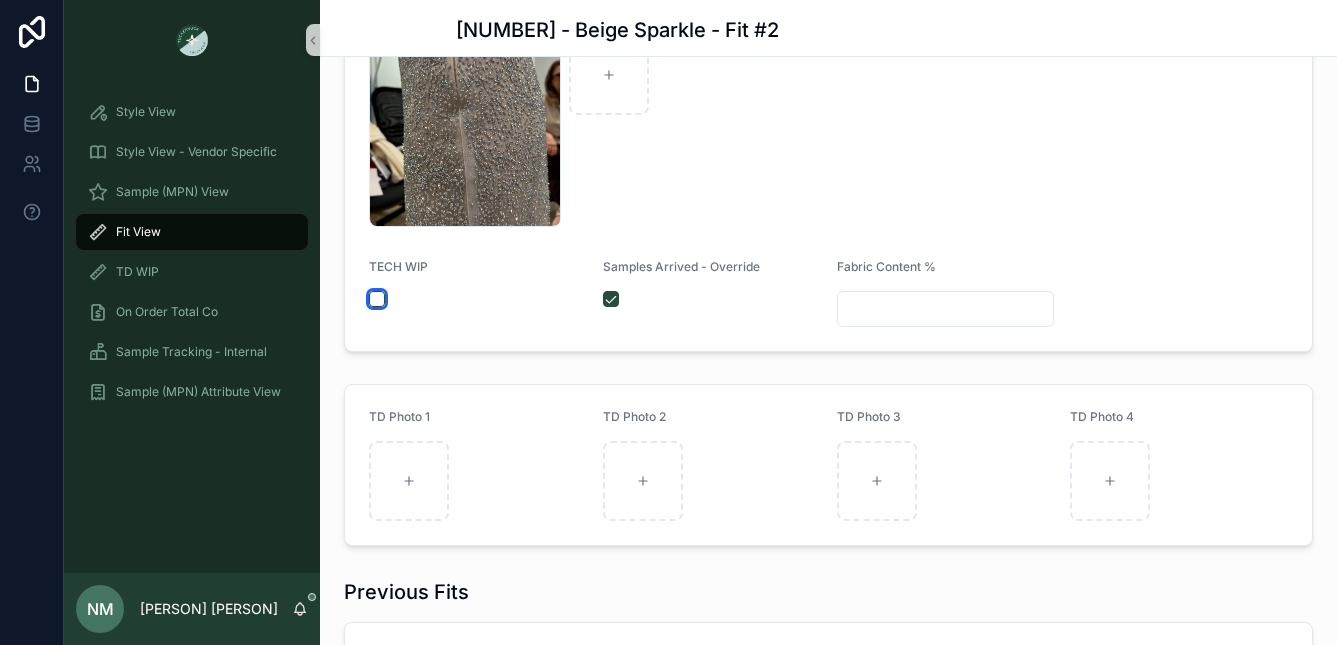 click at bounding box center (377, 299) 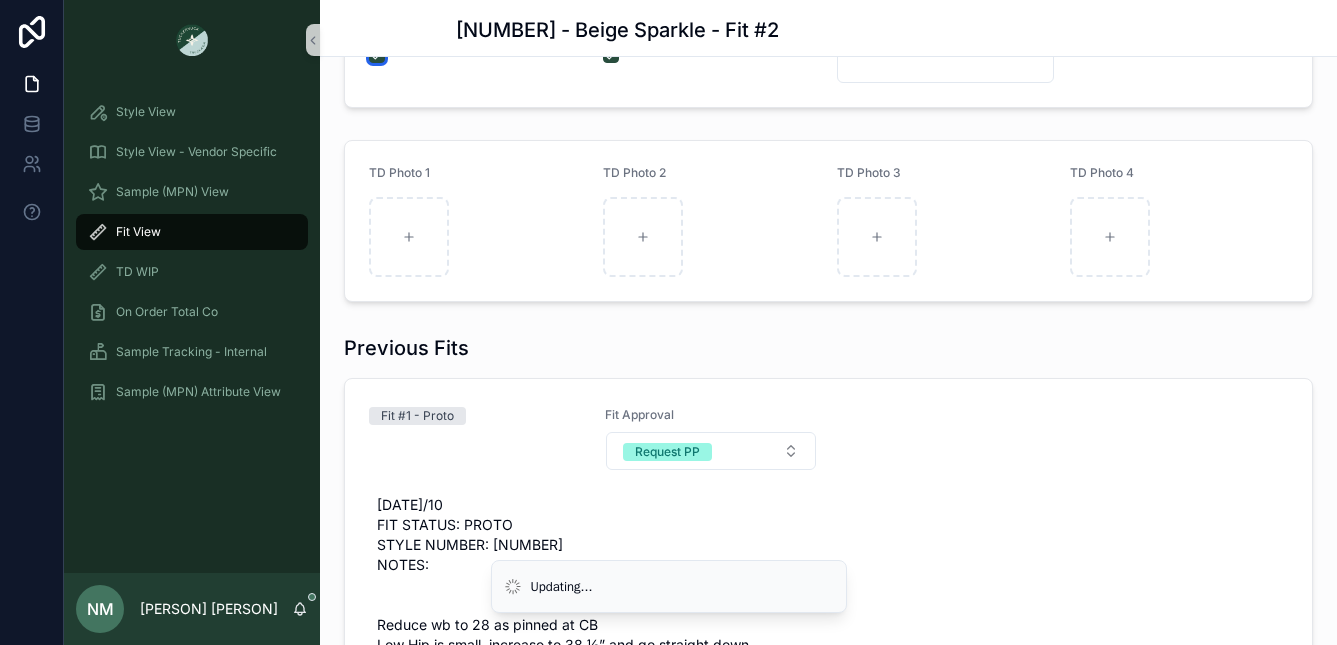 scroll, scrollTop: 1515, scrollLeft: 0, axis: vertical 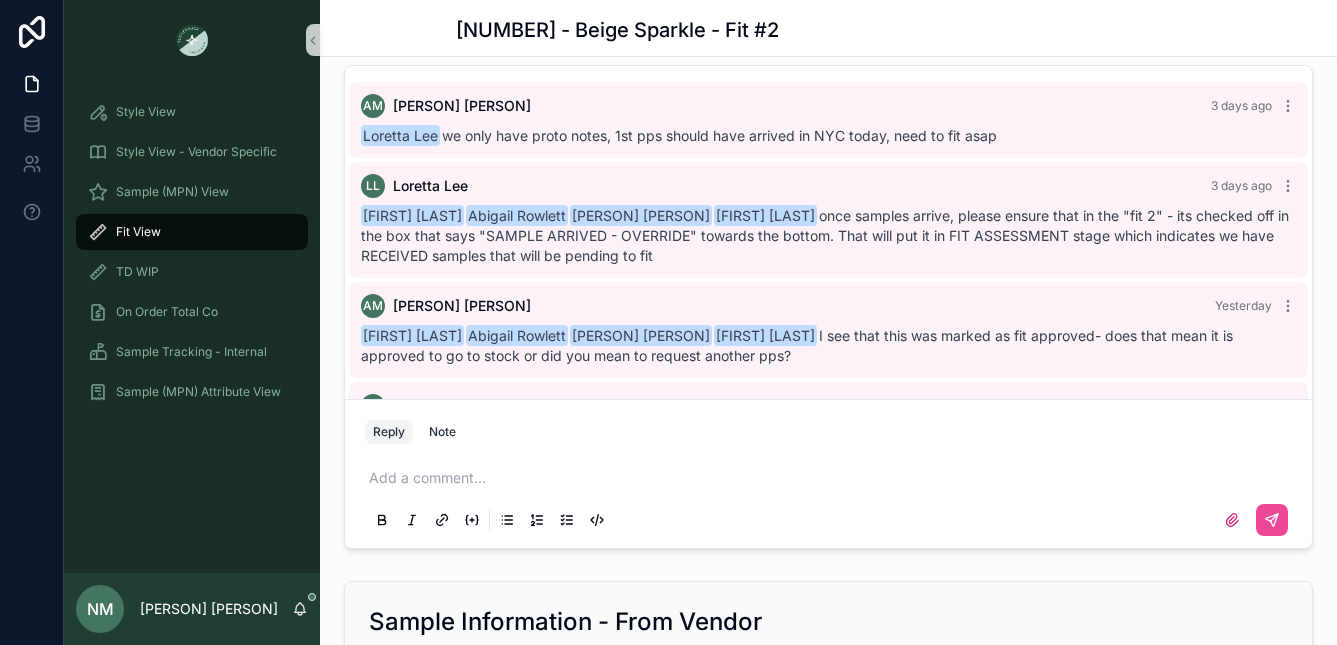 click on "Reply" at bounding box center (389, 432) 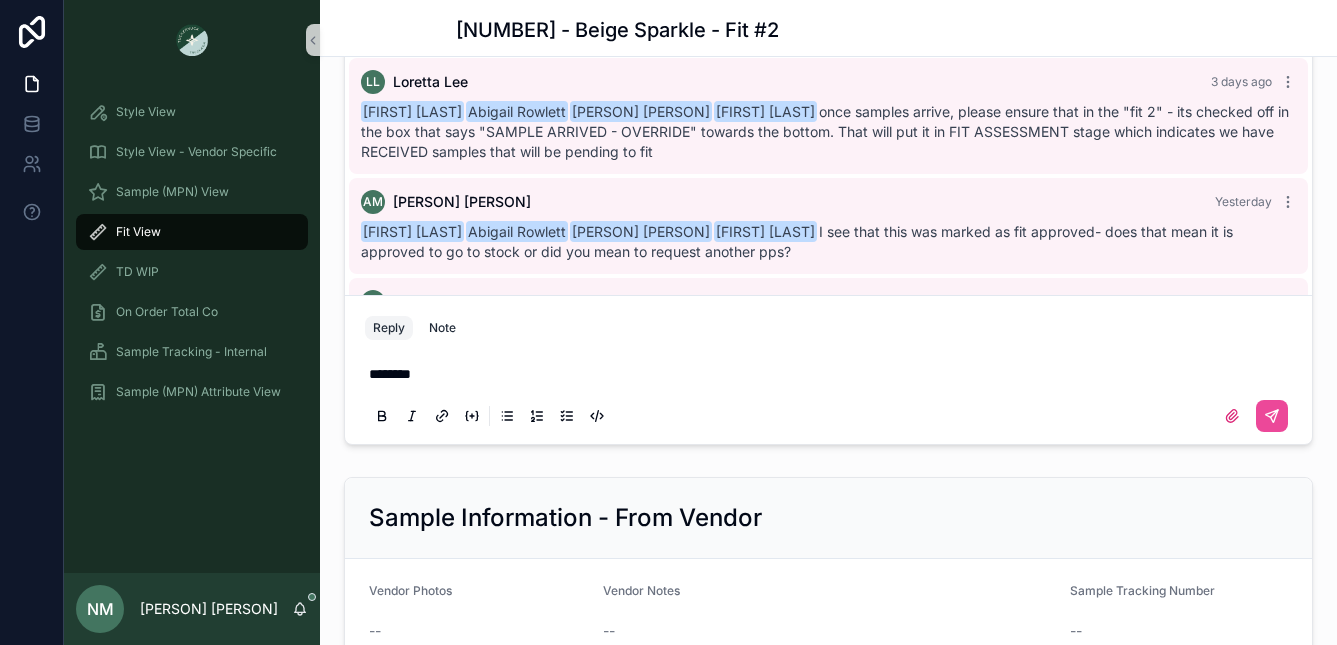 scroll, scrollTop: 2363, scrollLeft: 0, axis: vertical 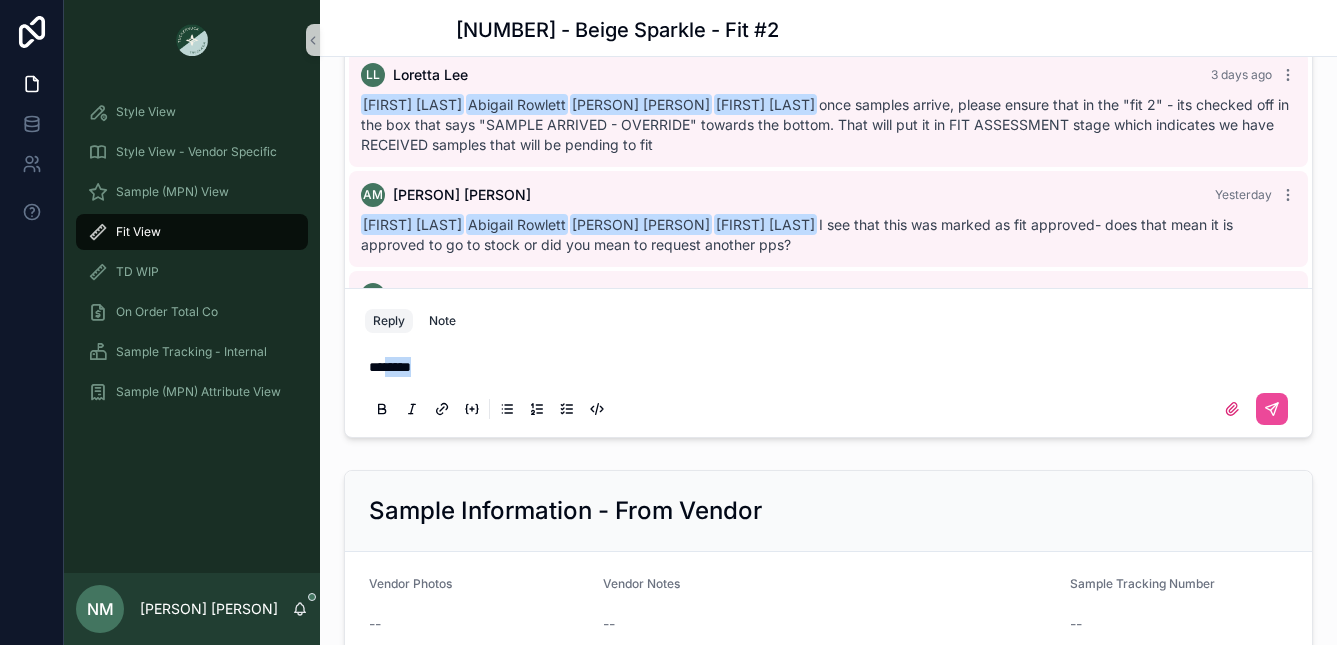 drag, startPoint x: 385, startPoint y: 361, endPoint x: 450, endPoint y: 363, distance: 65.03076 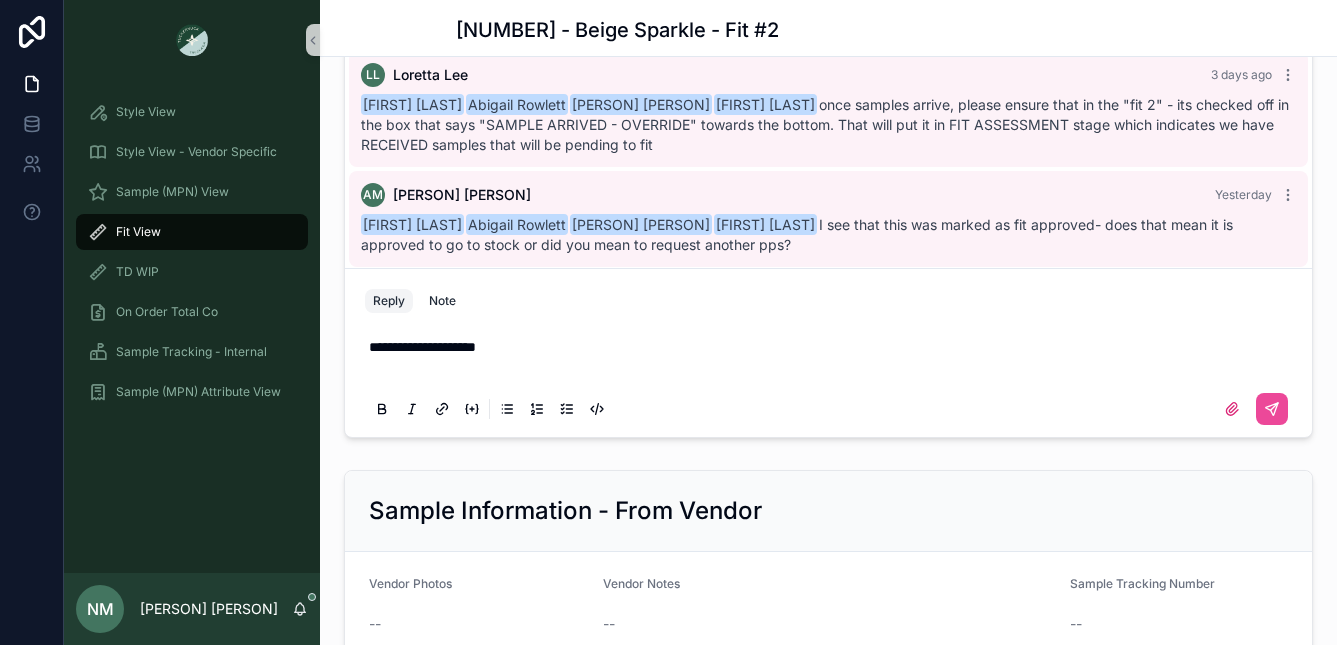 scroll, scrollTop: 2343, scrollLeft: 0, axis: vertical 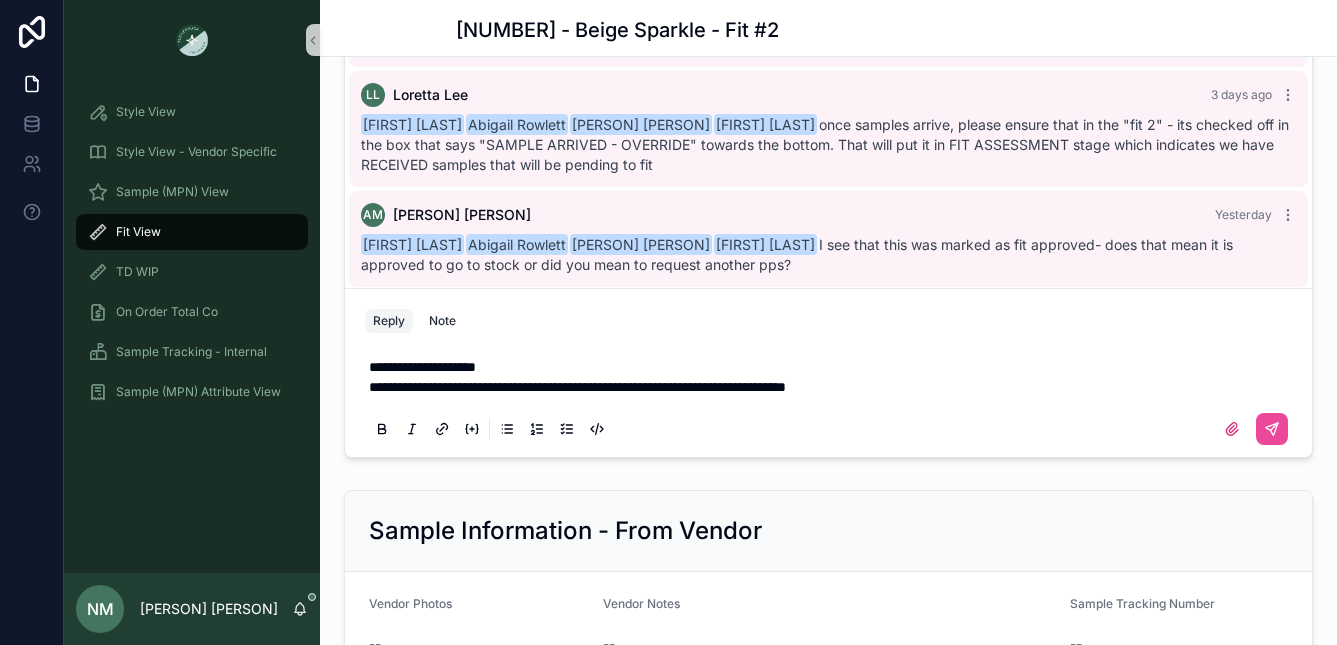 click on "**********" at bounding box center (577, 387) 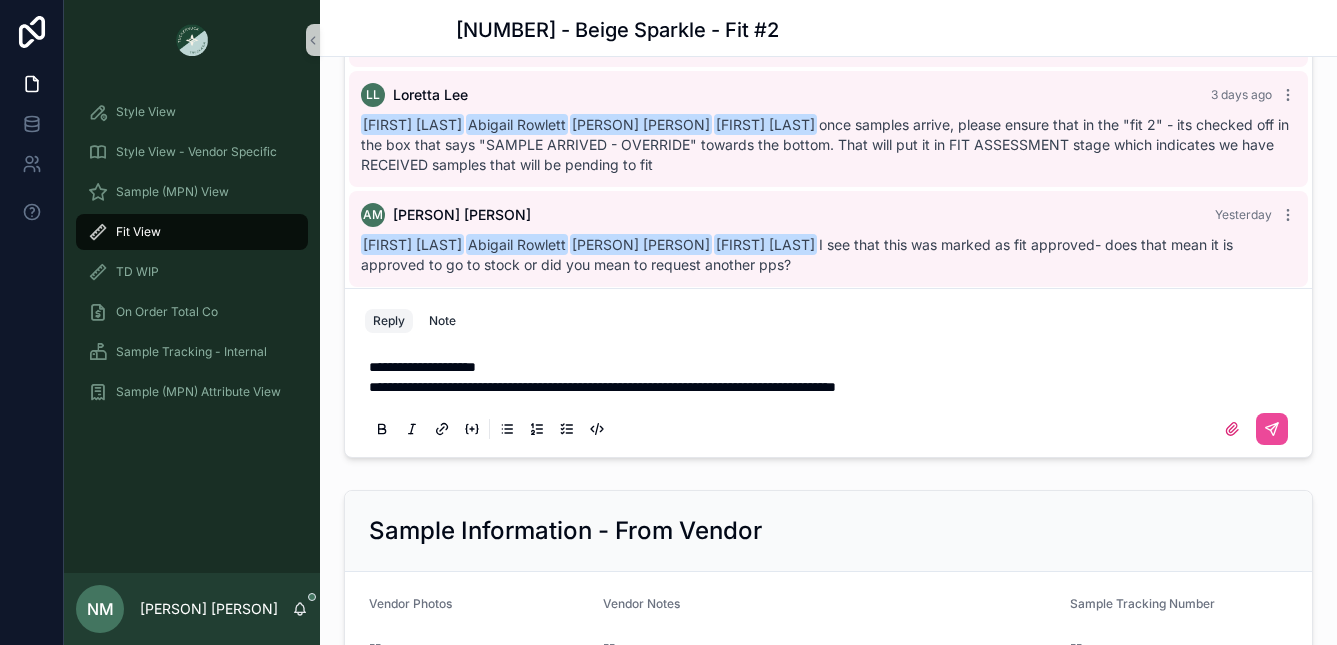 click on "**********" at bounding box center [832, 387] 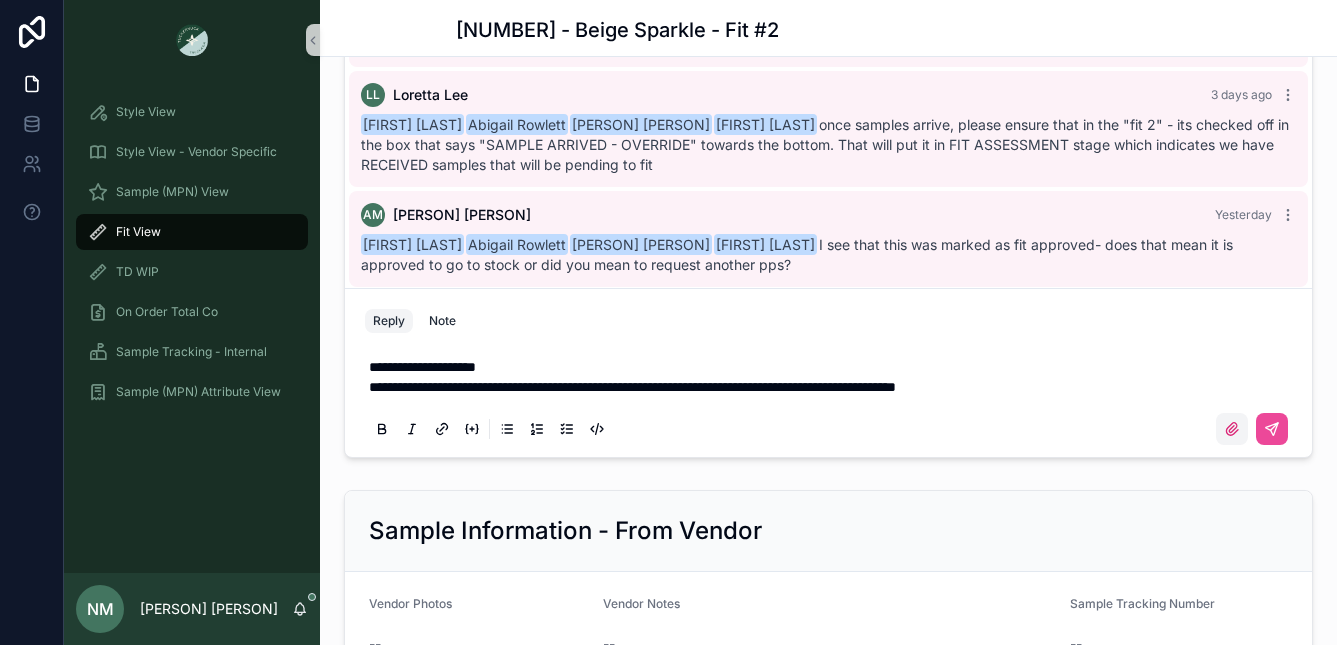 click 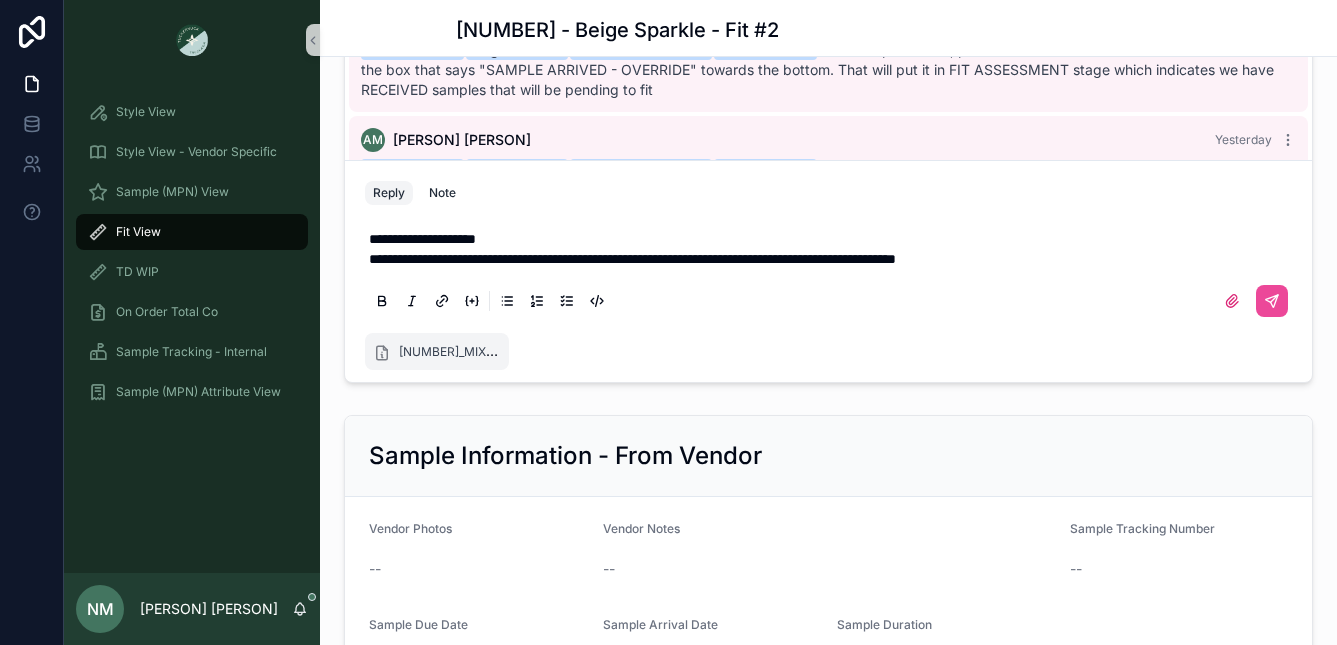 scroll, scrollTop: 2404, scrollLeft: 0, axis: vertical 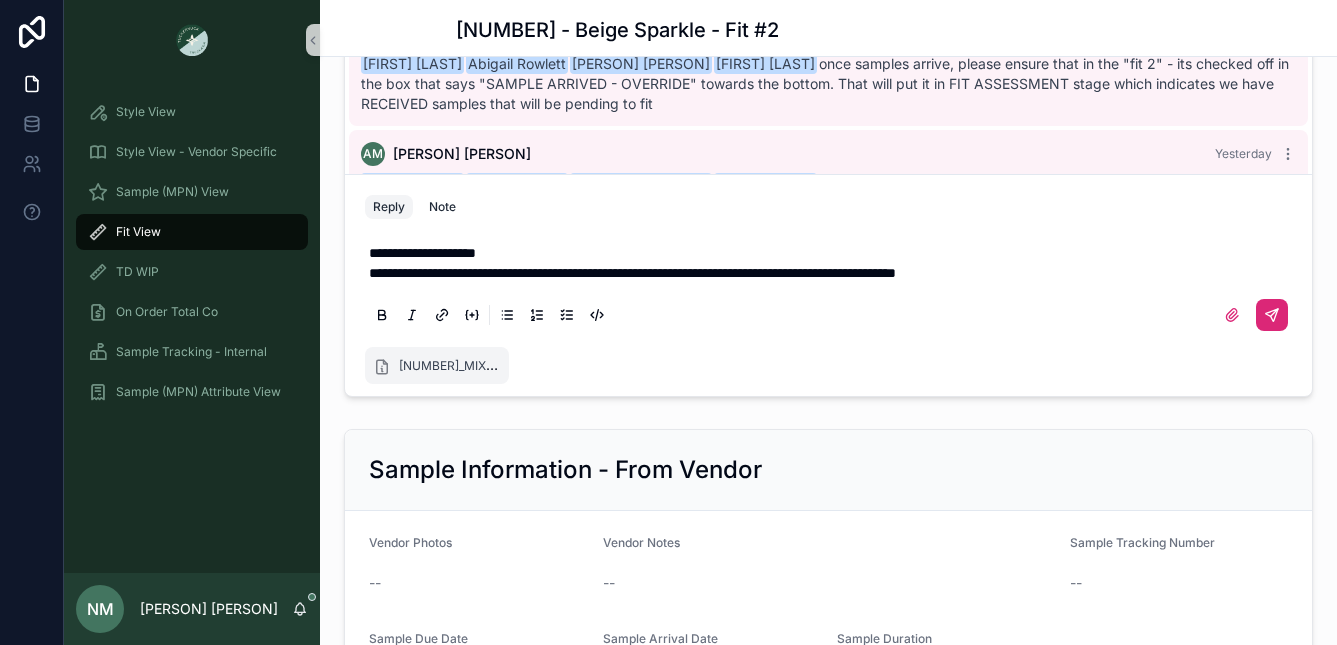 click 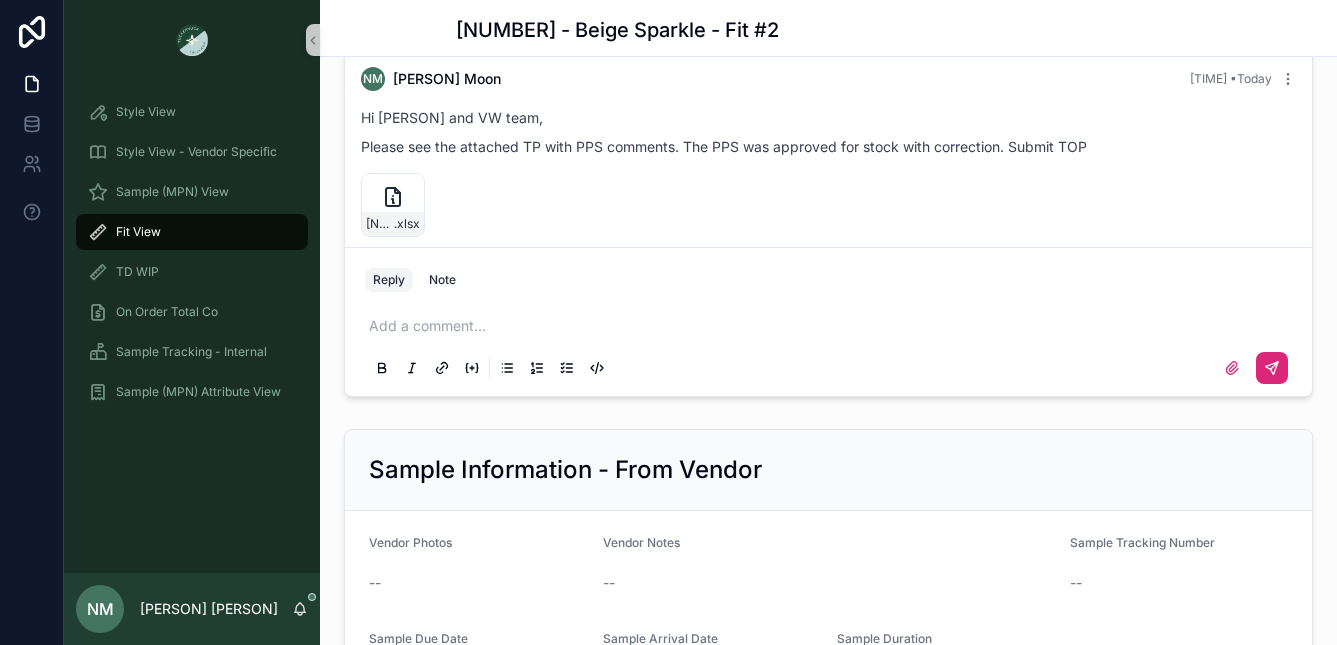 scroll, scrollTop: 487, scrollLeft: 0, axis: vertical 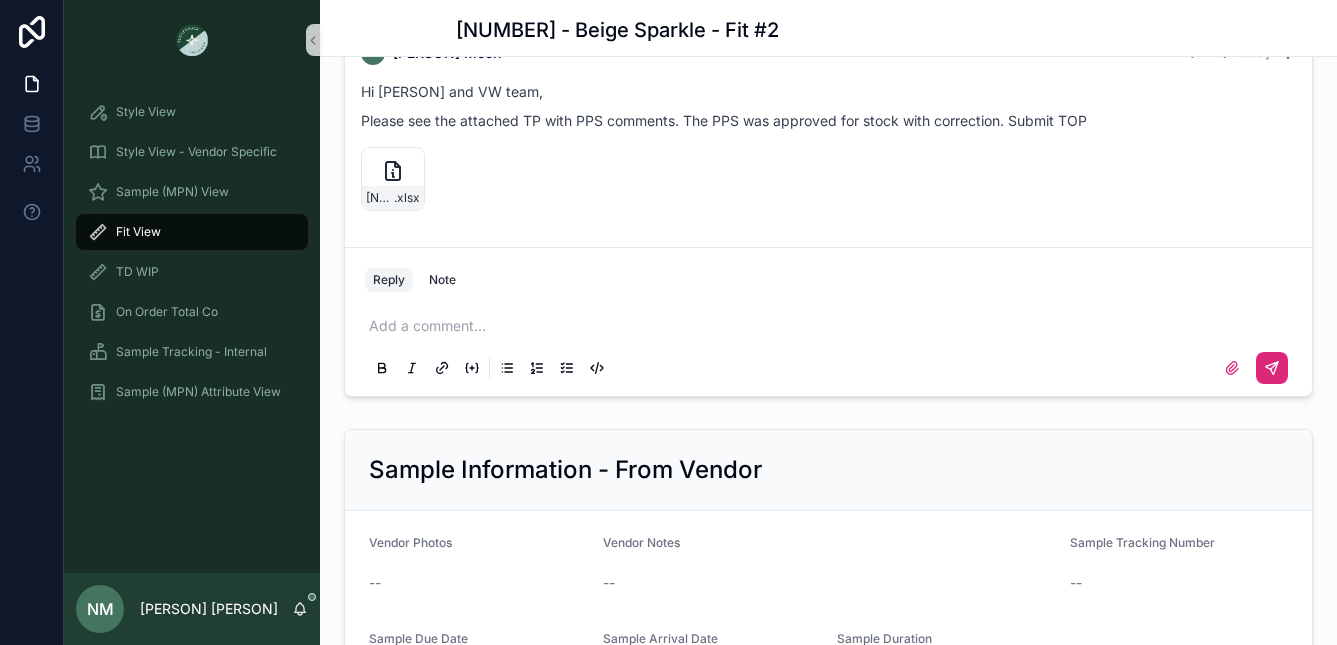 click on "Fit View" at bounding box center (192, 232) 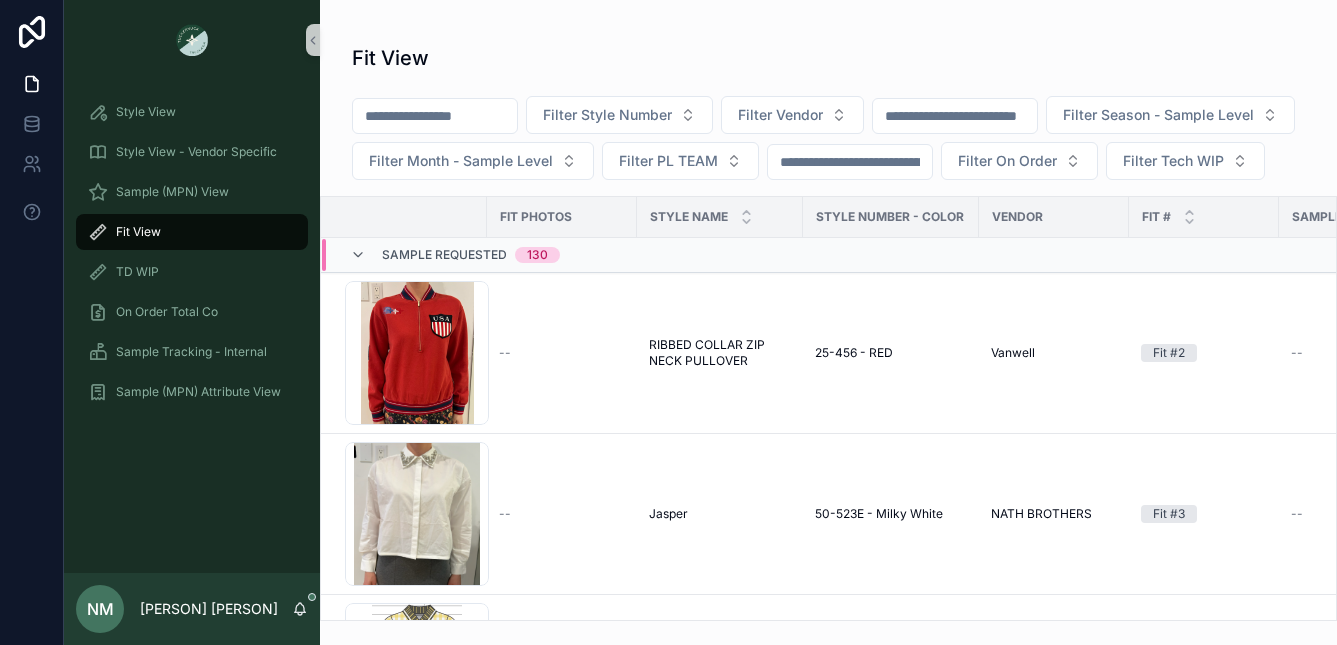 scroll, scrollTop: 0, scrollLeft: 0, axis: both 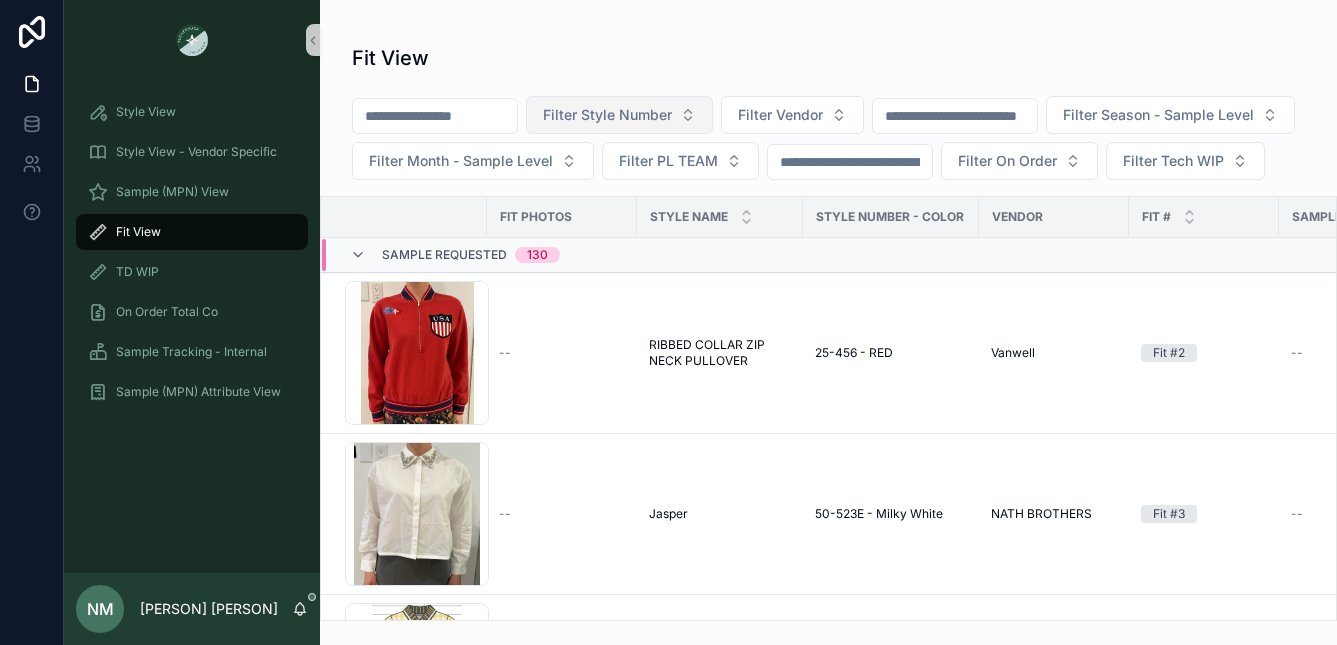 click on "Filter Style Number" at bounding box center [607, 115] 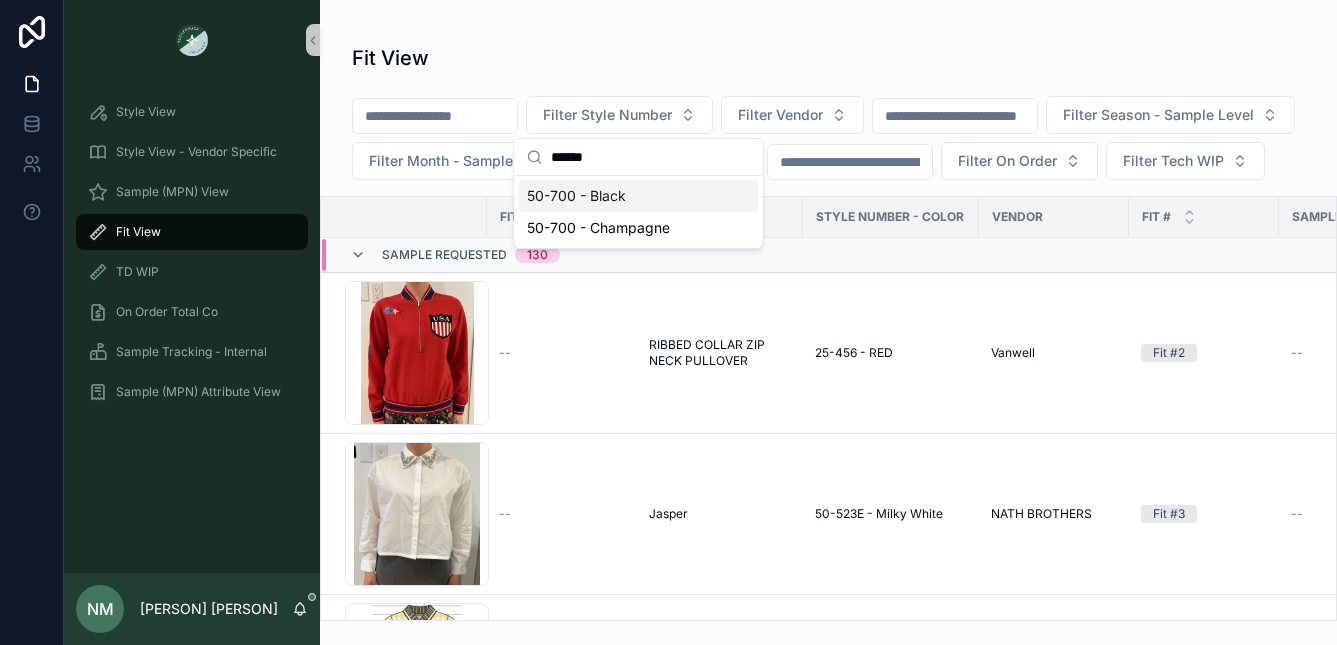 type on "******" 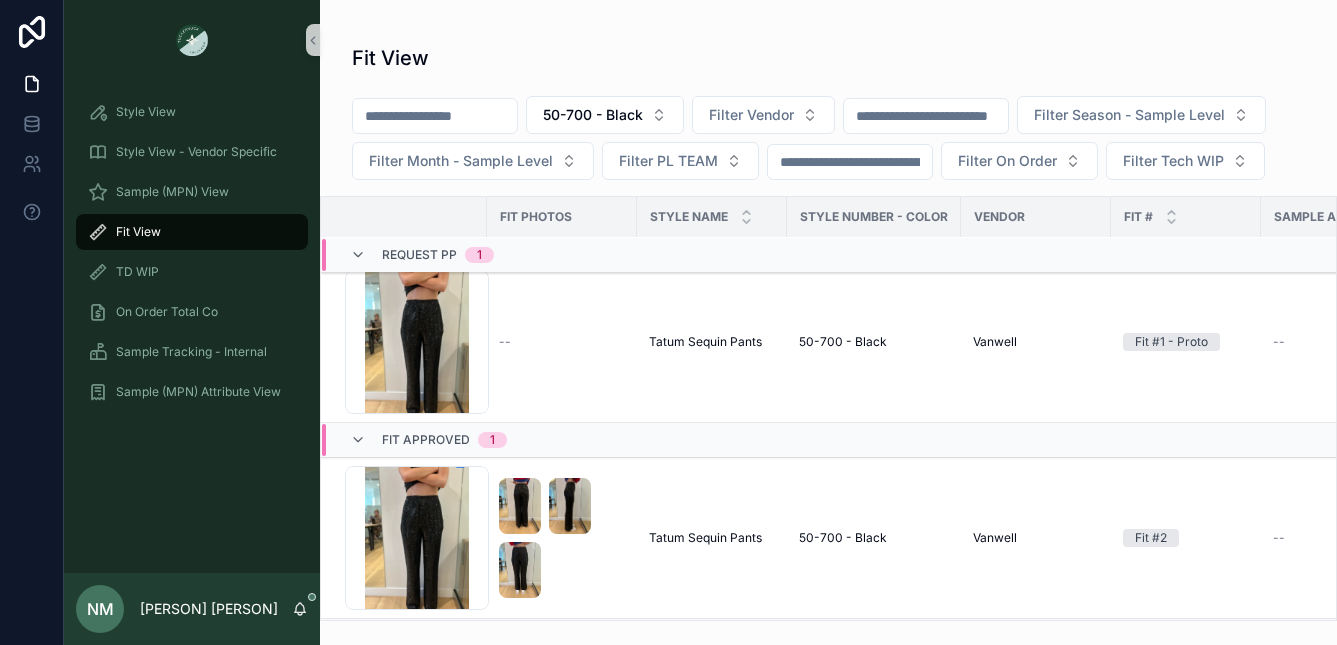 scroll, scrollTop: 275, scrollLeft: 0, axis: vertical 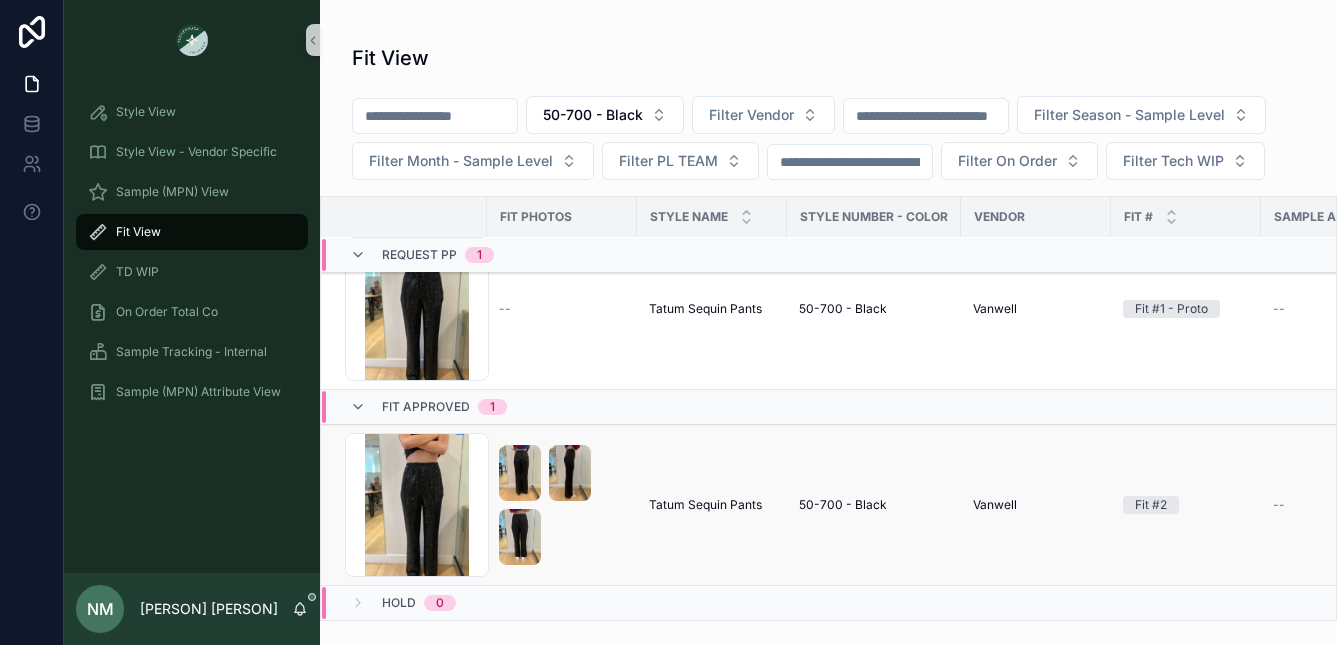 click at bounding box center [562, 505] 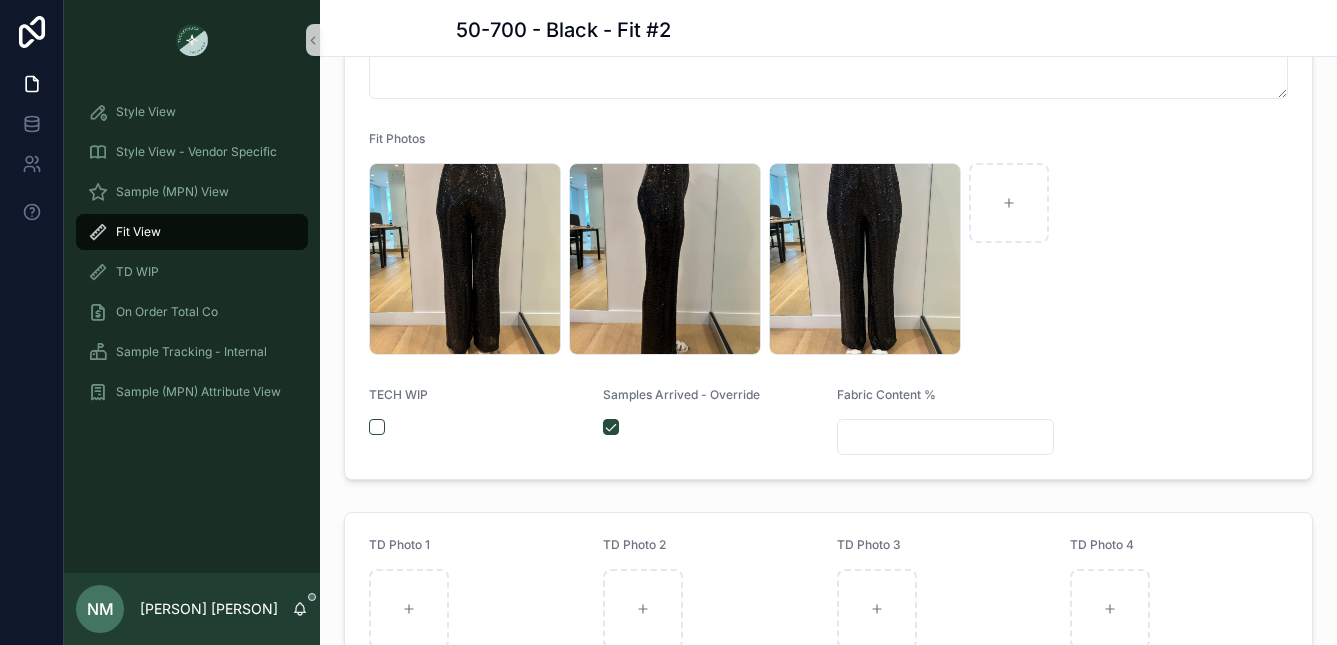 scroll, scrollTop: 994, scrollLeft: 0, axis: vertical 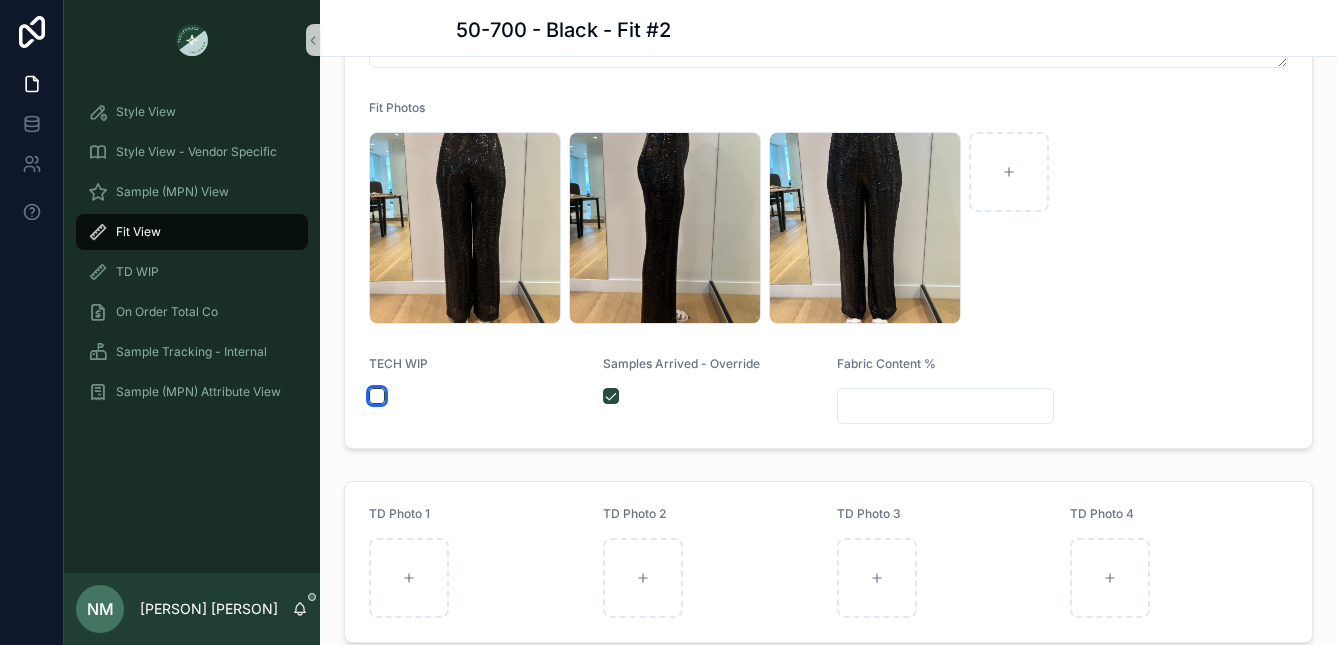 click at bounding box center (377, 396) 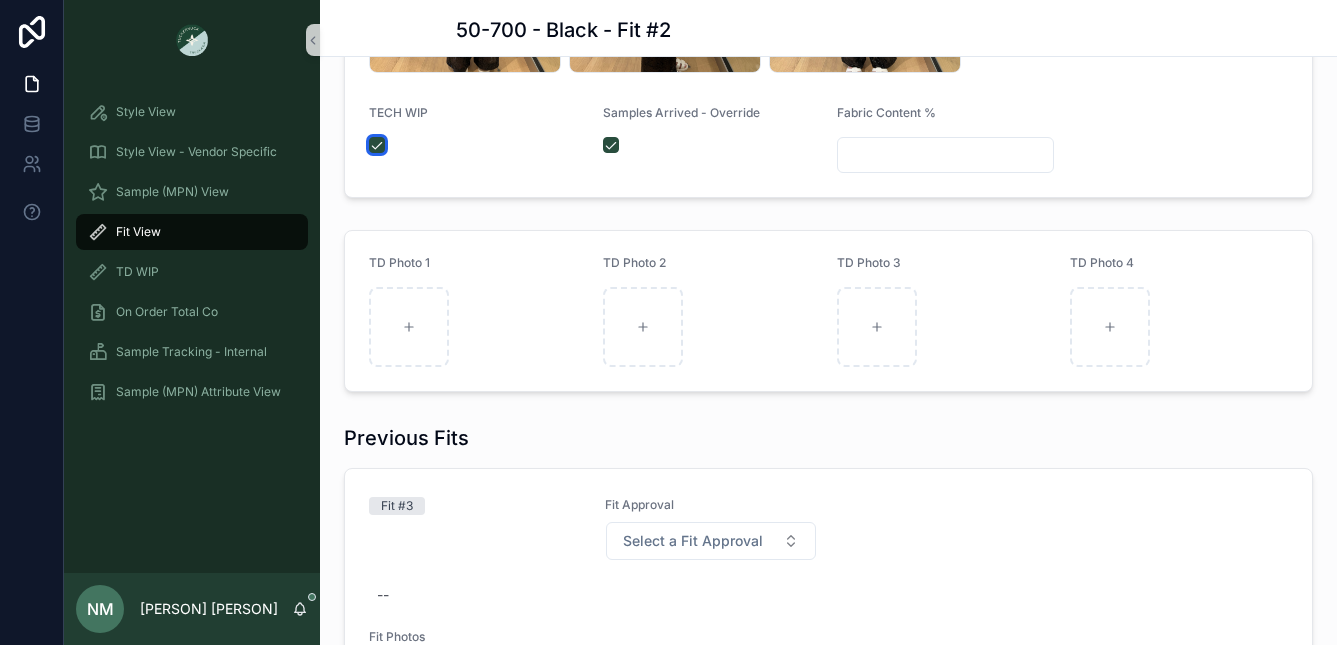 scroll, scrollTop: 1473, scrollLeft: 0, axis: vertical 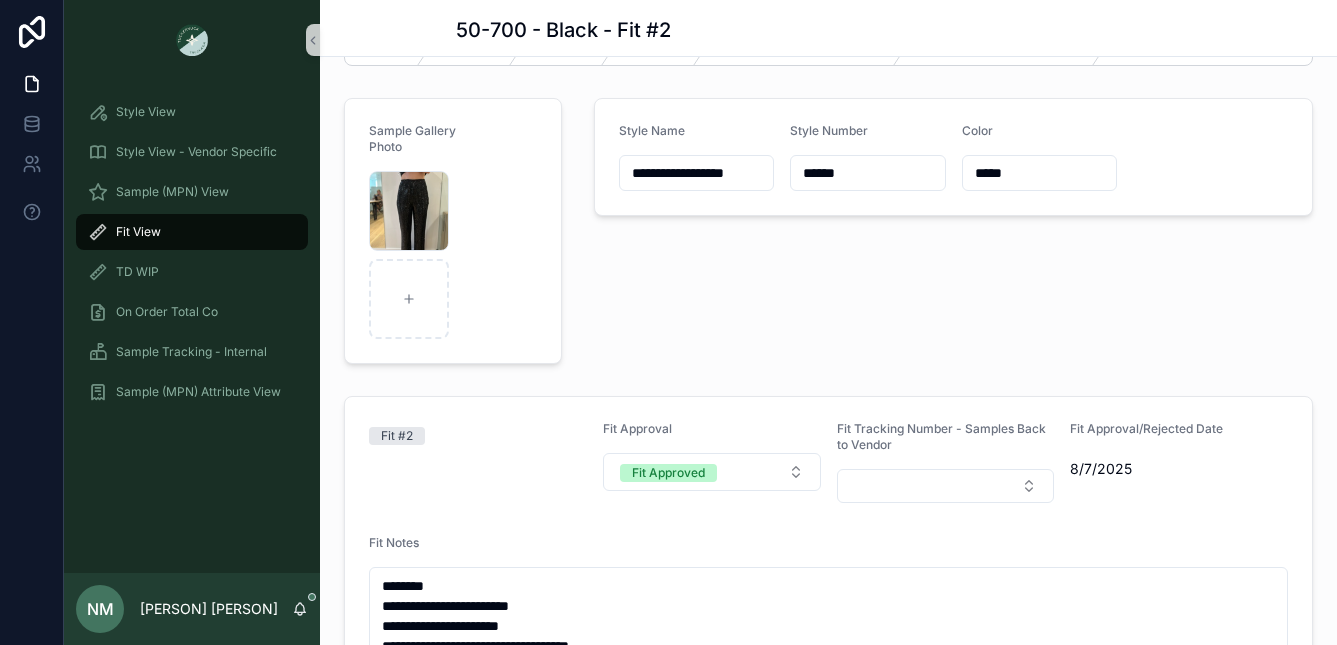 click on "Fit View" at bounding box center (192, 232) 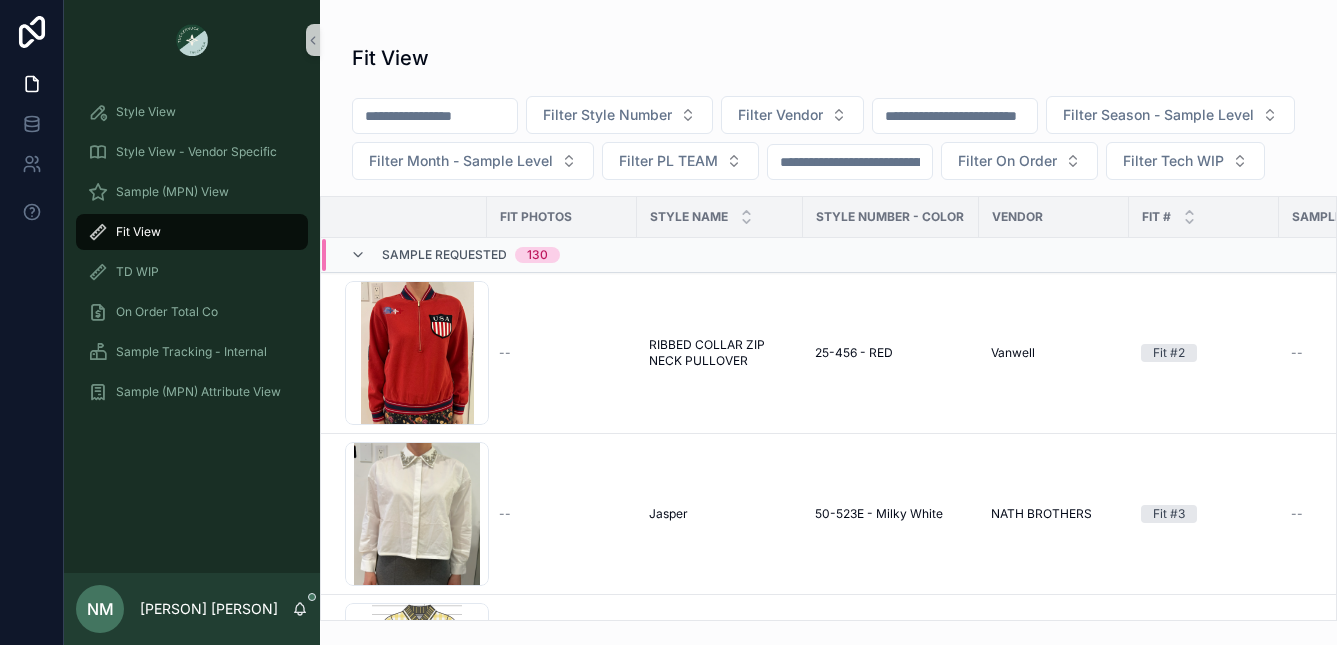 scroll, scrollTop: 0, scrollLeft: 0, axis: both 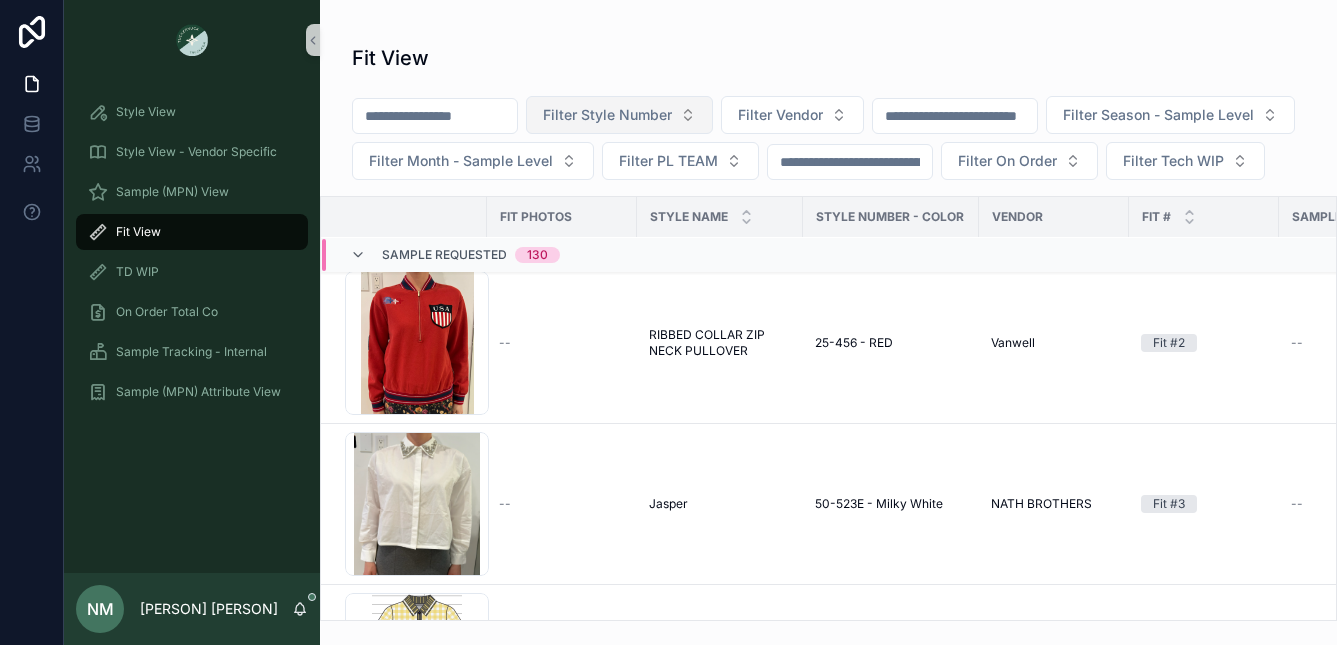 click on "Filter Style Number" at bounding box center (607, 115) 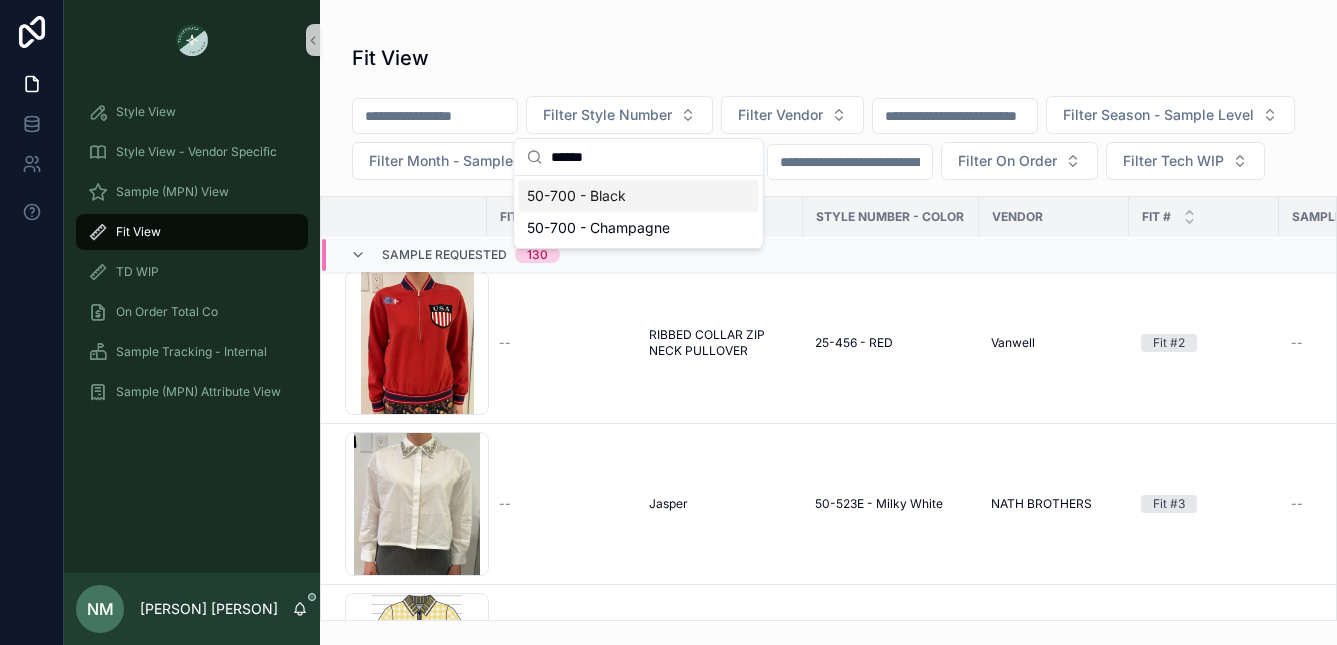 type on "******" 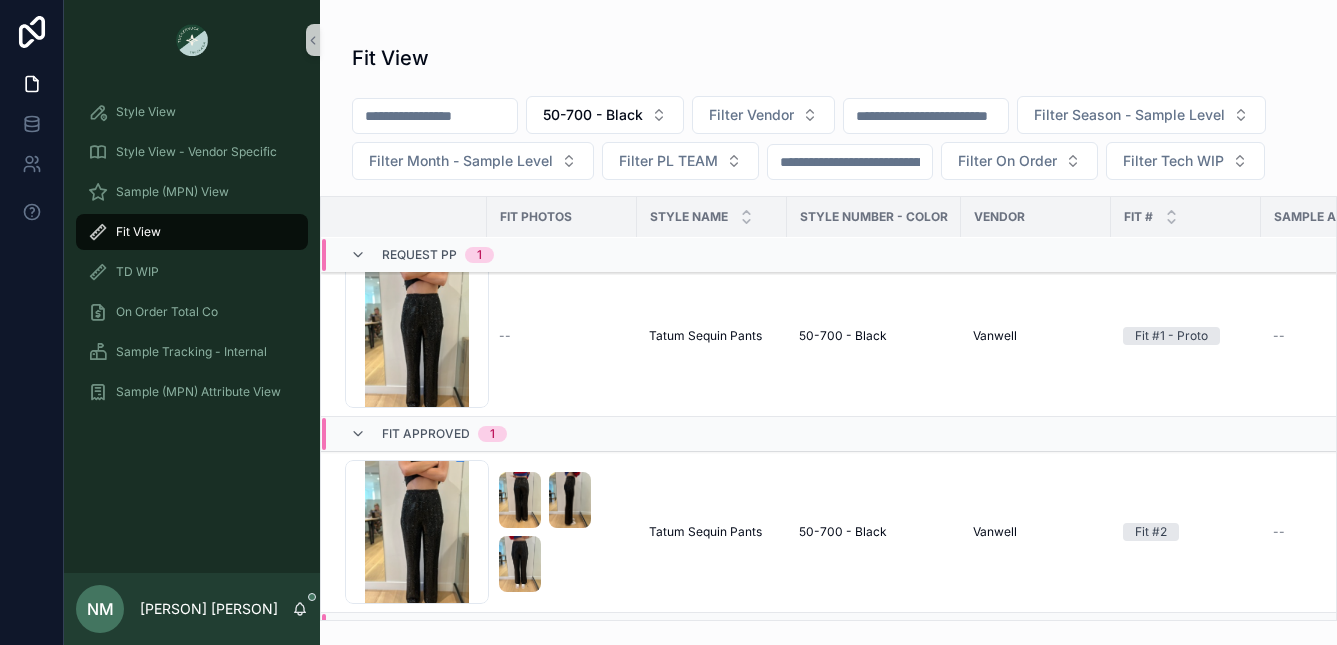 scroll, scrollTop: 275, scrollLeft: 0, axis: vertical 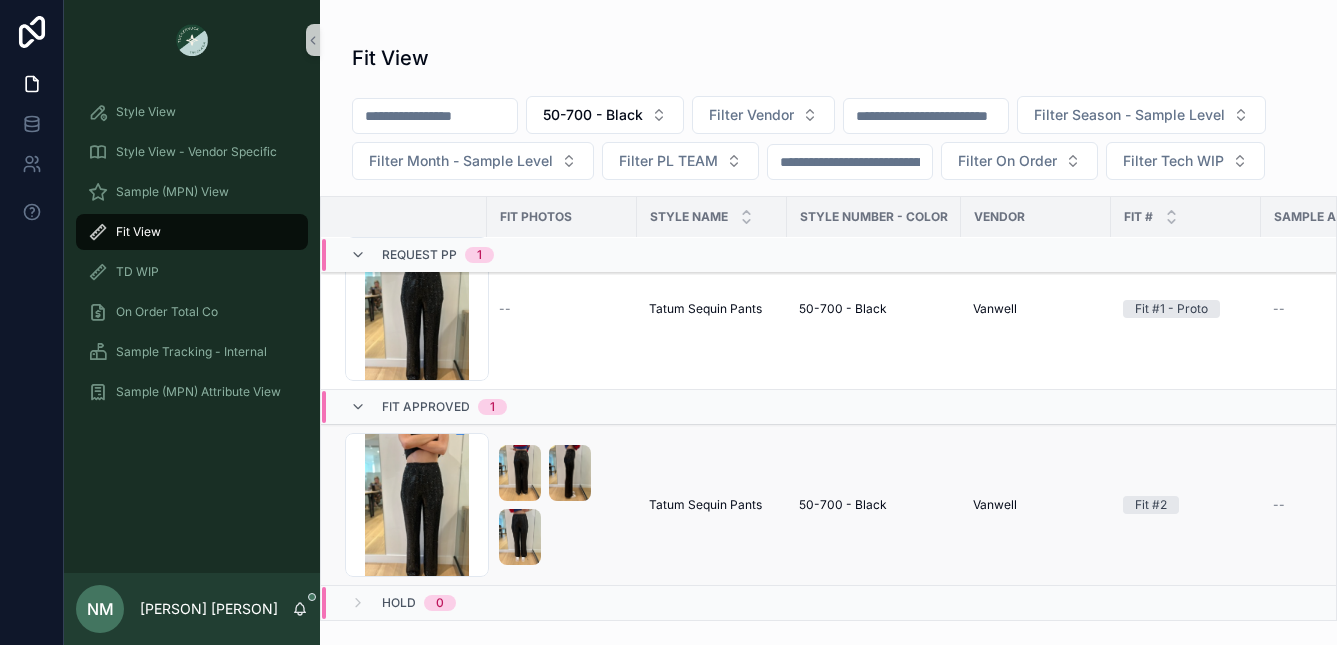 click on "Tatum Sequin Pants" at bounding box center [705, 505] 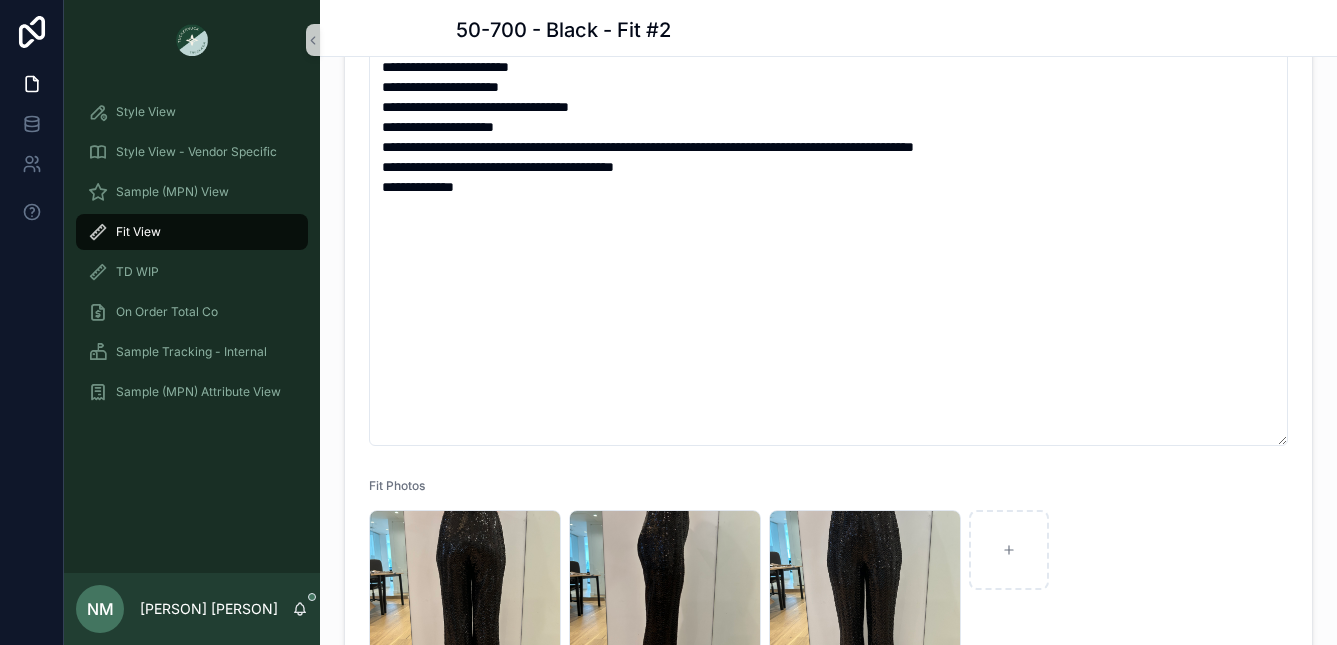 scroll, scrollTop: 615, scrollLeft: 0, axis: vertical 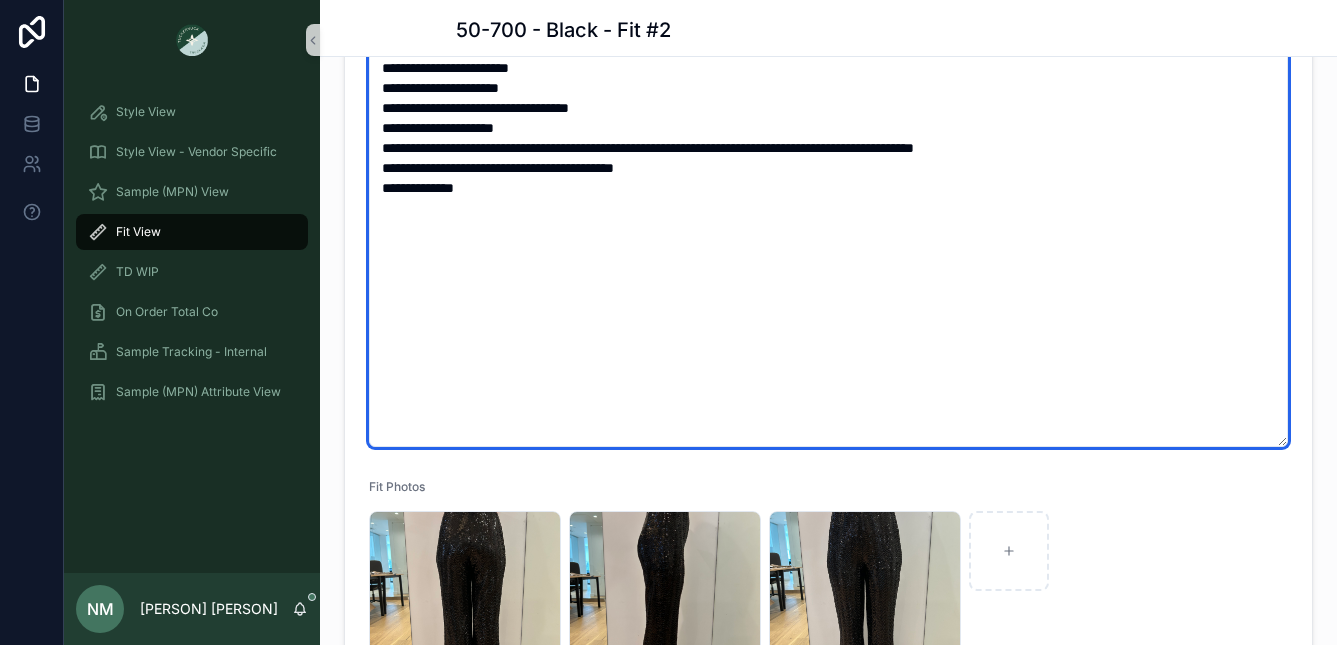 click on "**********" at bounding box center (828, 238) 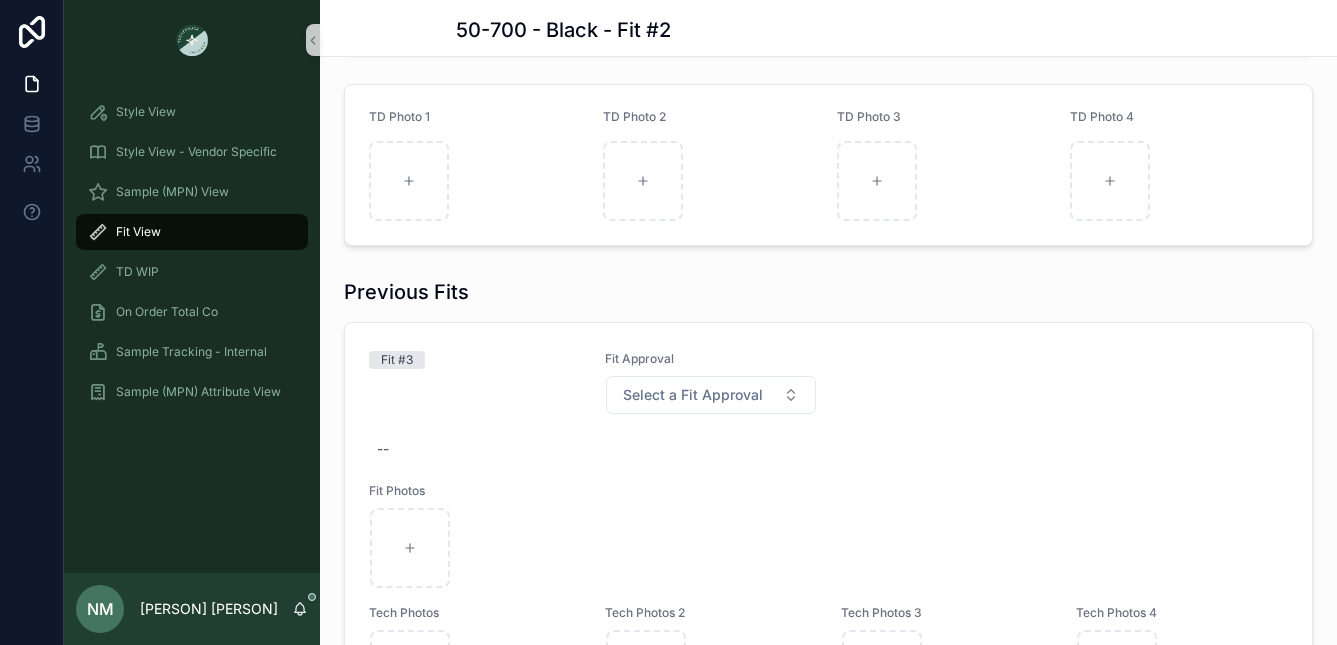 scroll, scrollTop: 1393, scrollLeft: 0, axis: vertical 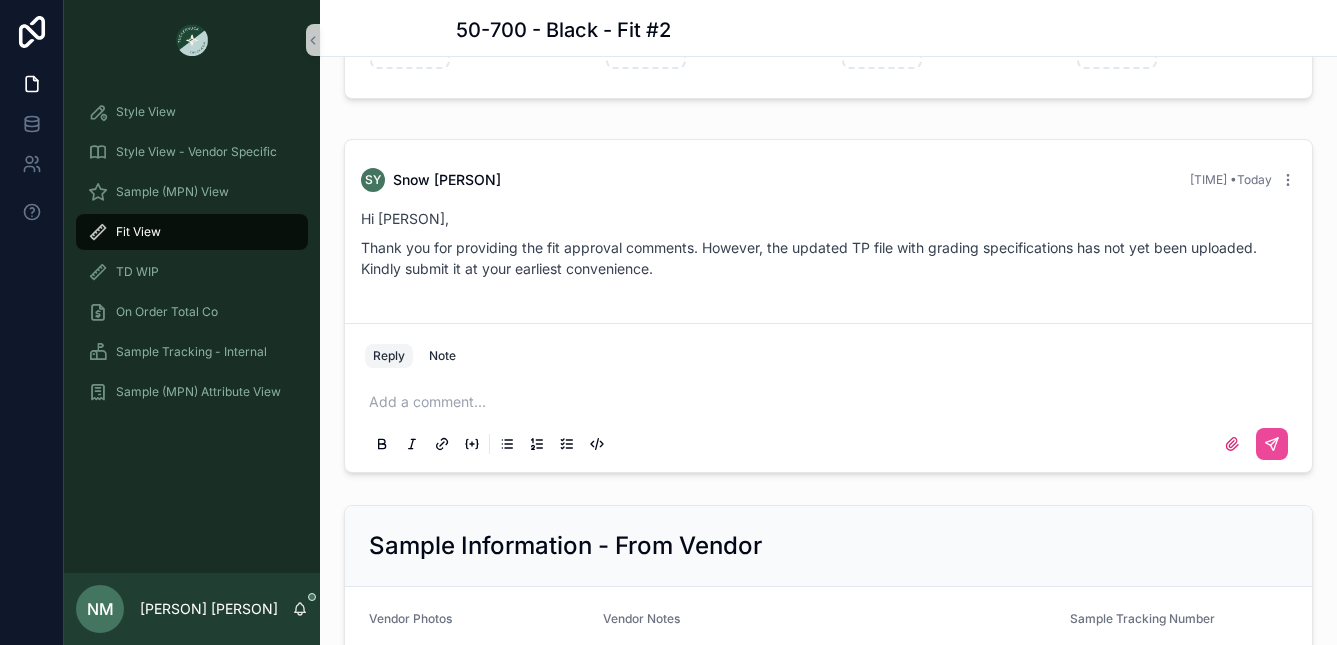 click on "Reply" at bounding box center (389, 356) 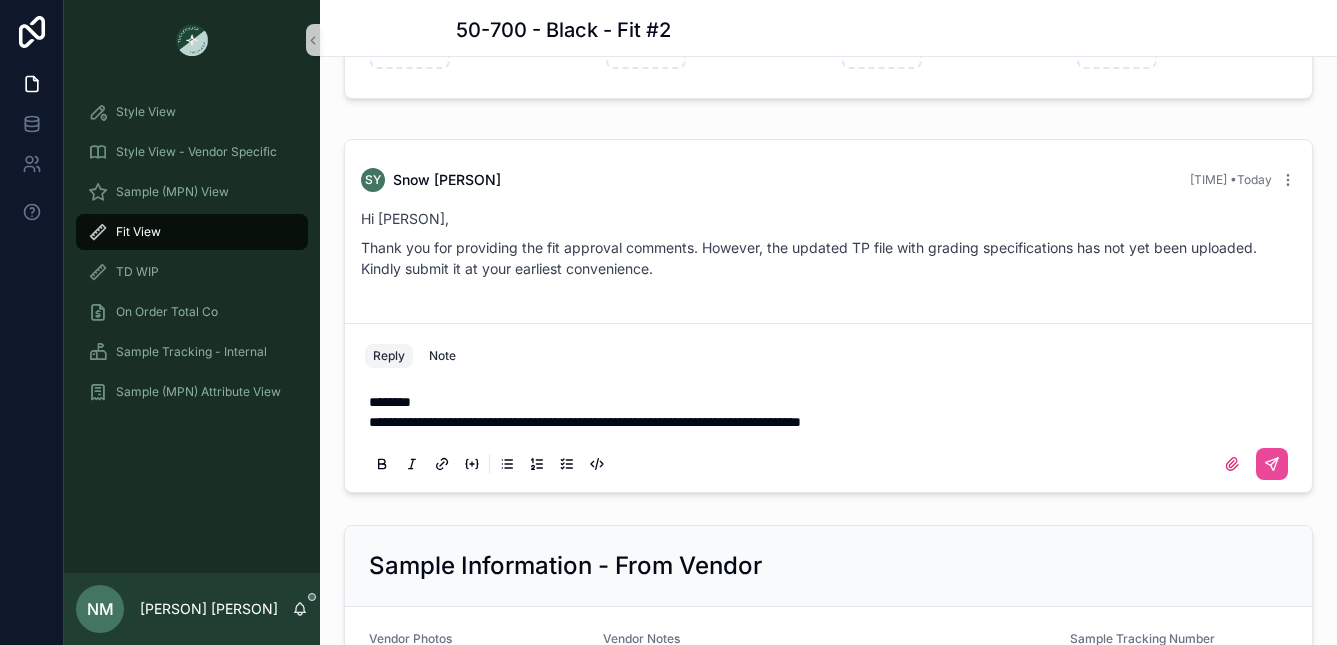 click on "**********" at bounding box center [585, 422] 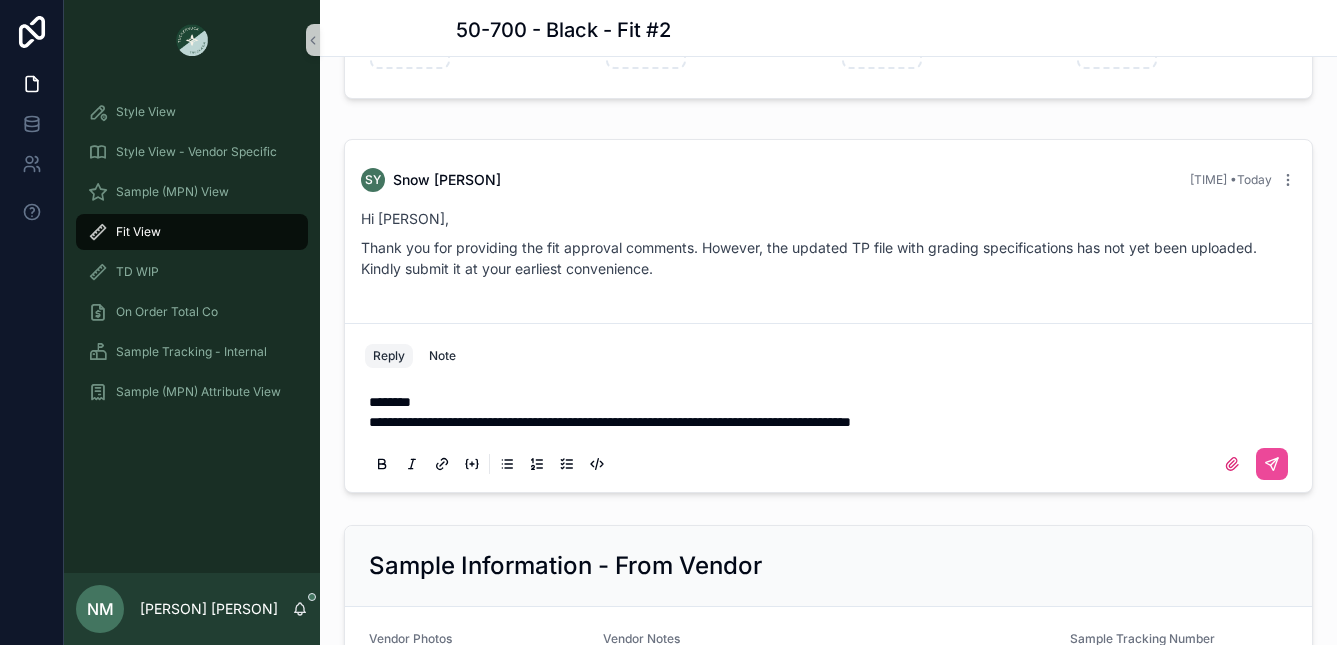 click on "**********" at bounding box center (832, 422) 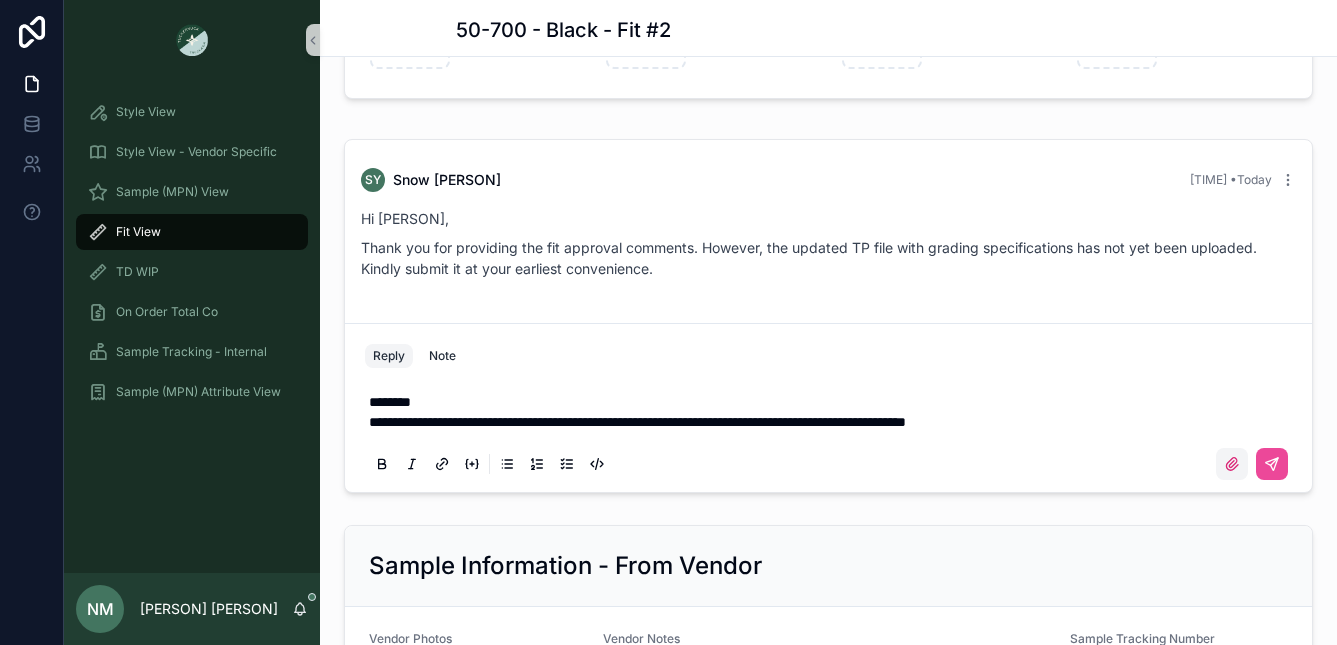 click 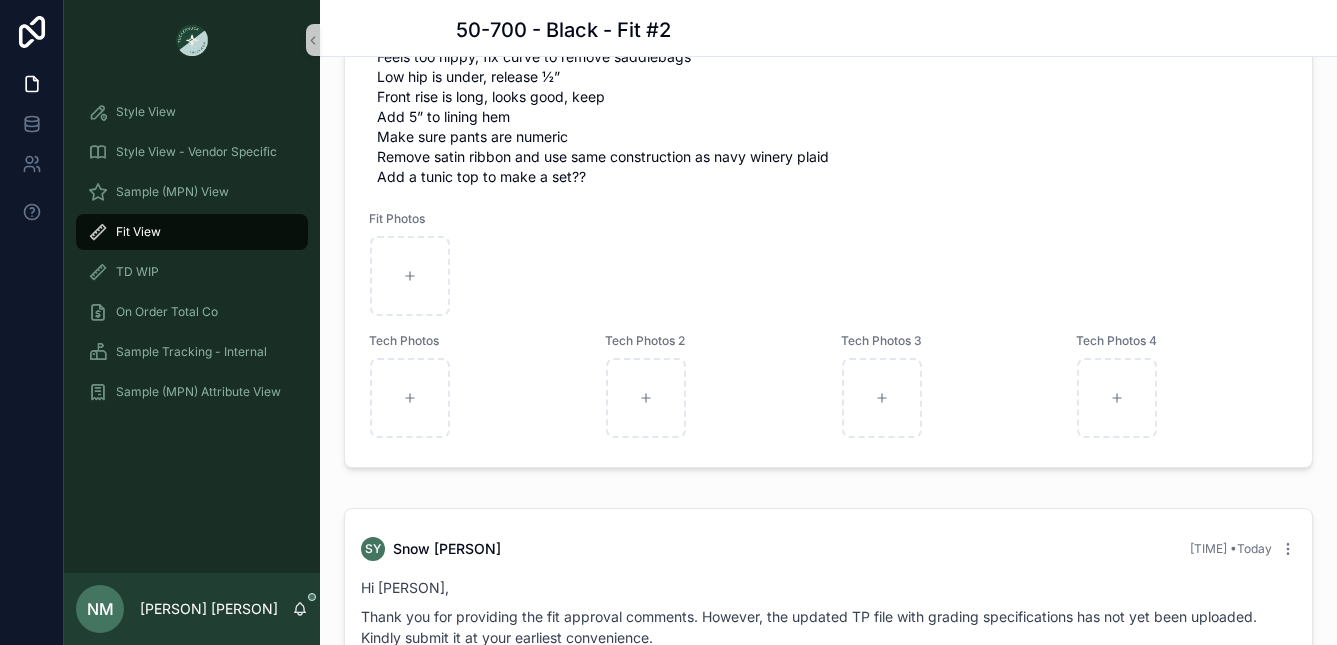 scroll, scrollTop: 1388, scrollLeft: 0, axis: vertical 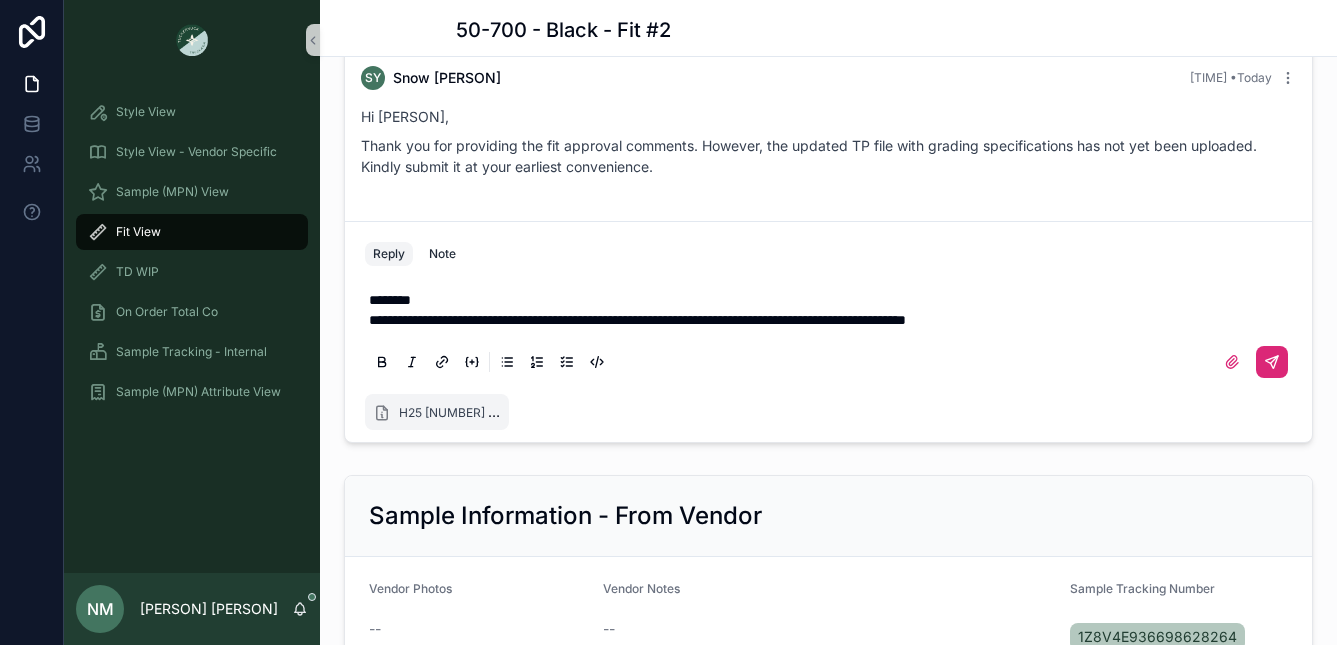 click 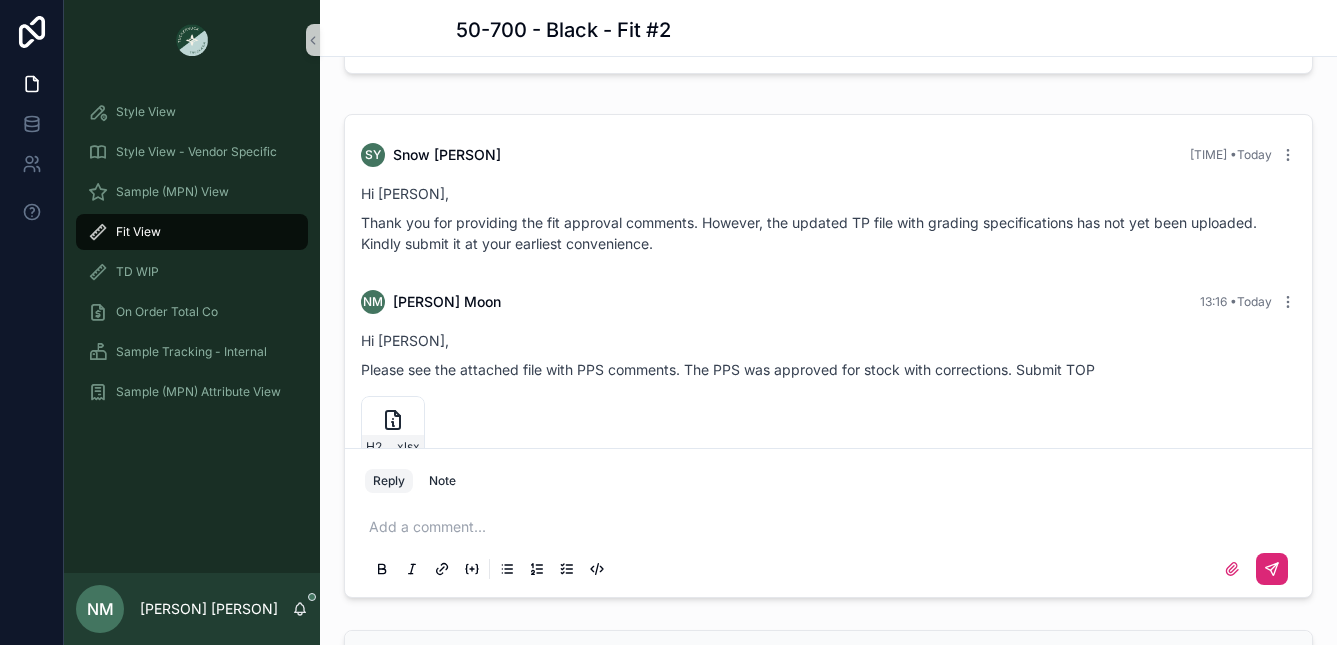 scroll, scrollTop: 2118, scrollLeft: 0, axis: vertical 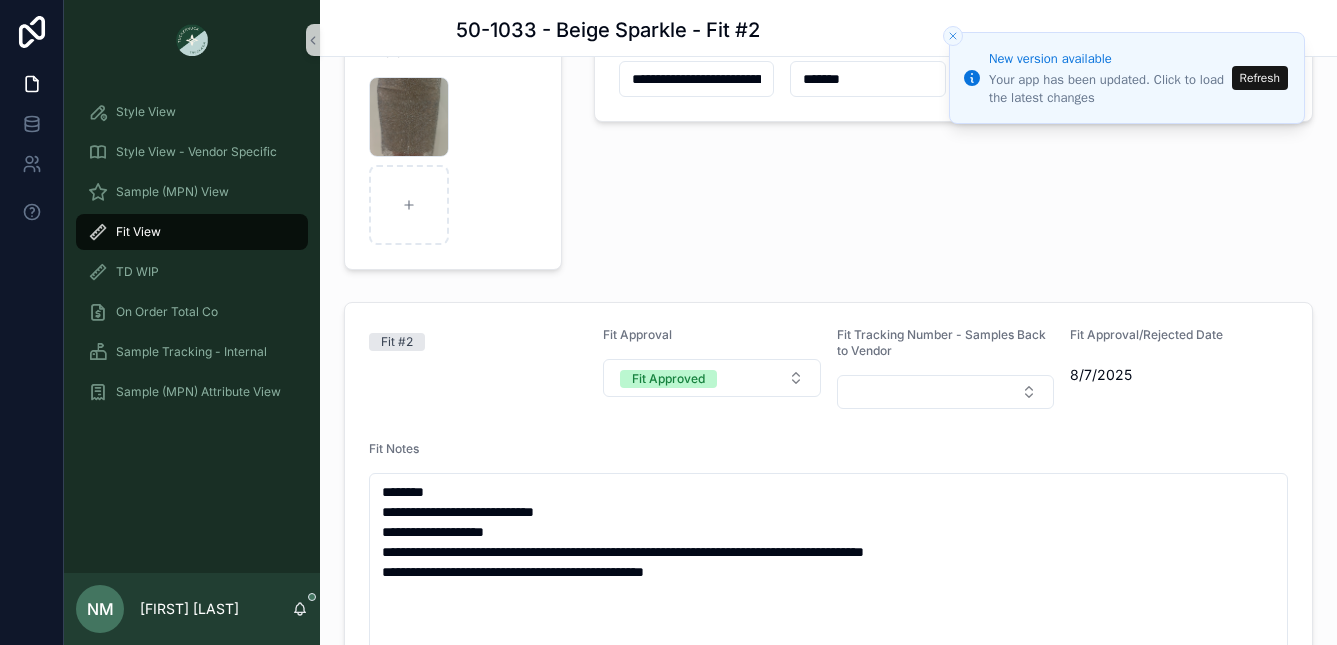 click on "Fit #2" at bounding box center (478, 368) 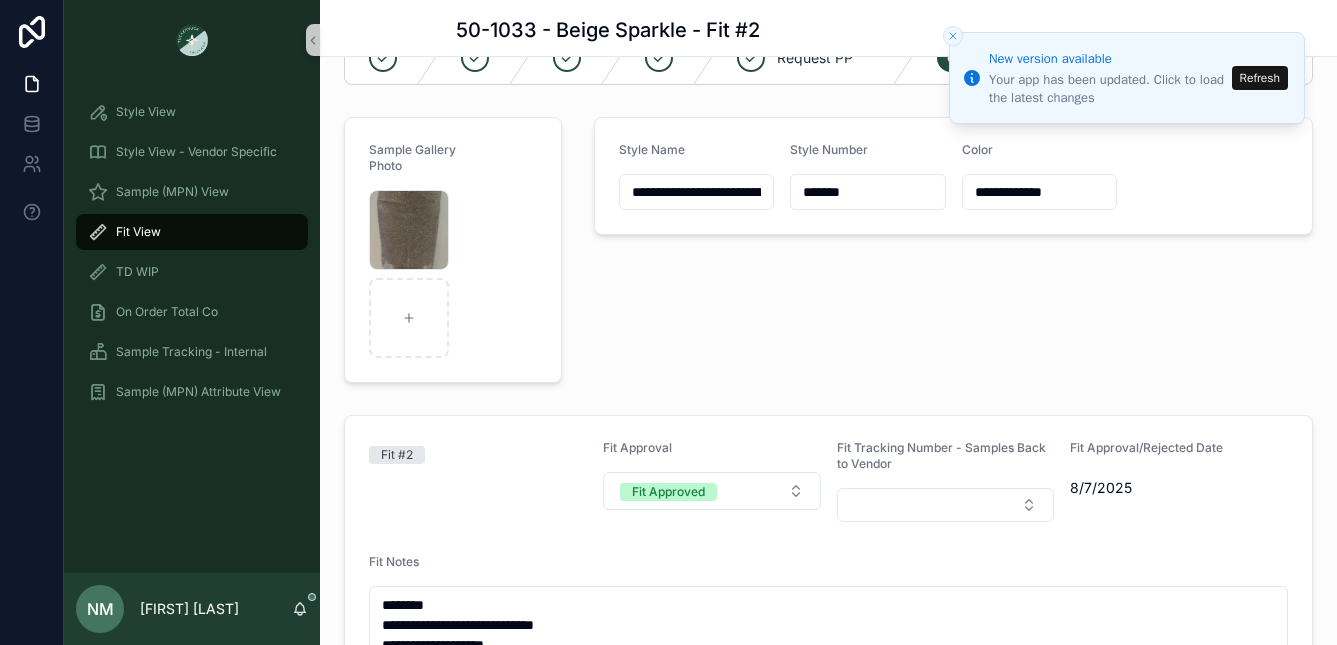 scroll, scrollTop: 61, scrollLeft: 0, axis: vertical 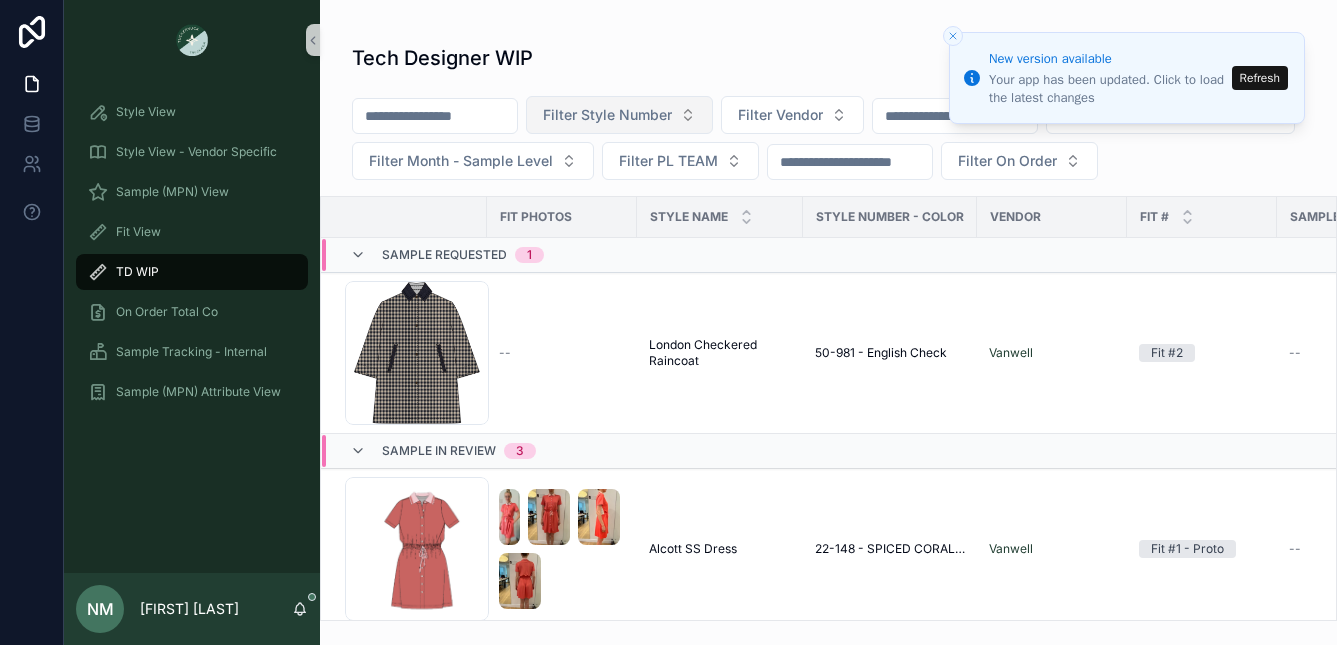 click on "Filter Style Number" at bounding box center [607, 115] 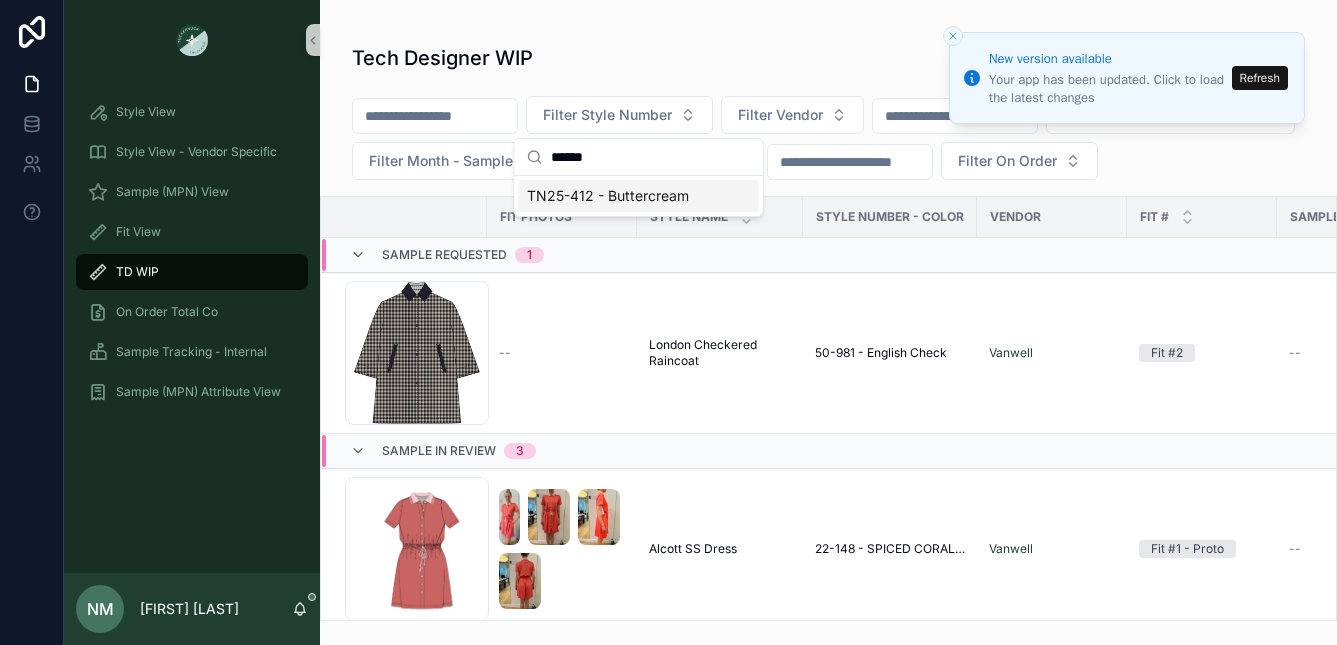 type on "******" 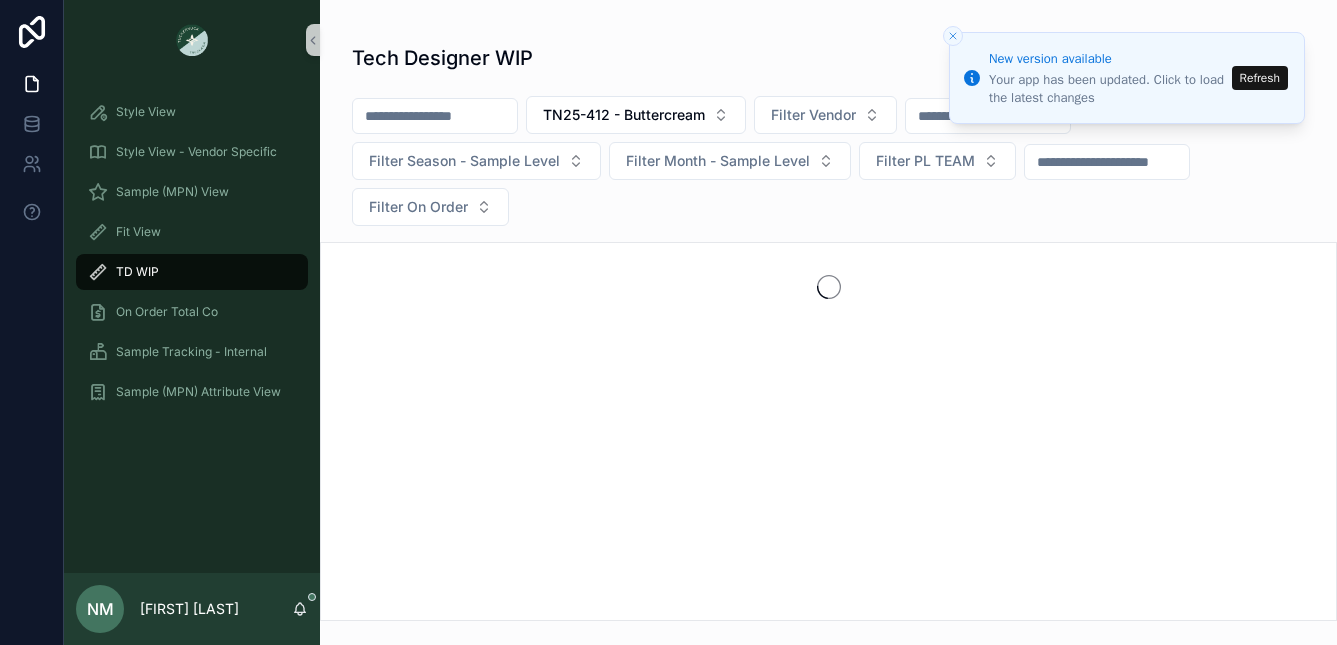 click 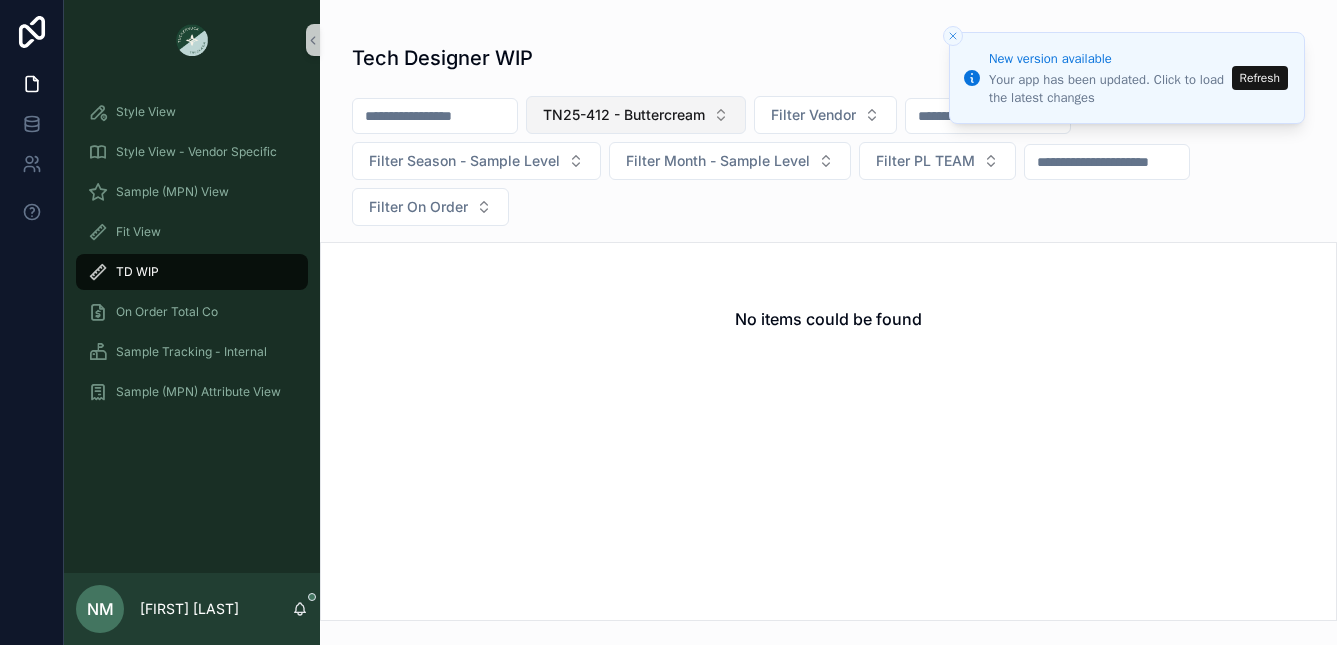 click on "TN25-412 - Buttercream" at bounding box center [624, 115] 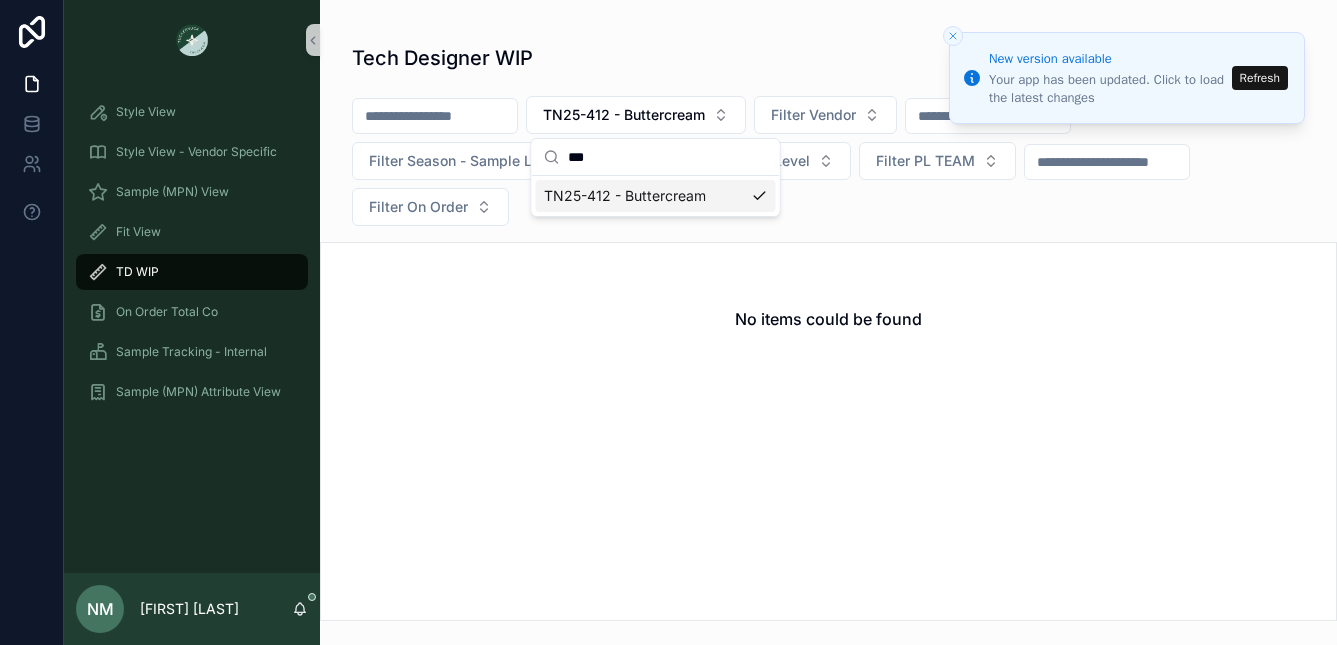 type on "***" 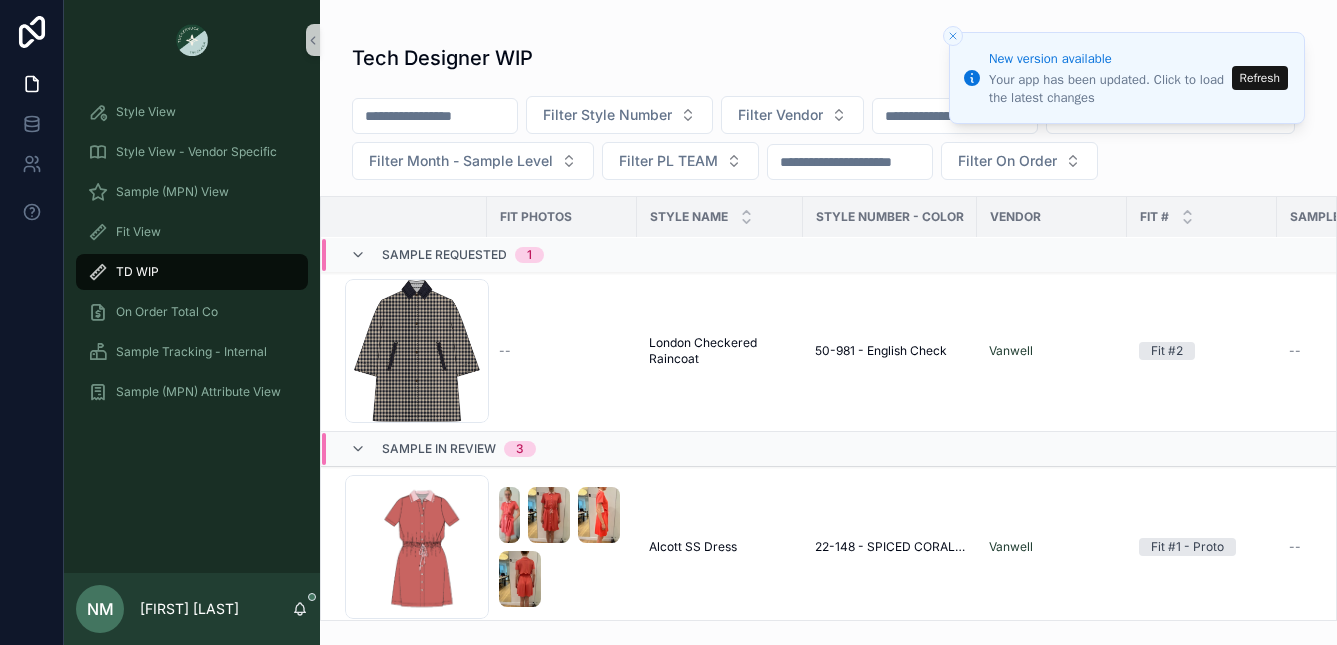 scroll, scrollTop: 0, scrollLeft: 0, axis: both 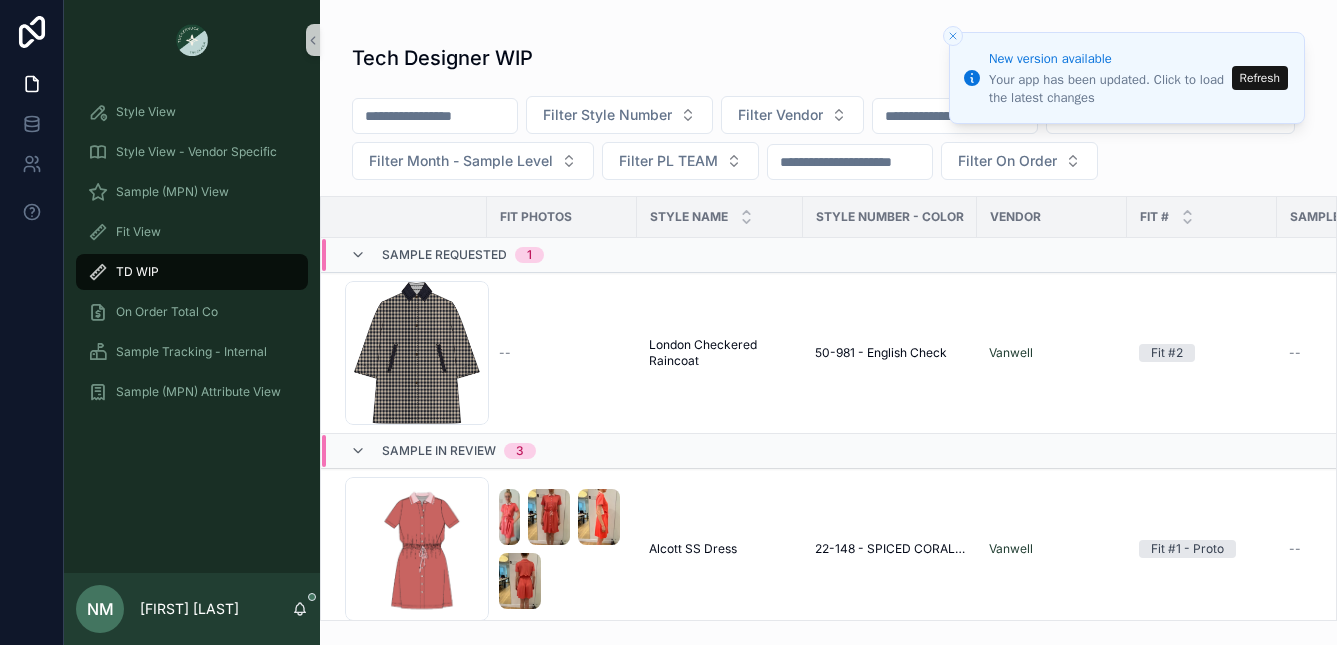 click on "Sample In Review" at bounding box center [439, 451] 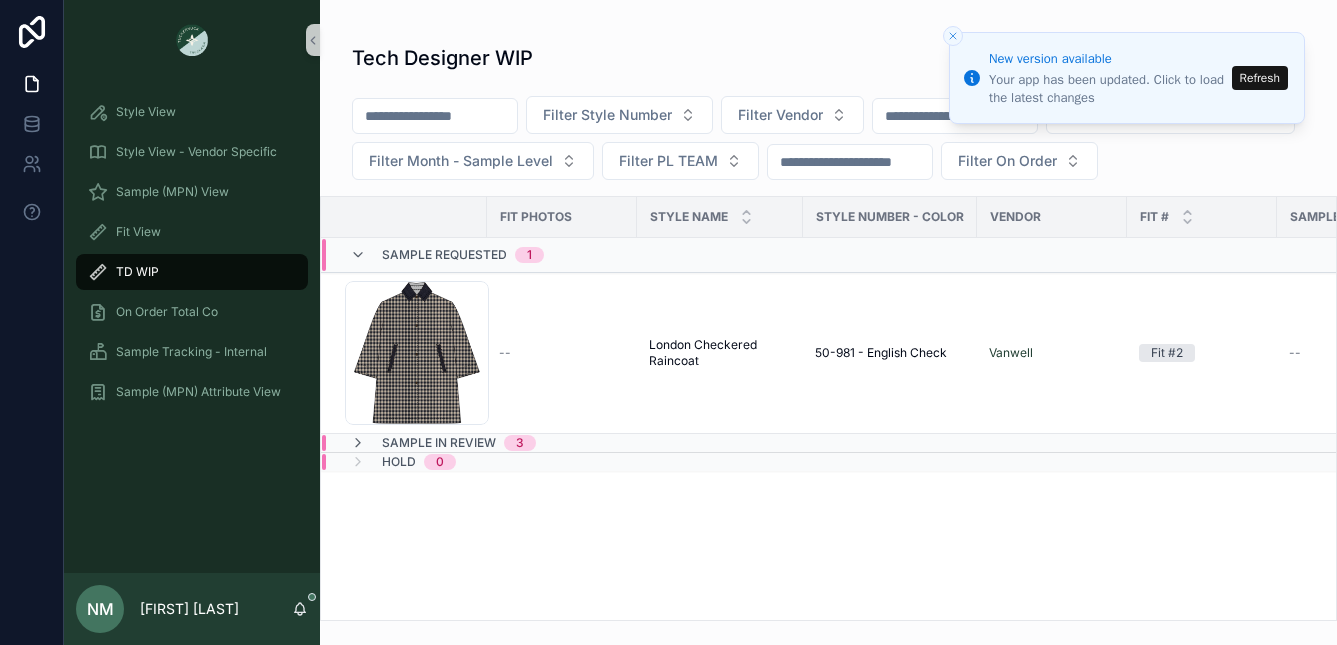 click on "Sample In Review" at bounding box center (439, 443) 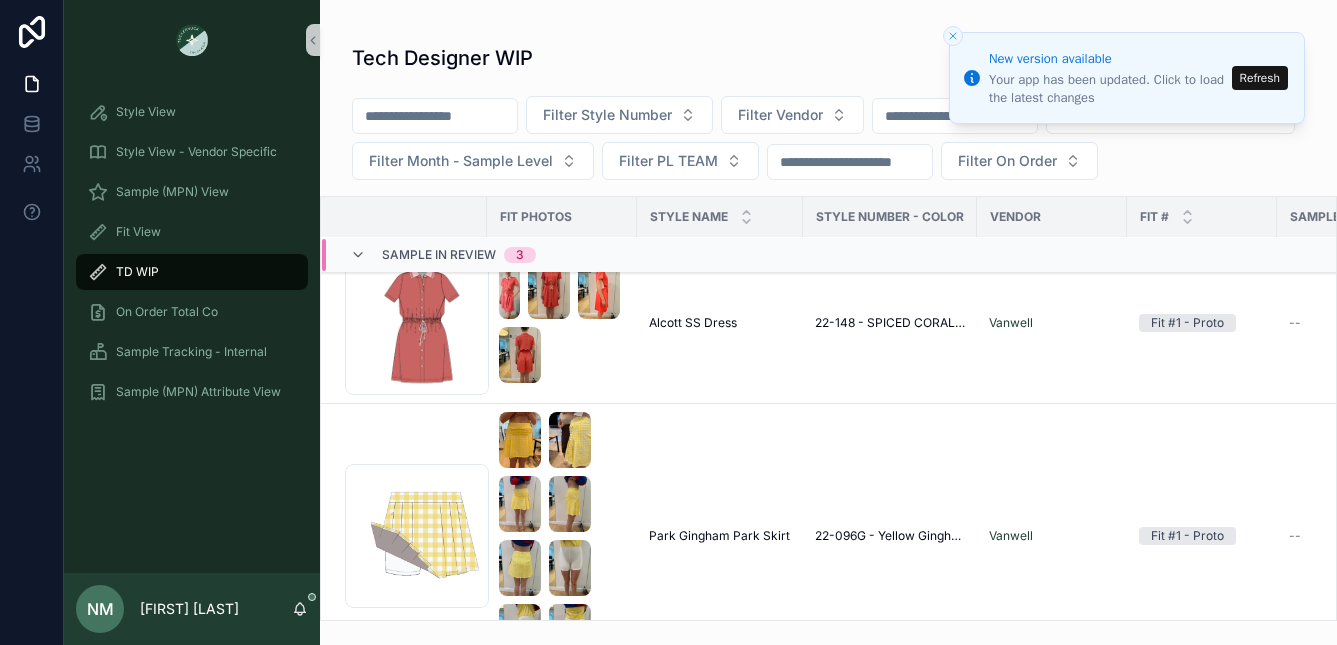 scroll, scrollTop: 0, scrollLeft: 0, axis: both 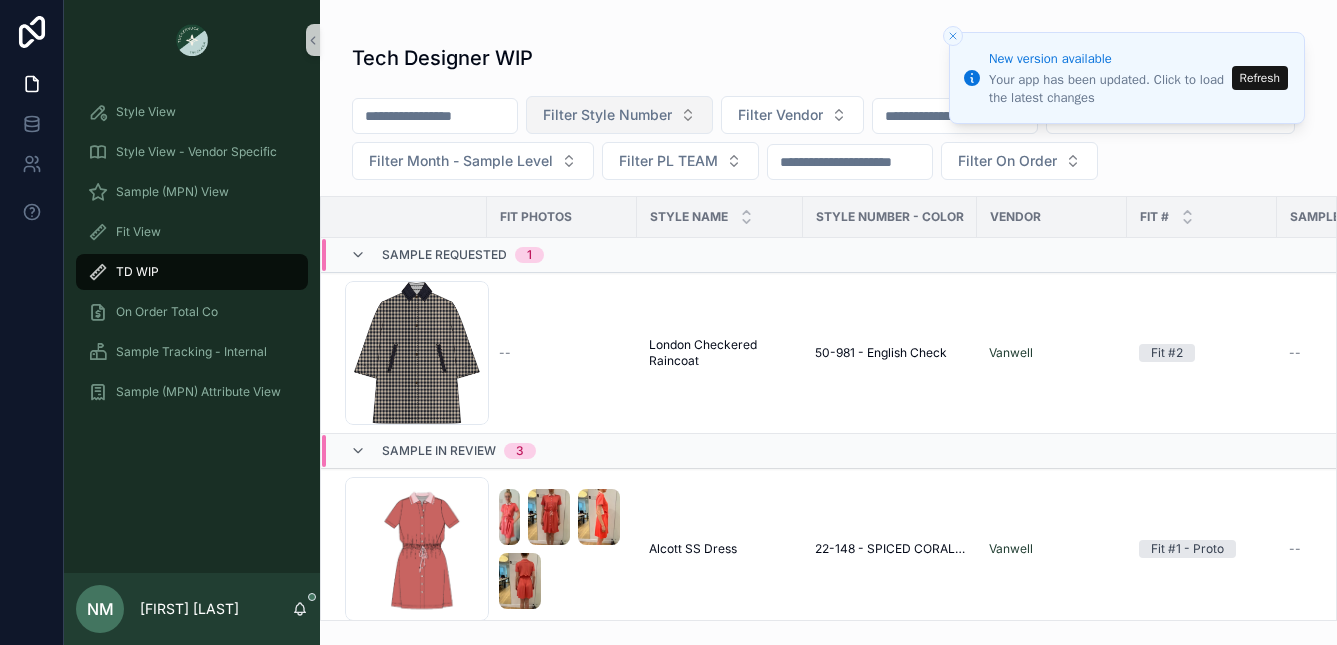 click on "Filter Style Number" at bounding box center [607, 115] 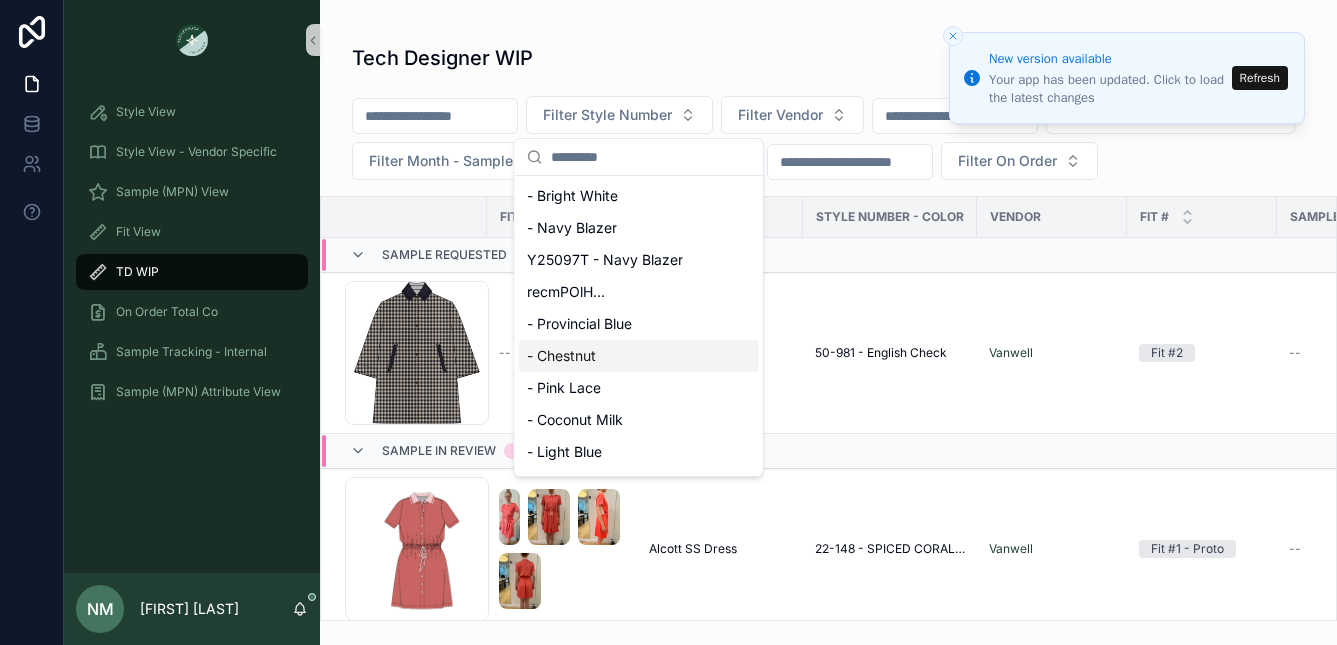click on "- Chestnut" at bounding box center [561, 356] 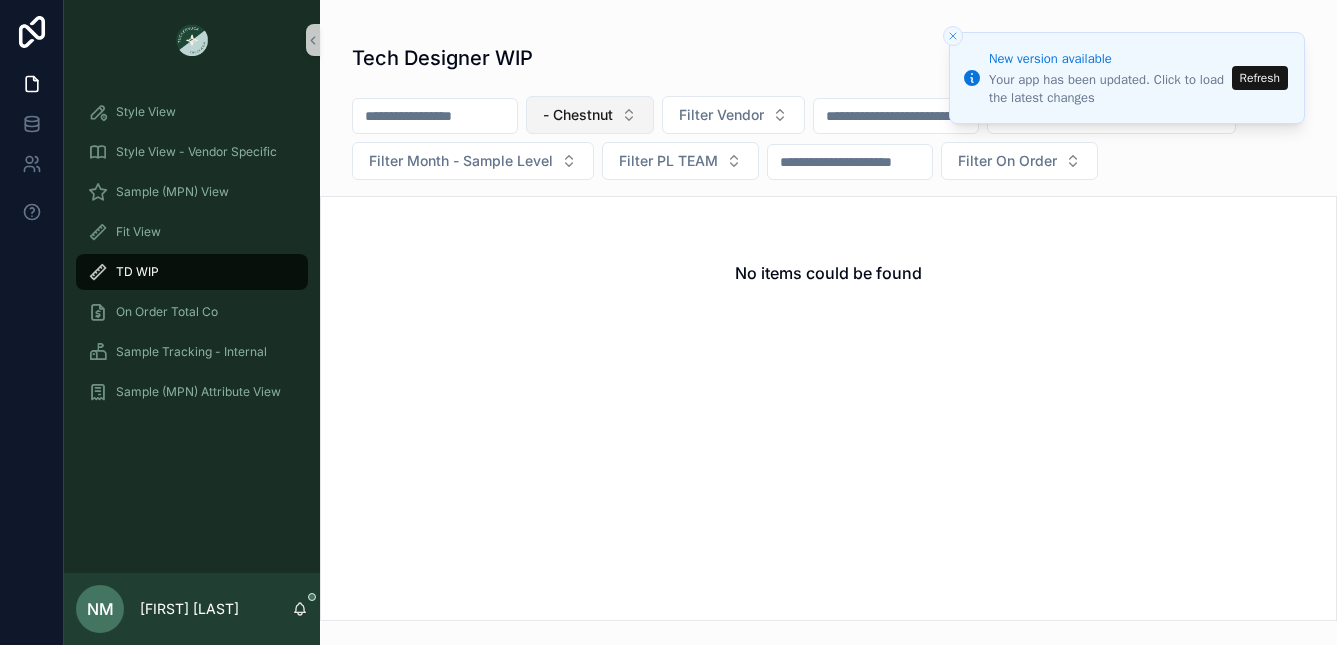 click on "- Chestnut" at bounding box center (590, 115) 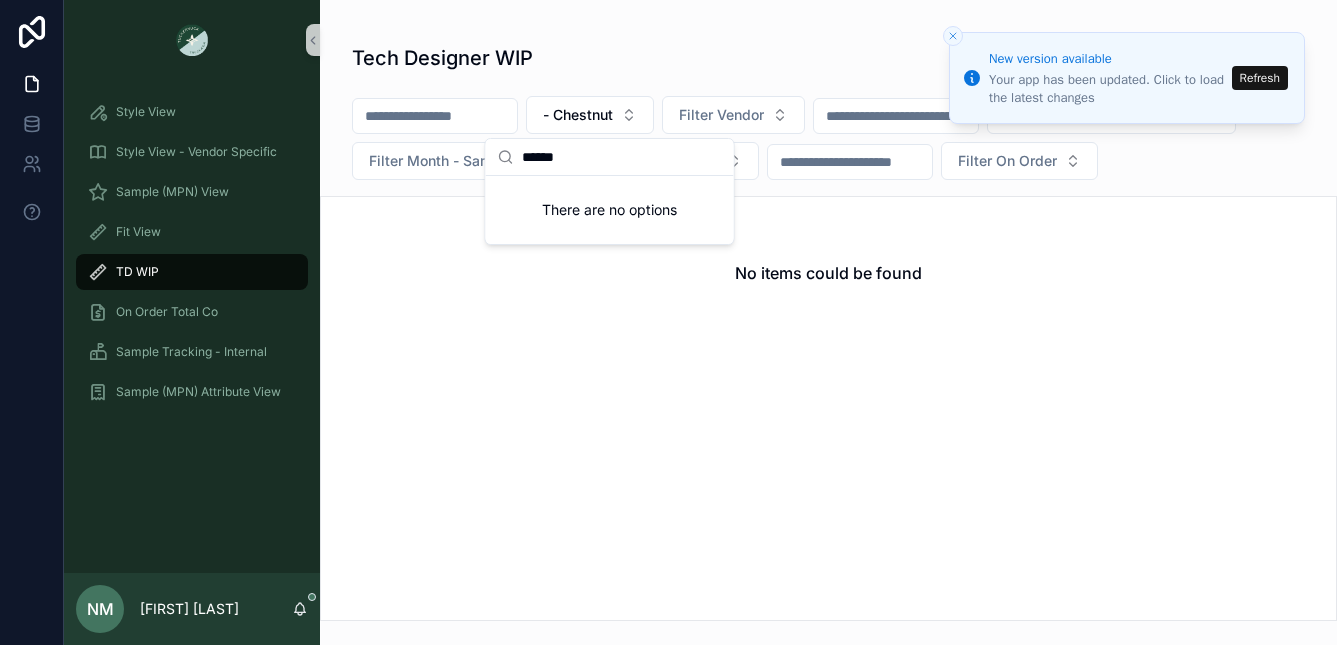 drag, startPoint x: 574, startPoint y: 156, endPoint x: 548, endPoint y: 154, distance: 26.076809 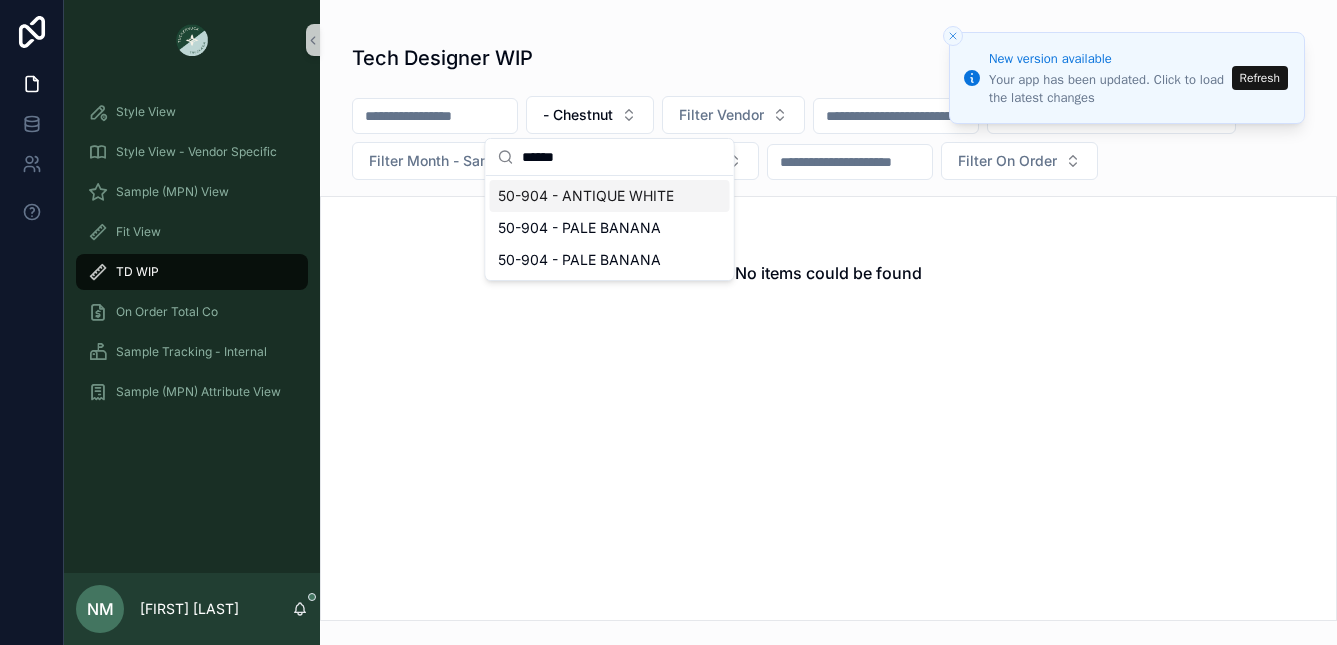 type on "******" 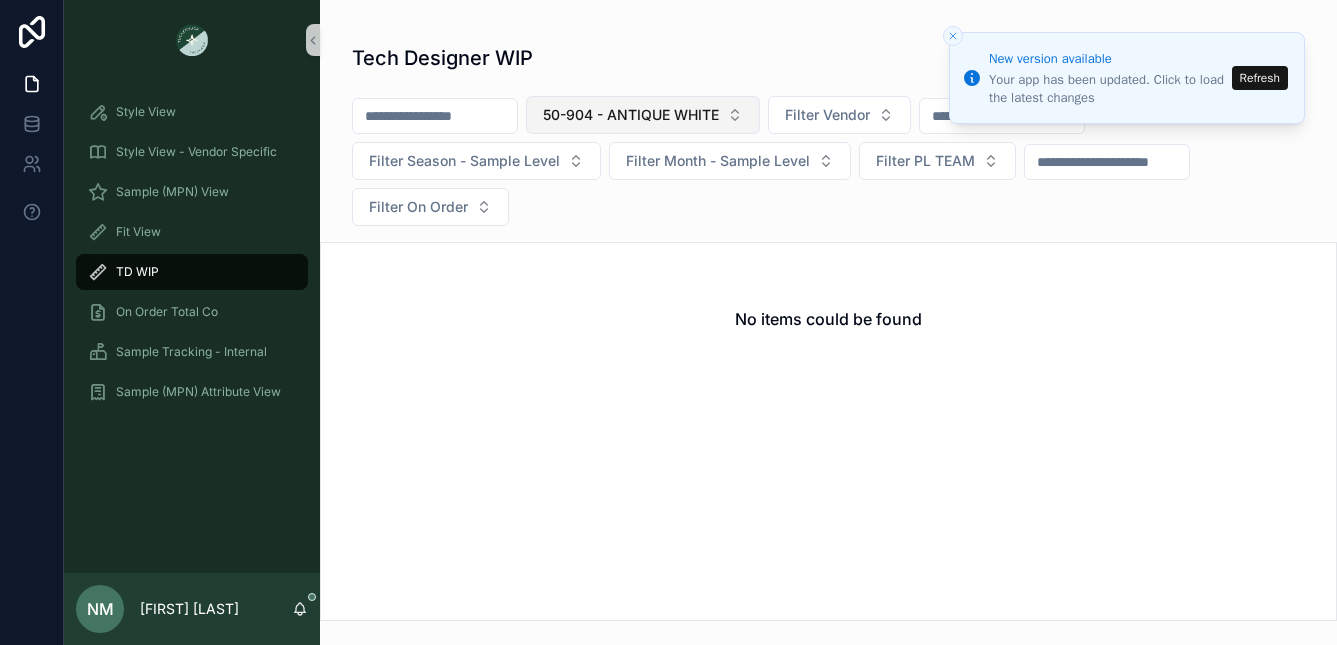 click on "50-904 - ANTIQUE WHITE" at bounding box center (631, 115) 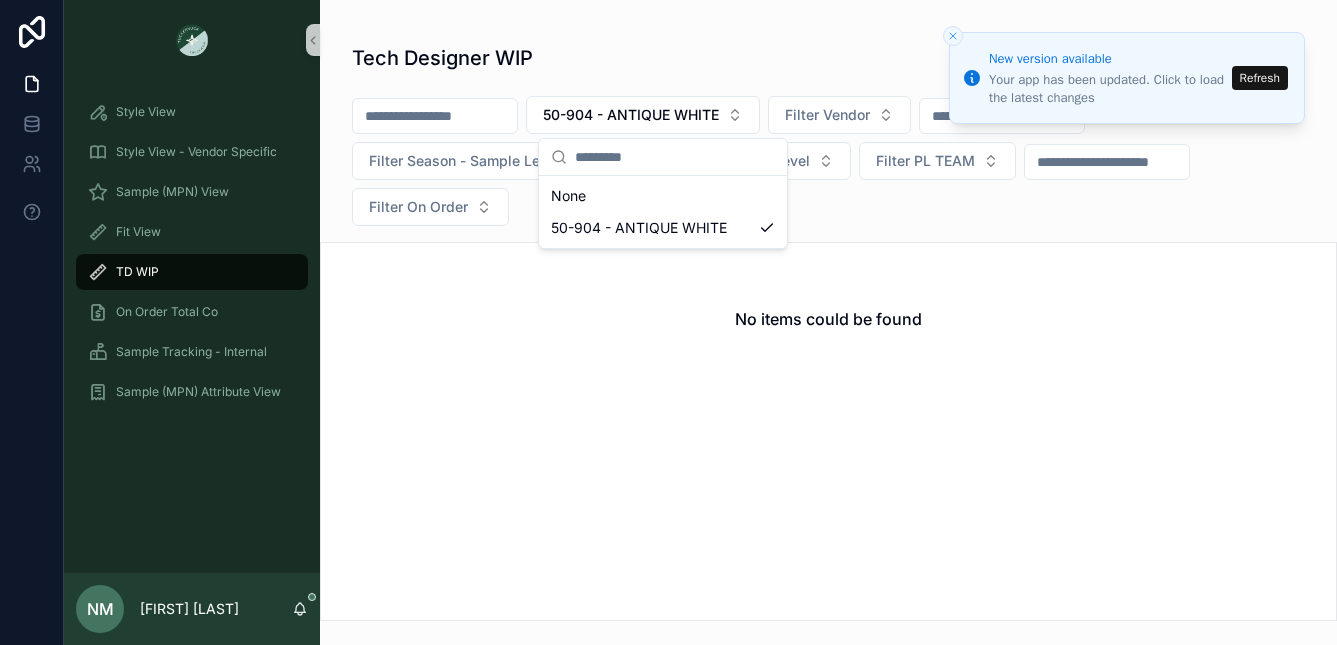 click on "No items could be found" at bounding box center [828, 319] 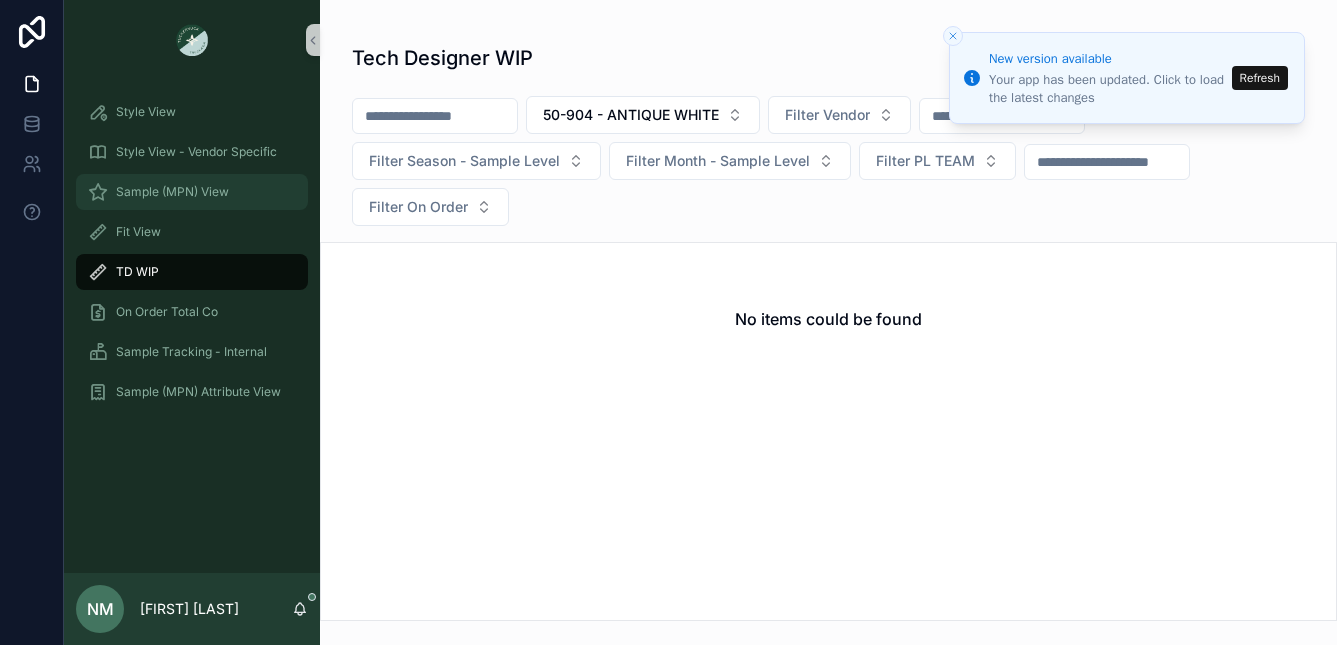 click on "Sample (MPN) View" at bounding box center [192, 192] 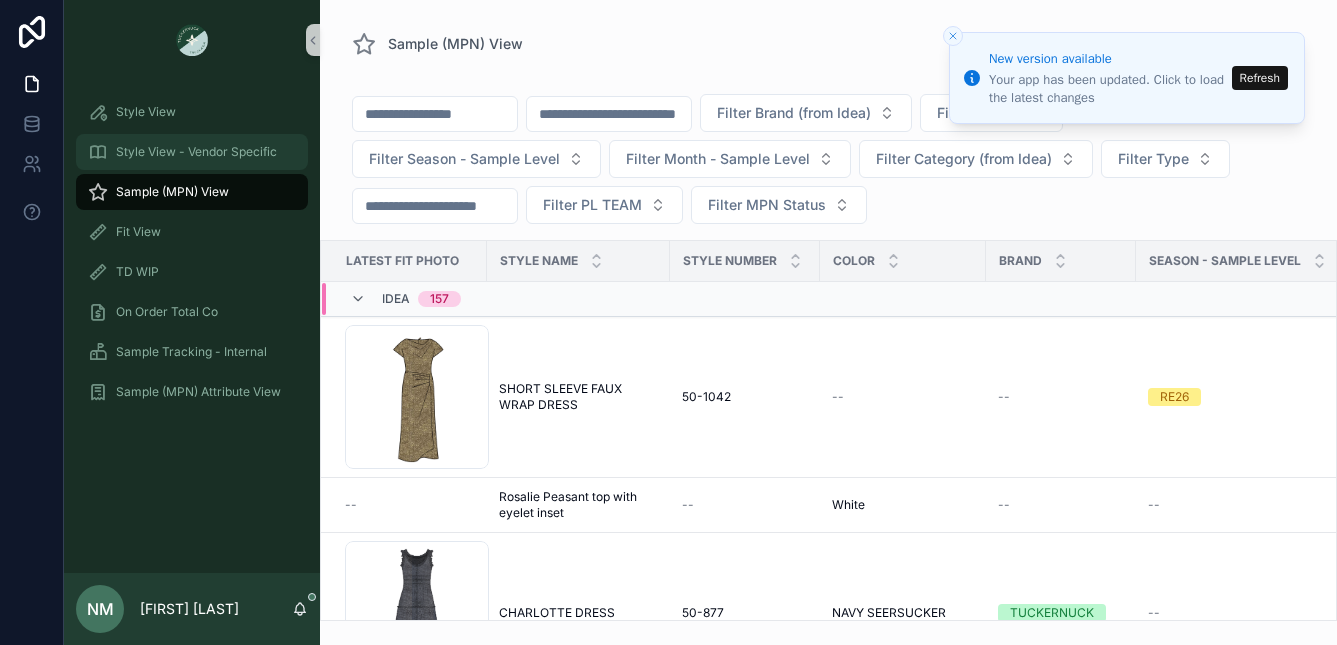 click on "Style View - Vendor Specific" at bounding box center [196, 152] 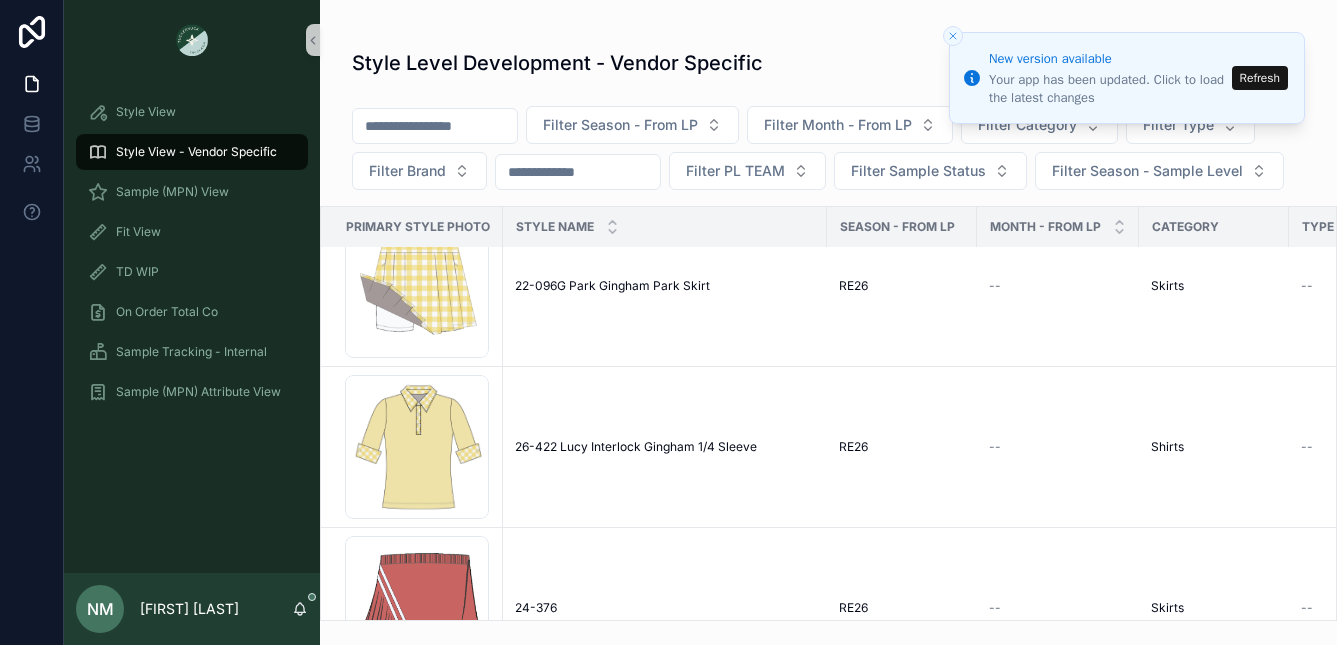 scroll, scrollTop: 849, scrollLeft: 0, axis: vertical 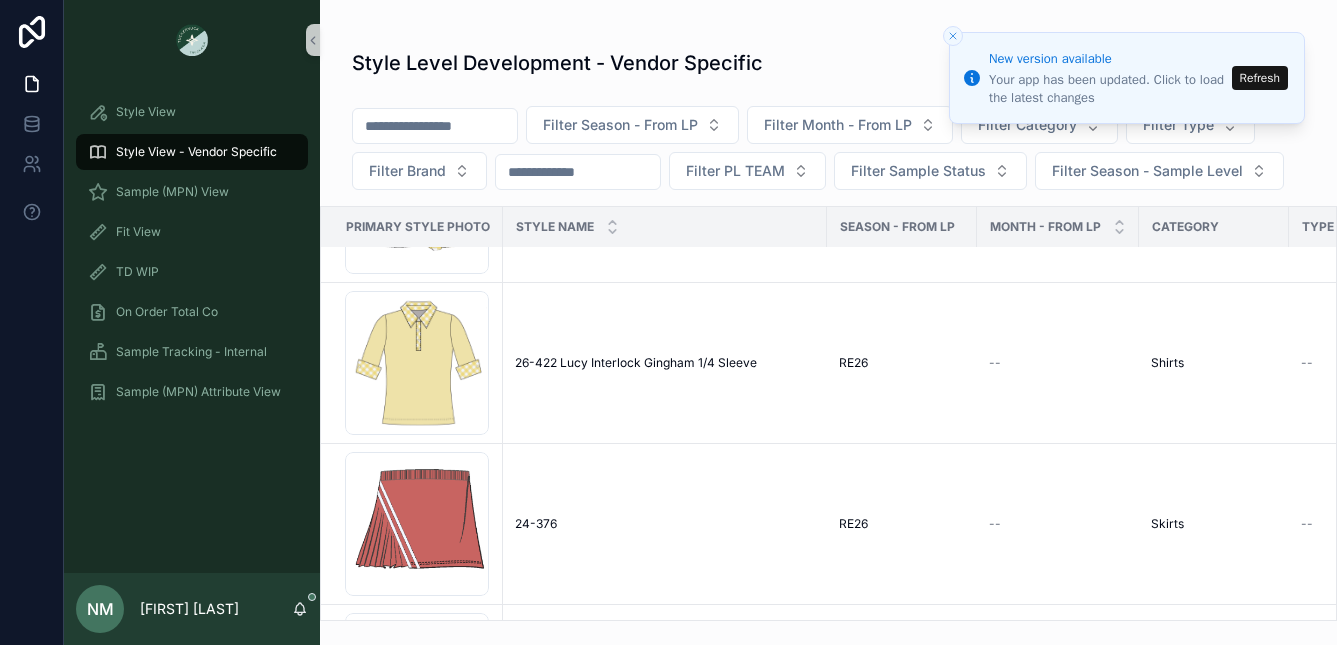 click 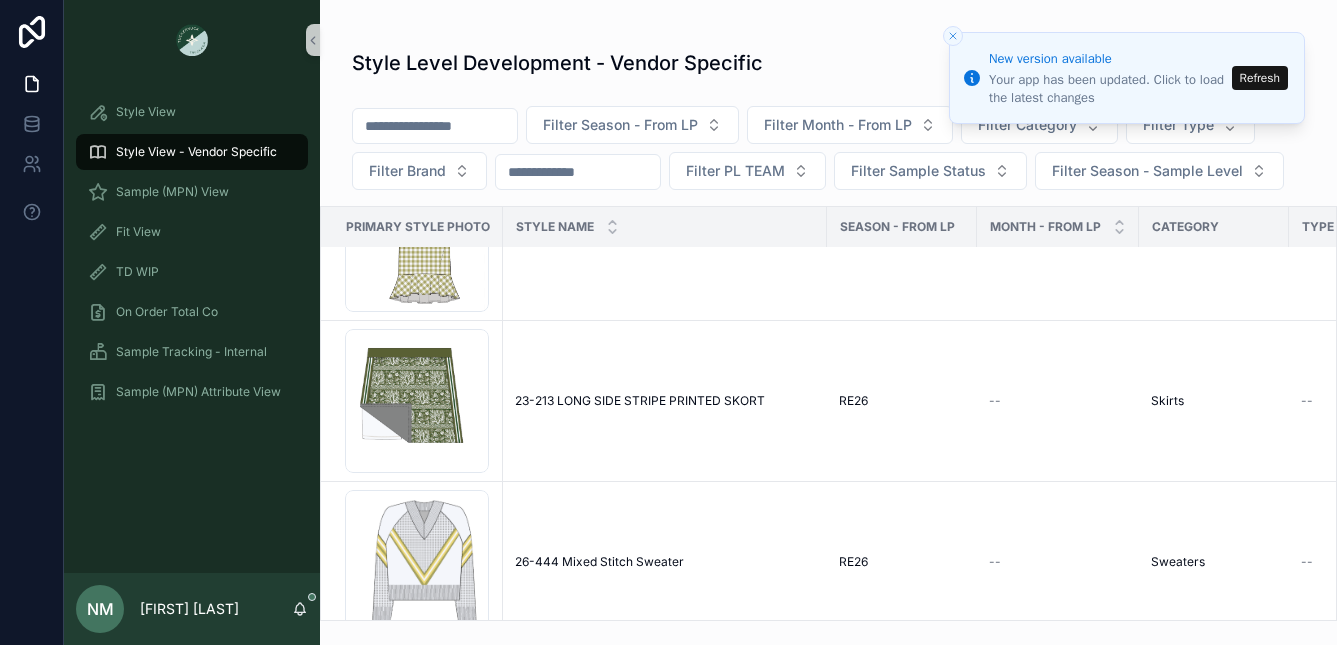 scroll, scrollTop: 1622, scrollLeft: 0, axis: vertical 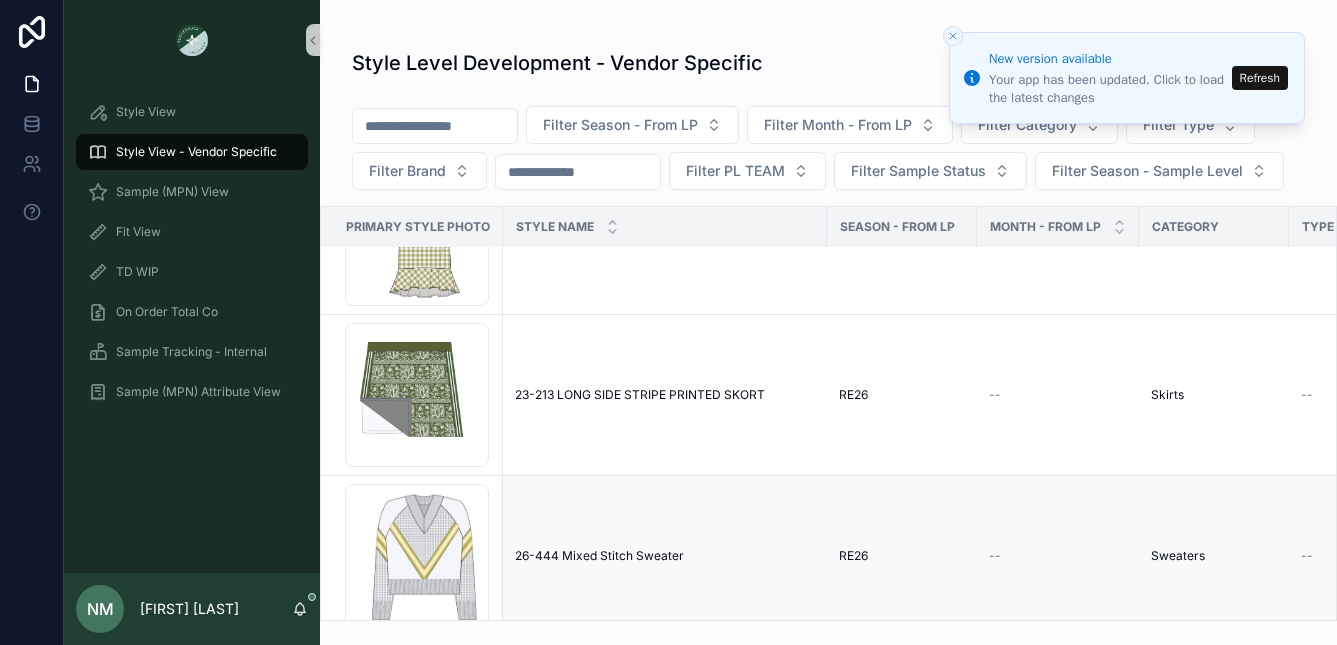 click on "26-444 Mixed Stitch Sweater" at bounding box center (599, 556) 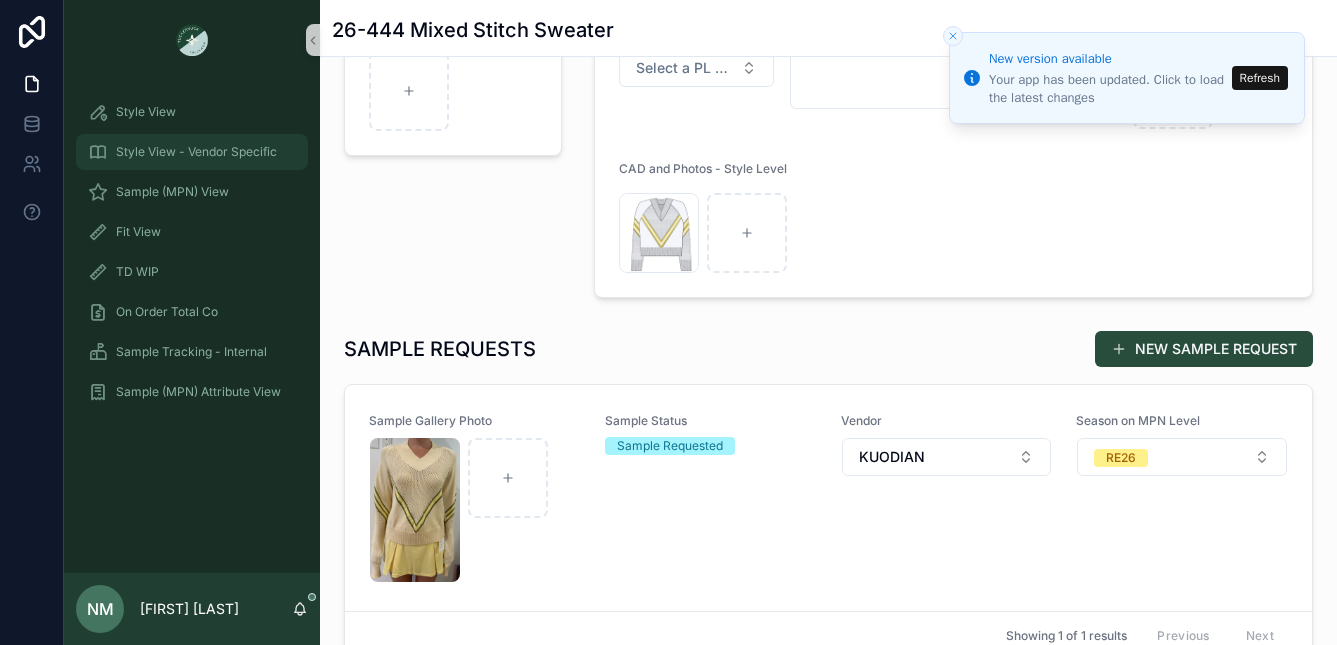 scroll, scrollTop: 429, scrollLeft: 0, axis: vertical 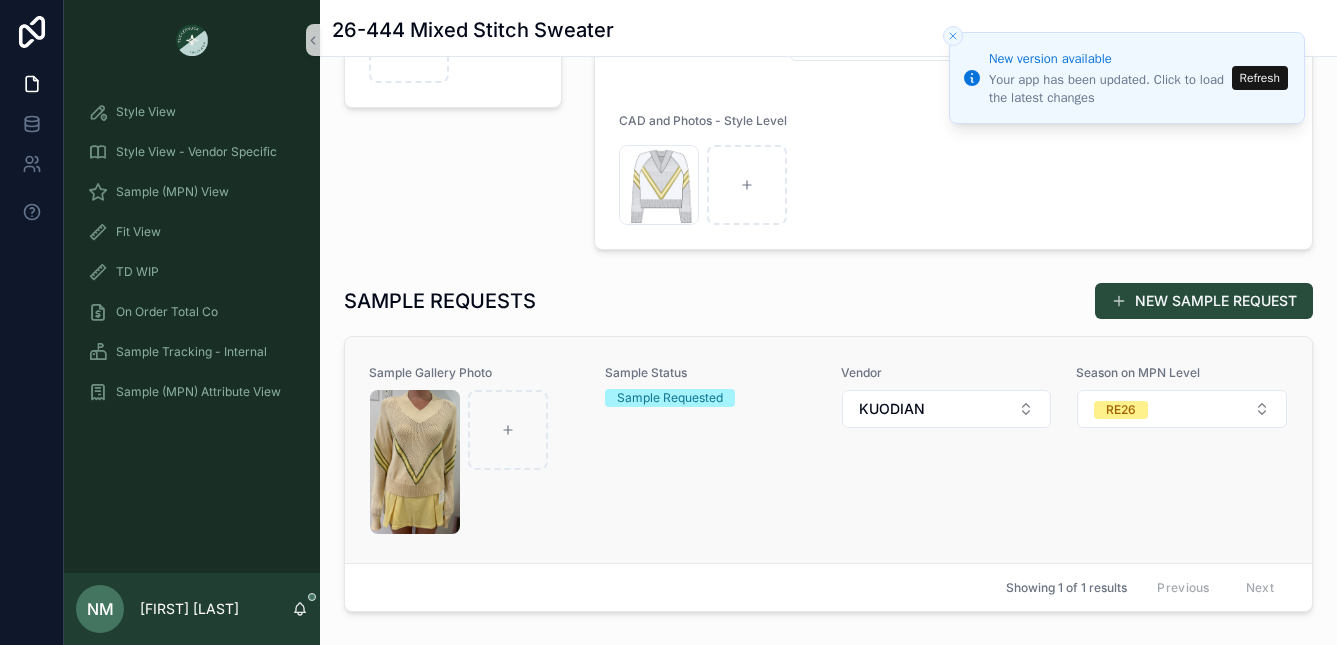 click on "Sample Status Sample Requested" at bounding box center [711, 450] 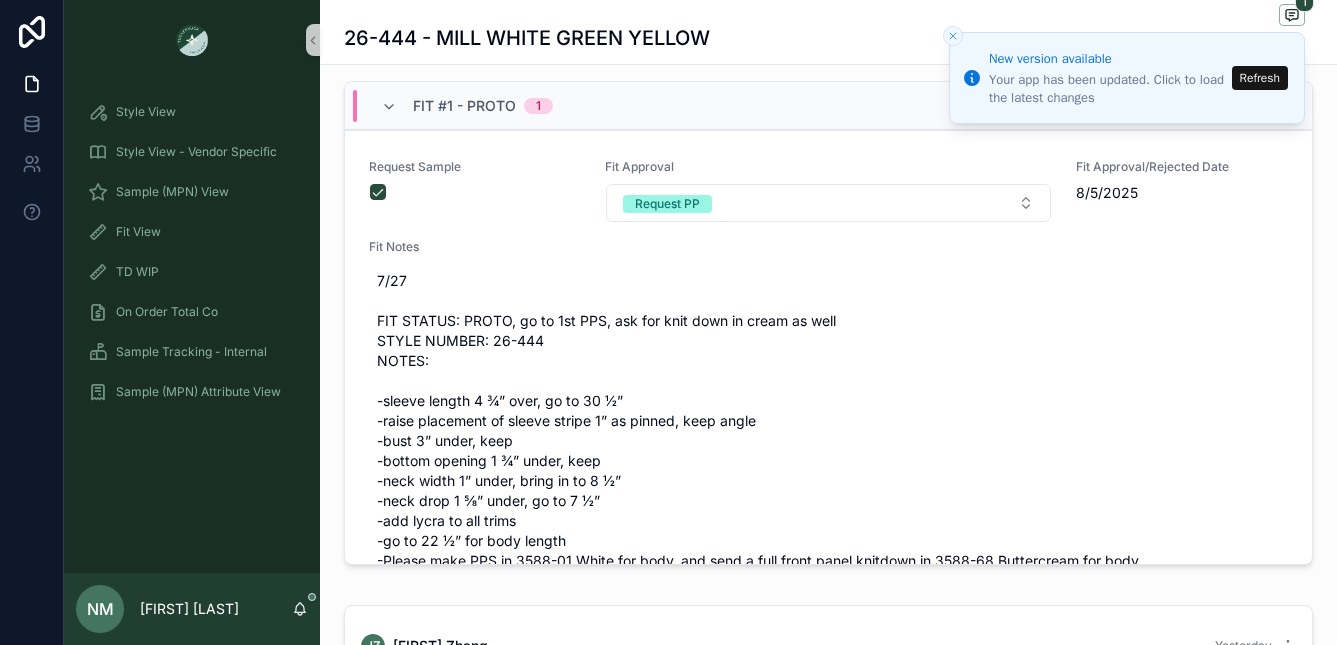 scroll, scrollTop: 807, scrollLeft: 0, axis: vertical 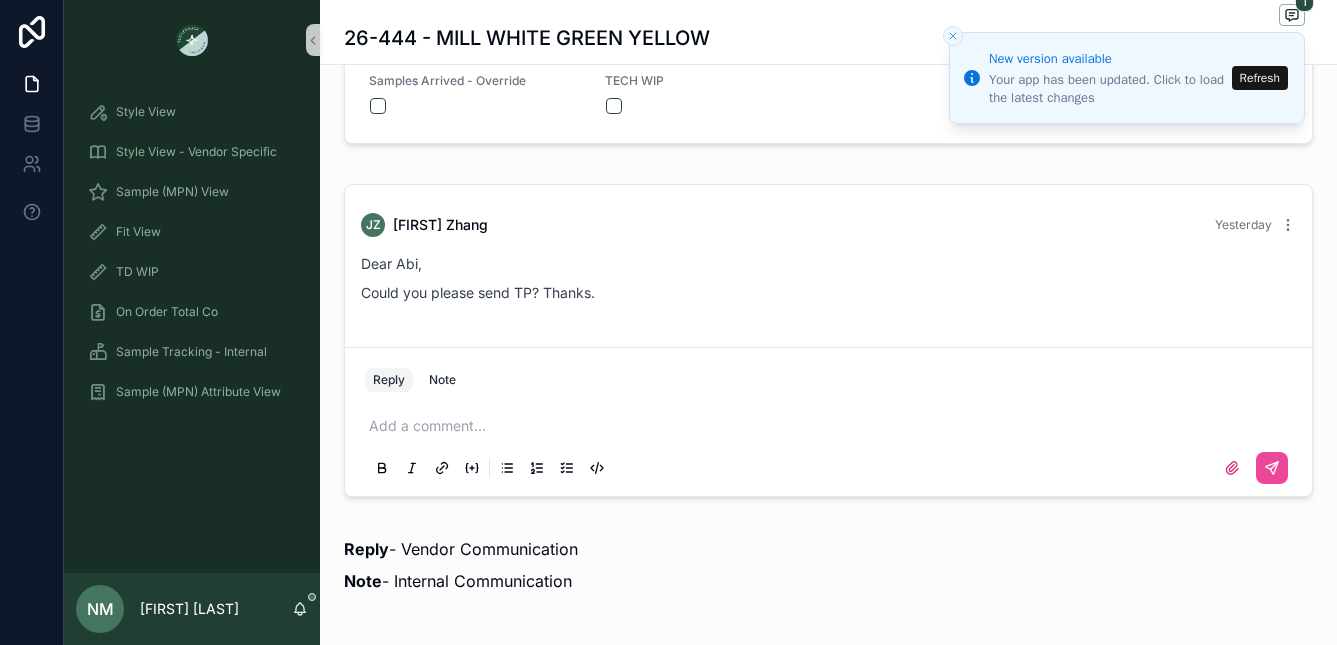 click on "Reply" at bounding box center [389, 380] 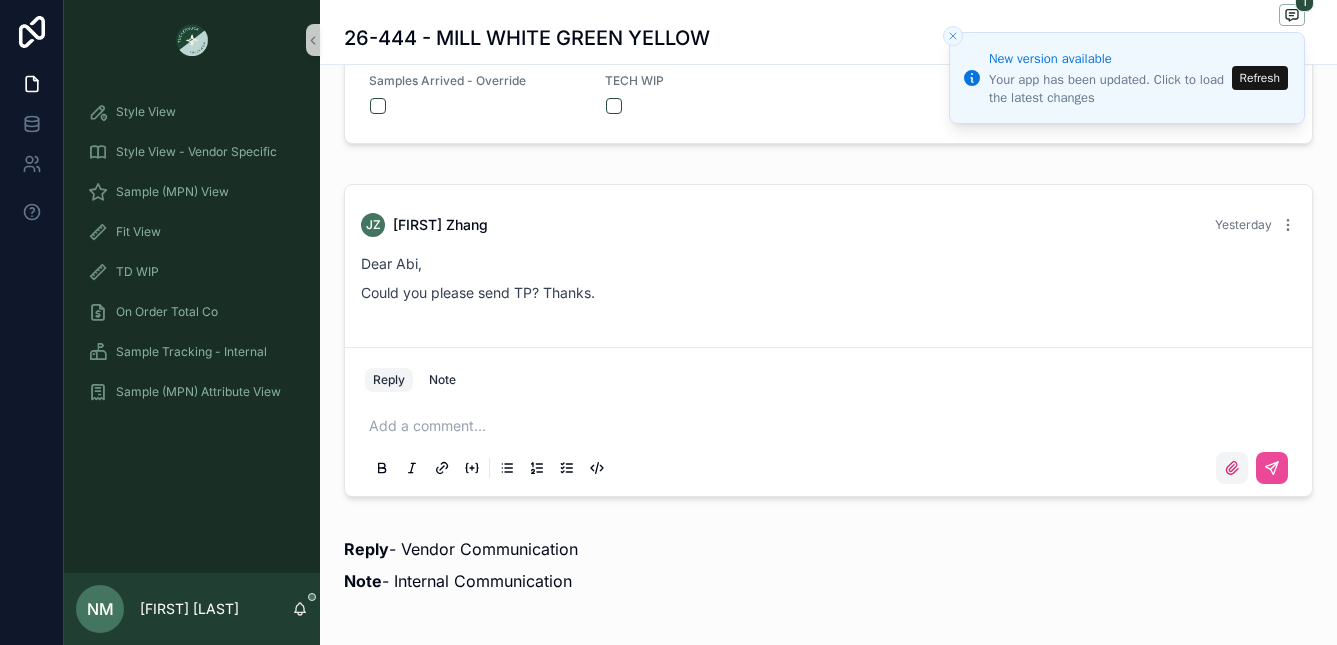 click 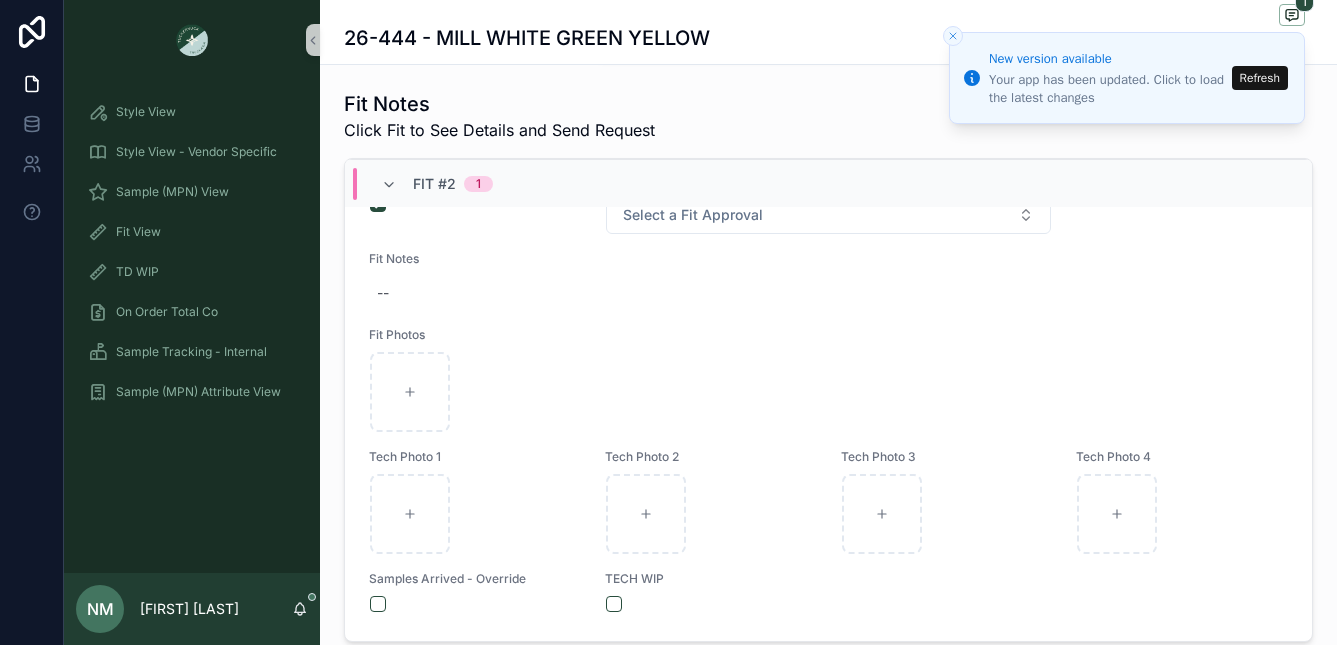 scroll, scrollTop: 720, scrollLeft: 0, axis: vertical 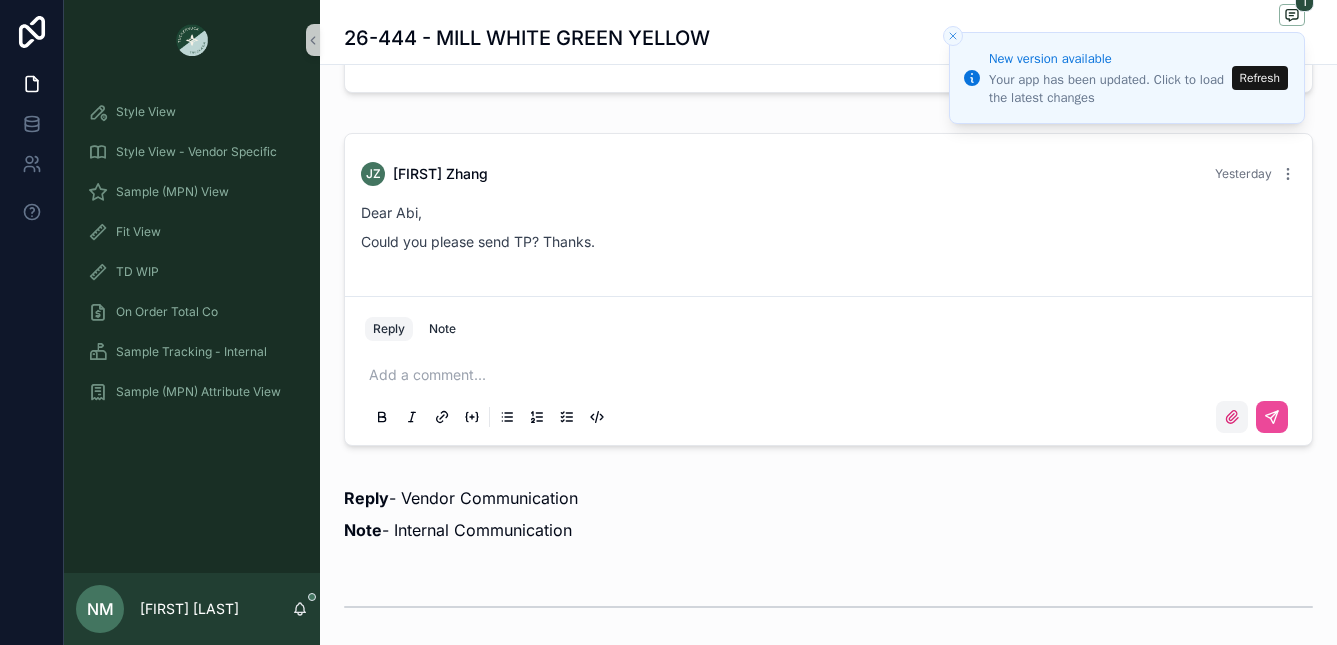 click 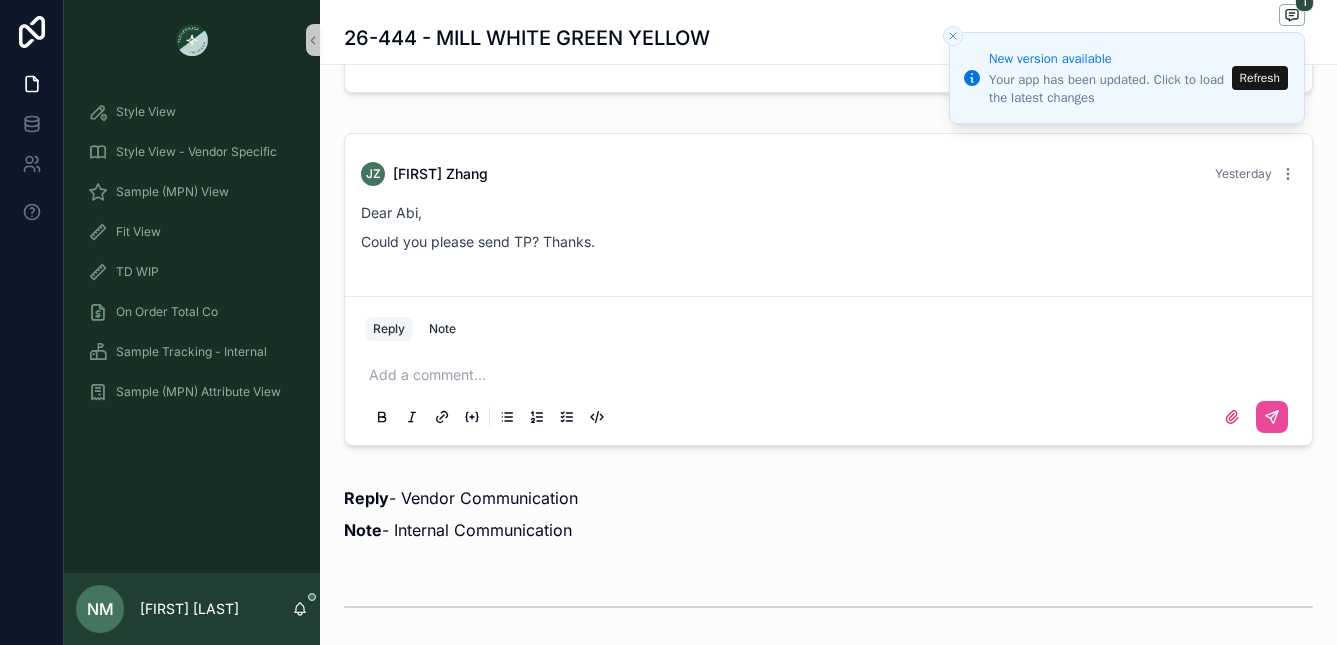 click 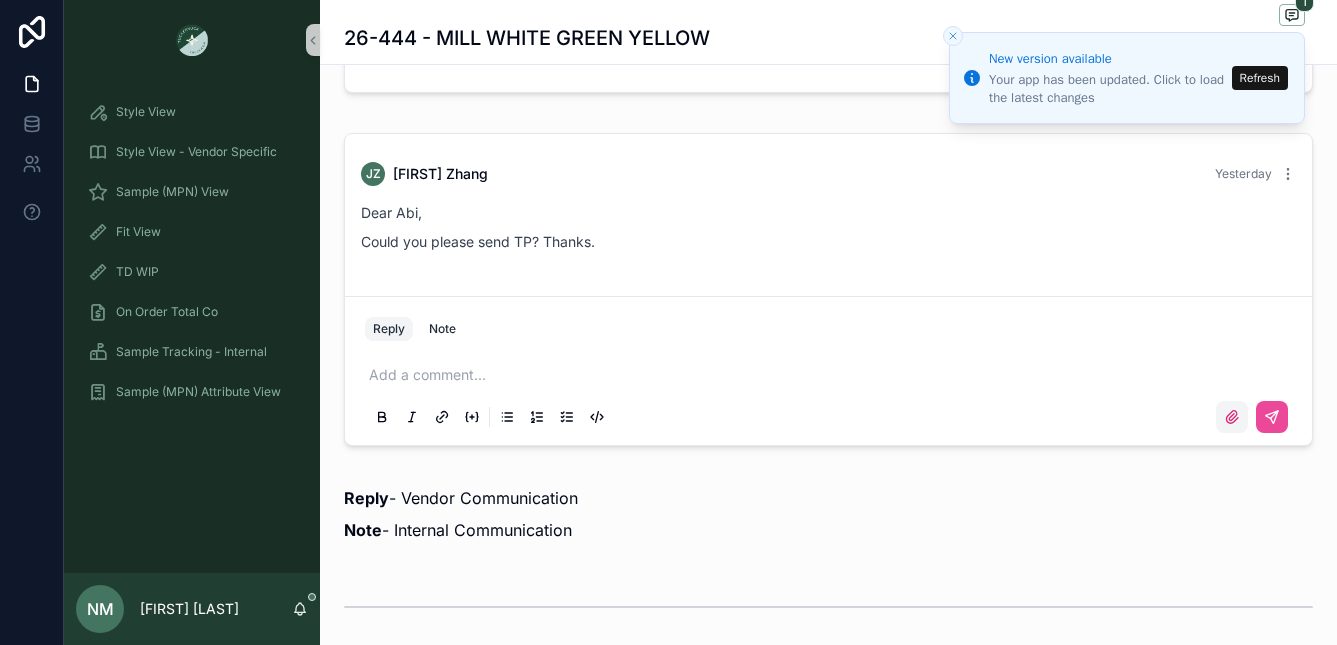 click 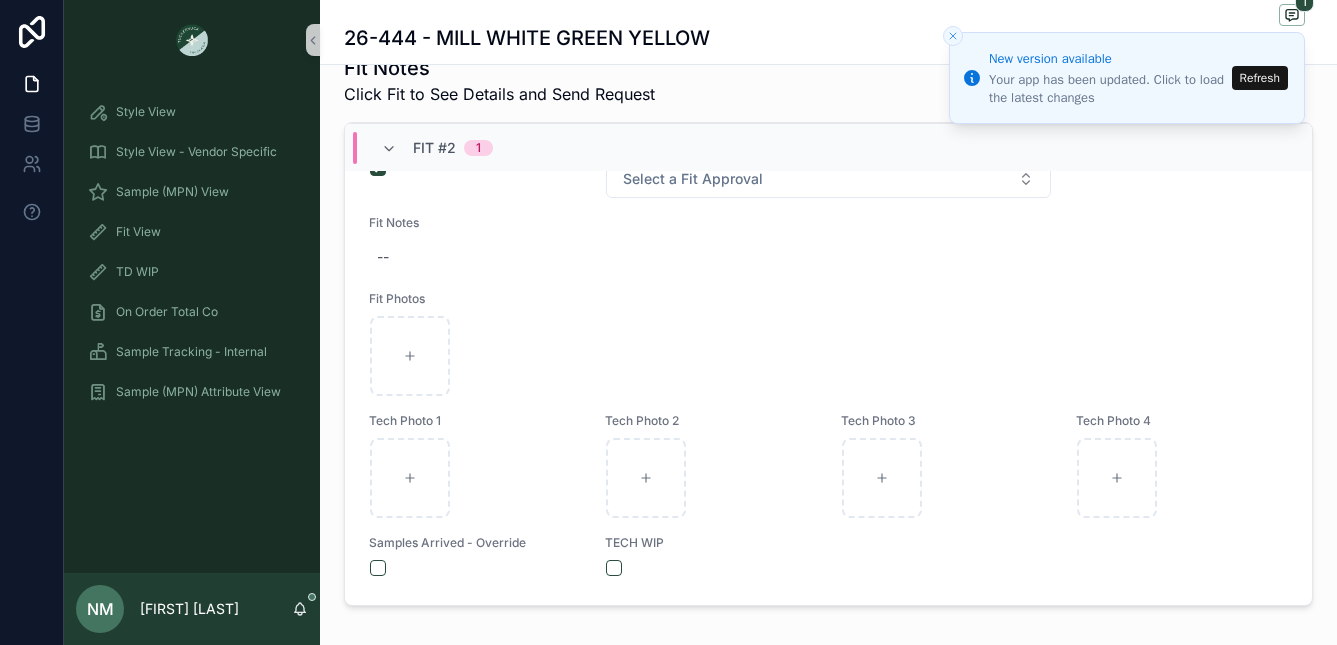 scroll, scrollTop: 700, scrollLeft: 0, axis: vertical 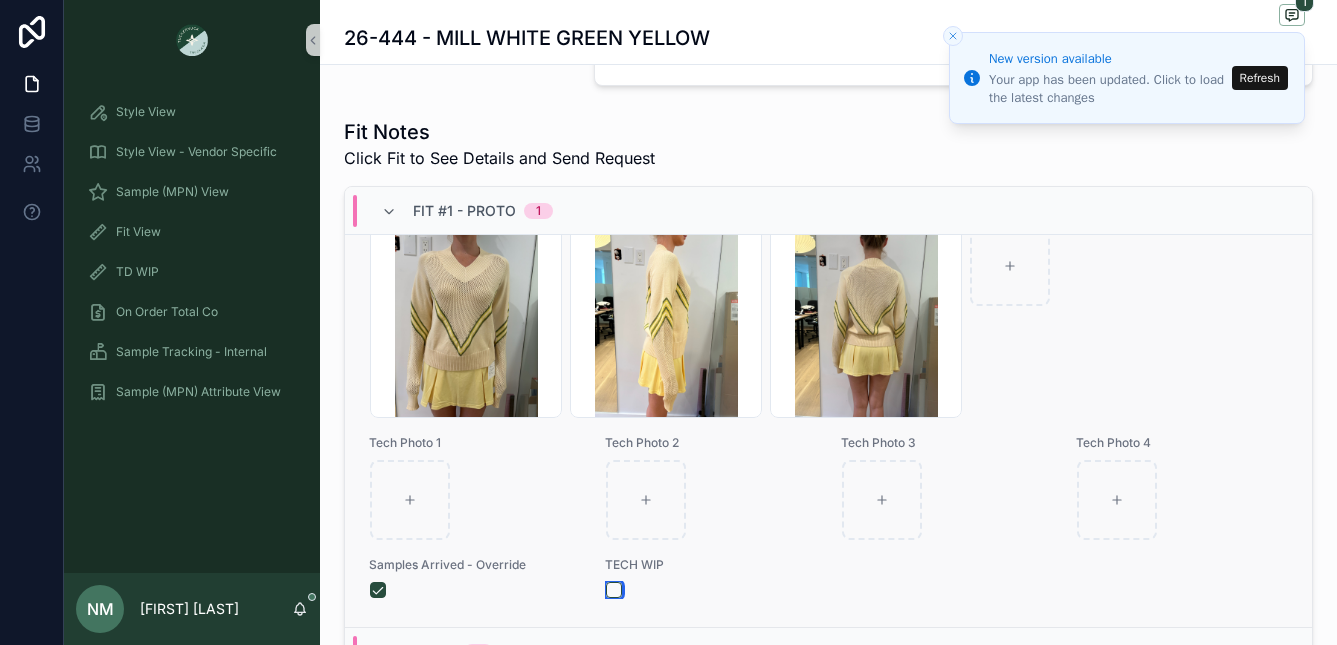 click at bounding box center [614, 590] 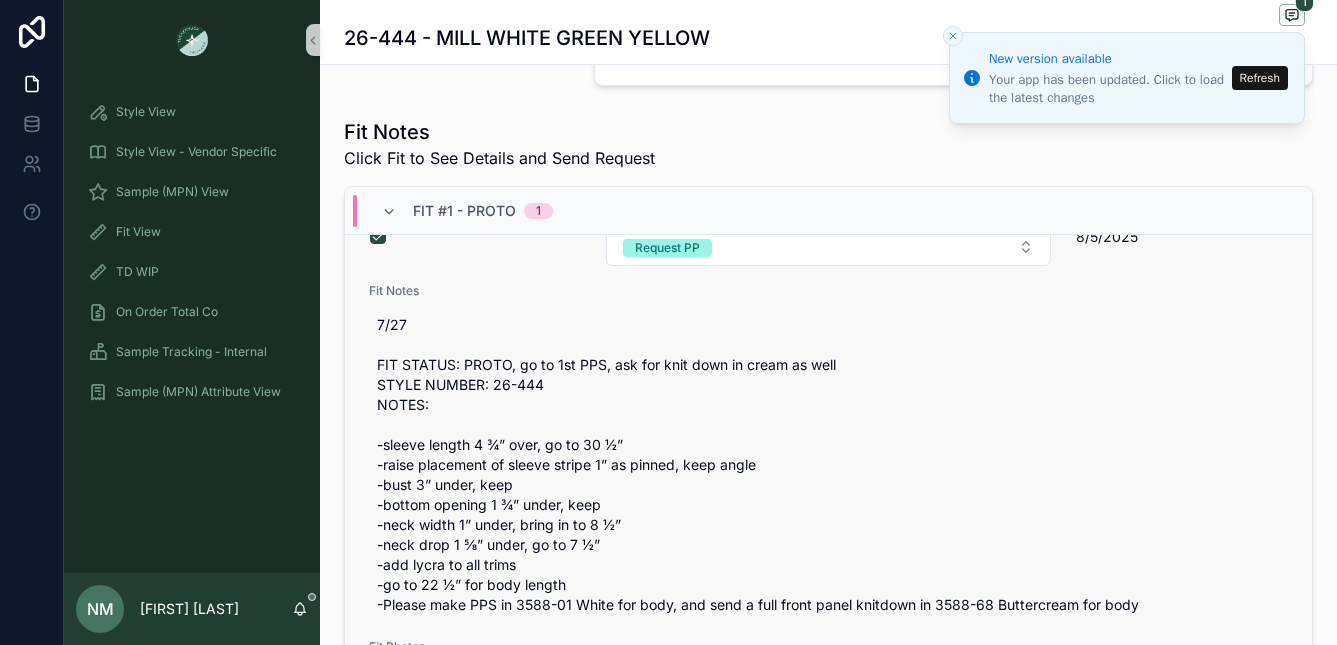 scroll, scrollTop: 0, scrollLeft: 0, axis: both 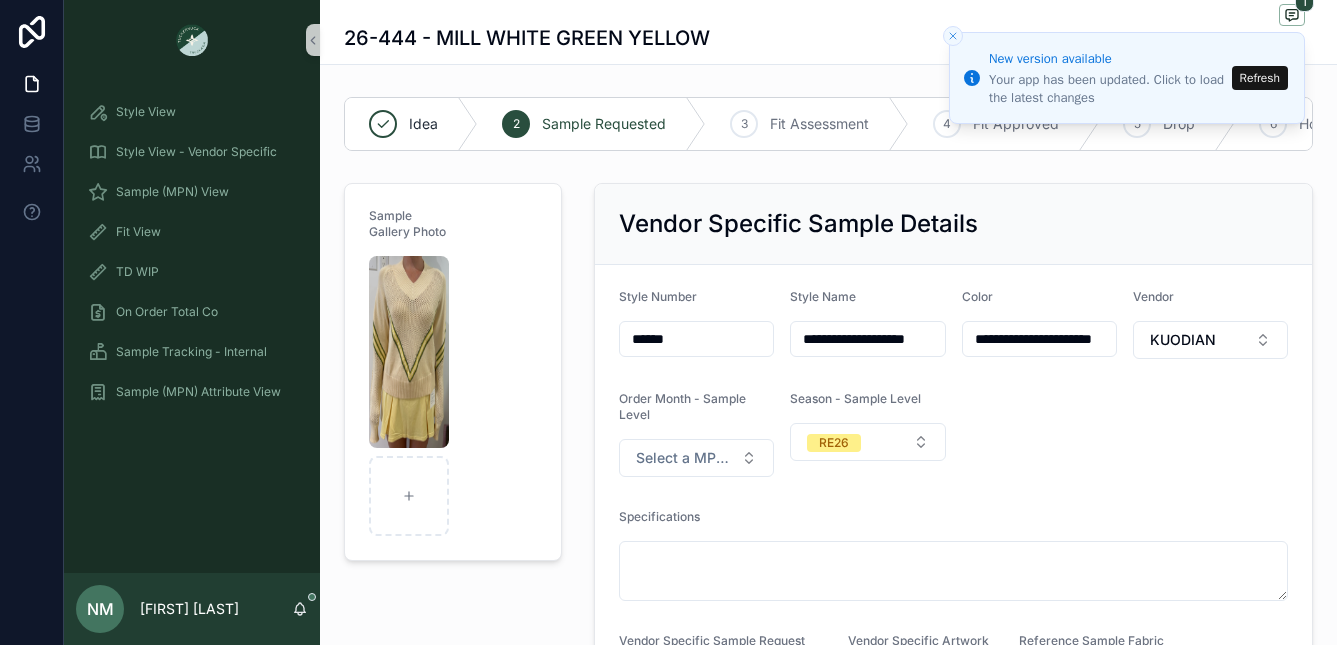 drag, startPoint x: 950, startPoint y: 29, endPoint x: 916, endPoint y: 53, distance: 41.617306 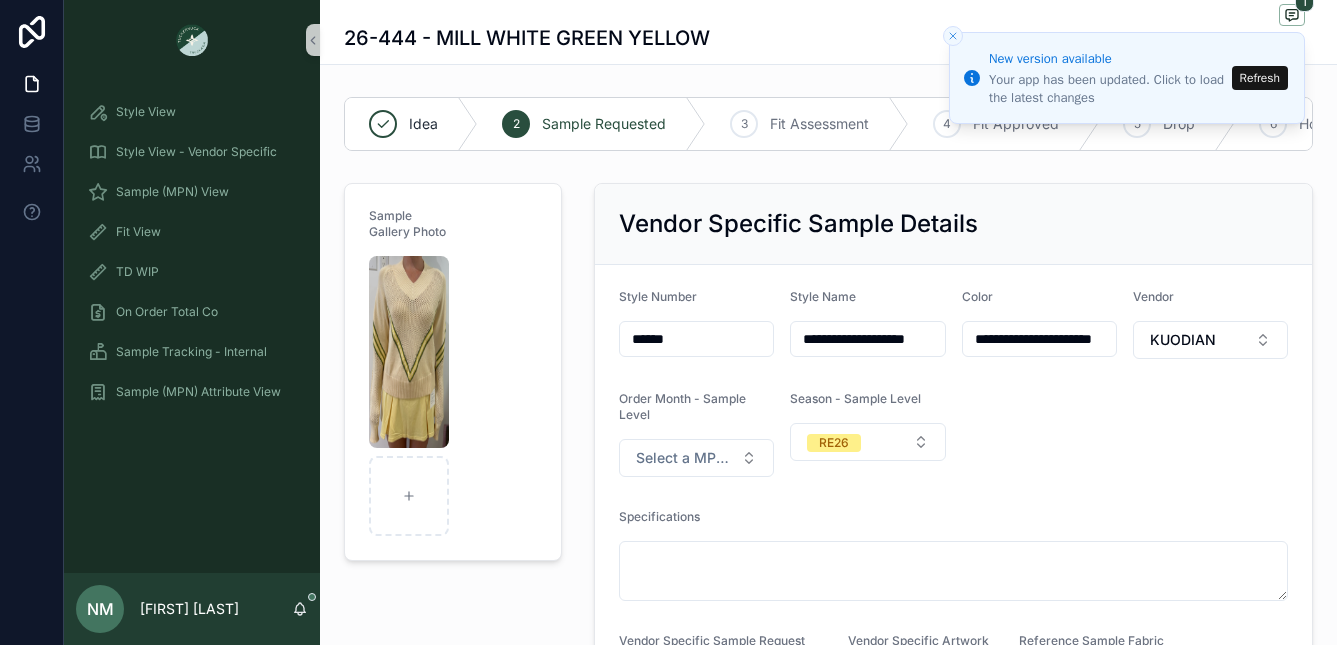 click on "**********" at bounding box center [668, 322] 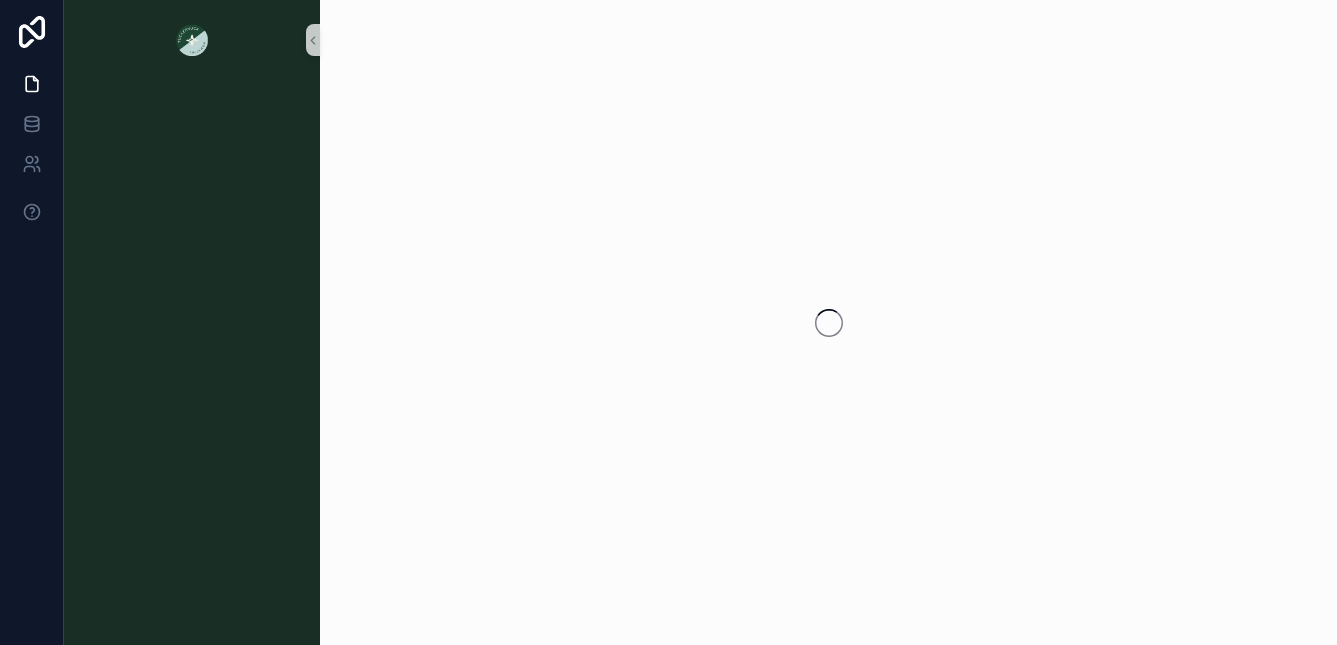 scroll, scrollTop: 0, scrollLeft: 0, axis: both 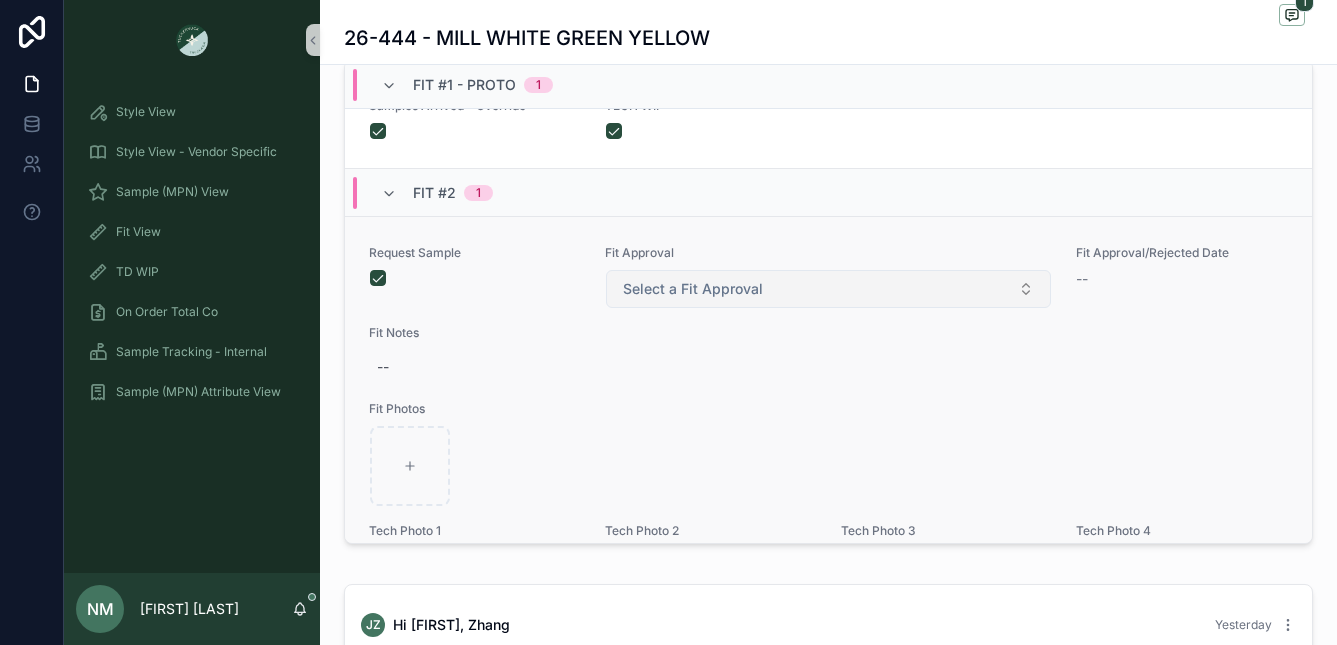click on "Select a Fit Approval" at bounding box center (829, 289) 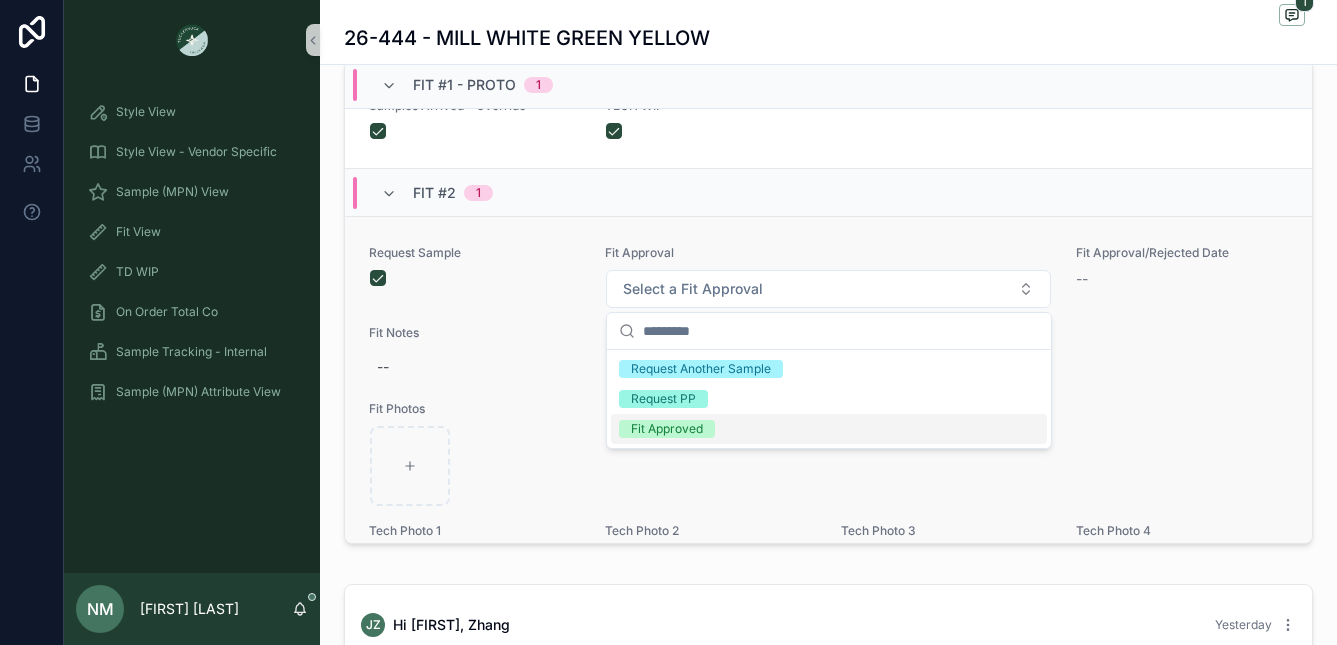 drag, startPoint x: 691, startPoint y: 397, endPoint x: 572, endPoint y: 478, distance: 143.95139 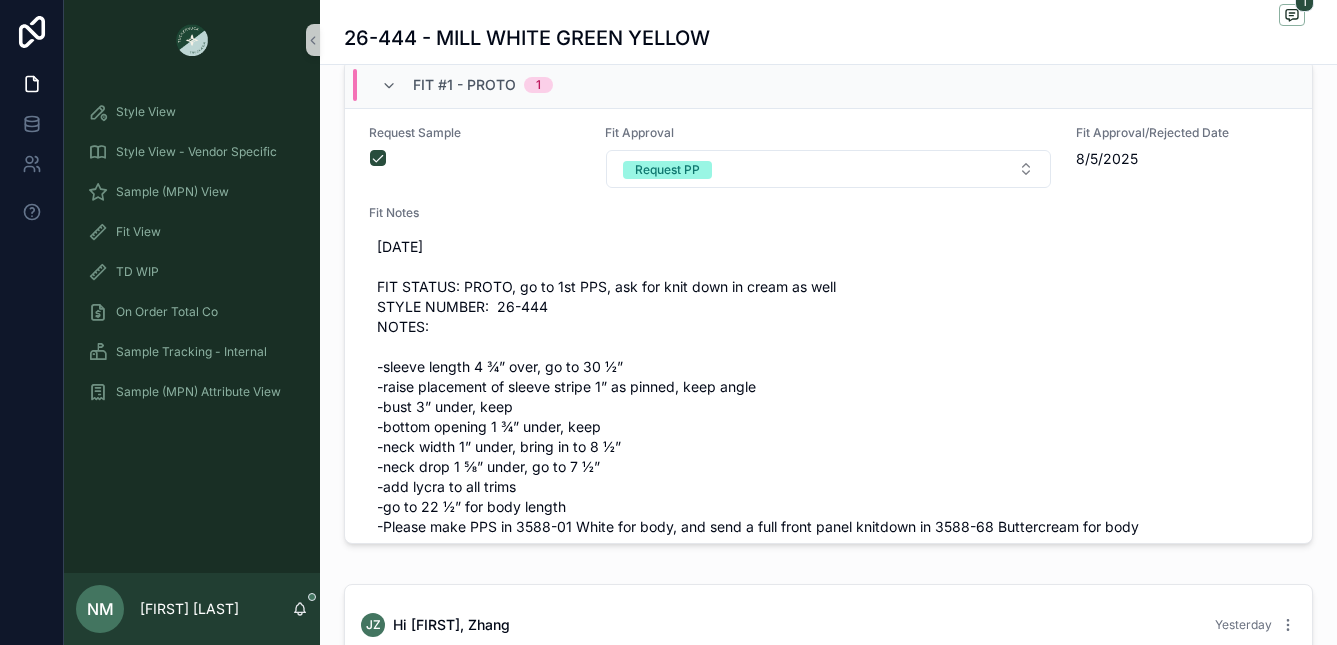 scroll, scrollTop: 0, scrollLeft: 0, axis: both 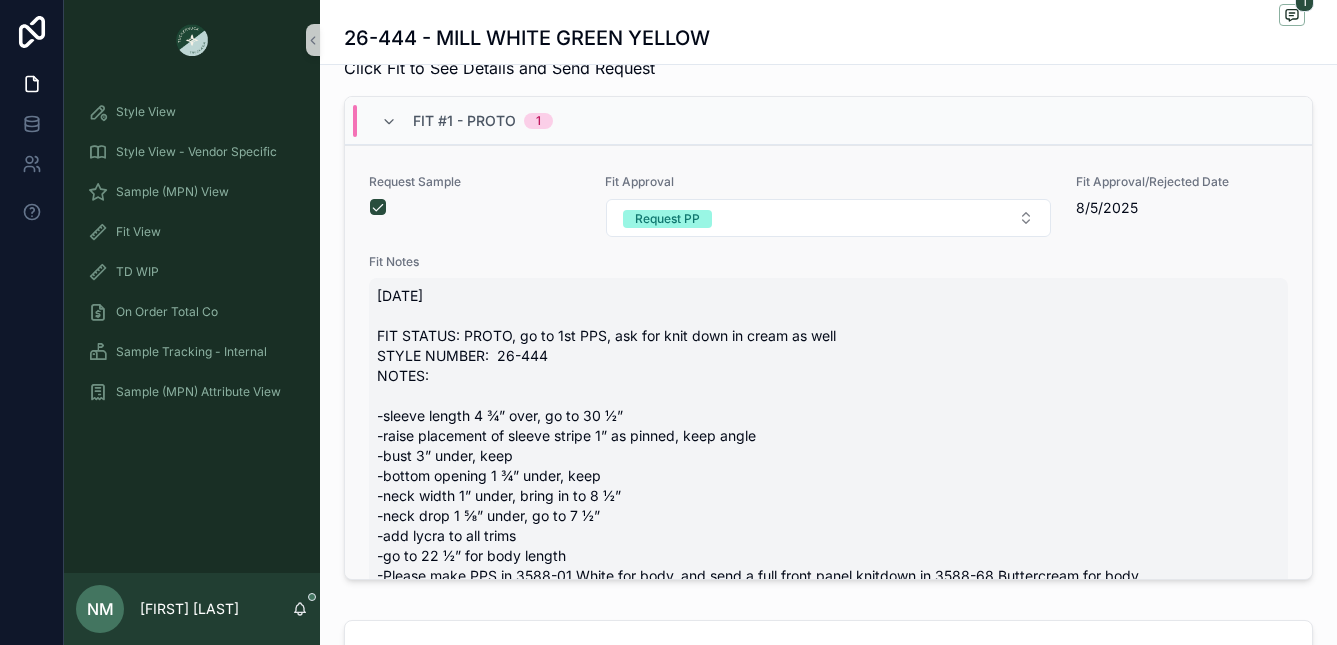 click on "7/27
FIT STATUS: PROTO, go to 1st PPS, ask for knit down in cream as well
STYLE NUMBER:  26-444
NOTES:
-sleeve length 4 ¾” over, go to 30 ½”
-raise placement of sleeve stripe 1” as pinned, keep angle
-bust 3” under, keep
-bottom opening 1 ¾” under, keep
-neck width 1” under, bring in to 8 ½”
-neck drop 1 ⅝” under, go to 7 ½”
-add lycra to all trims
-go to 22 ½” for body length
-Please make PPS in 3588-01 White for body, and send a full front panel knitdown in 3588-68 Buttercream for body" at bounding box center (828, 436) 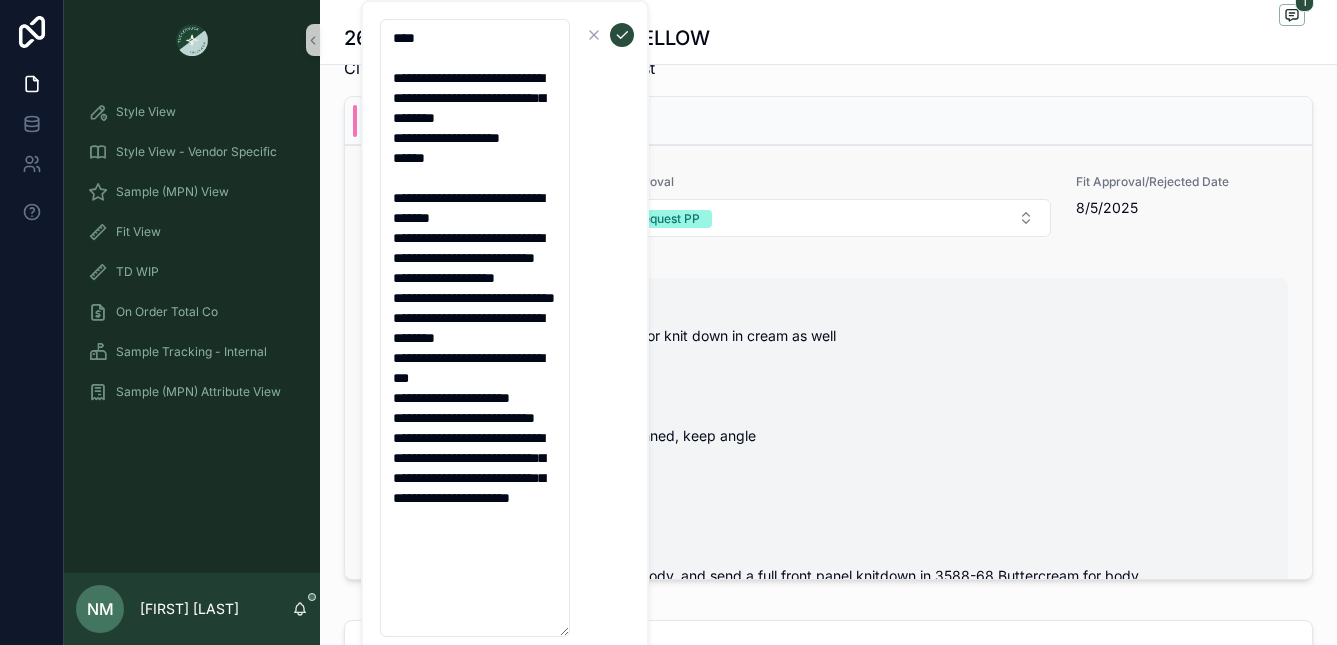 click on "7/27
FIT STATUS: PROTO, go to 1st PPS, ask for knit down in cream as well
STYLE NUMBER:  26-444
NOTES:
-sleeve length 4 ¾” over, go to 30 ½”
-raise placement of sleeve stripe 1” as pinned, keep angle
-bust 3” under, keep
-bottom opening 1 ¾” under, keep
-neck width 1” under, bring in to 8 ½”
-neck drop 1 ⅝” under, go to 7 ½”
-add lycra to all trims
-go to 22 ½” for body length
-Please make PPS in 3588-01 White for body, and send a full front panel knitdown in 3588-68 Buttercream for body" at bounding box center (828, 436) 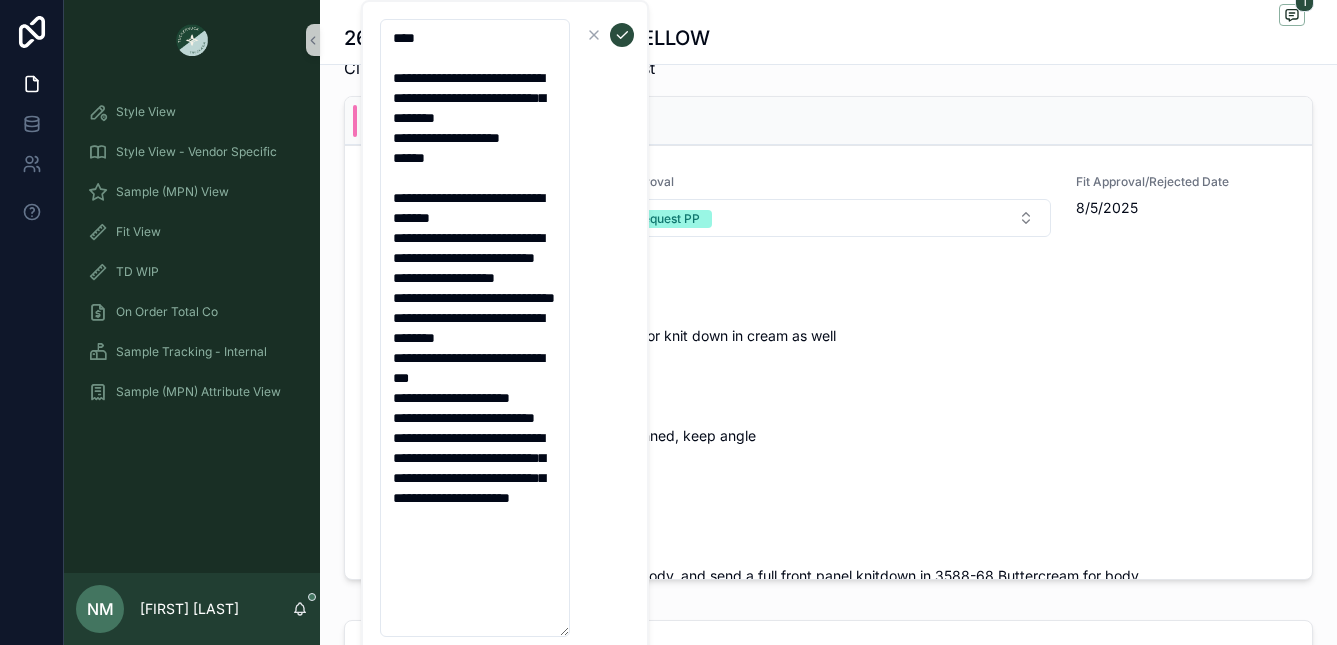 click on "26-444 - MILL WHITE GREEN YELLOW" at bounding box center [828, 38] 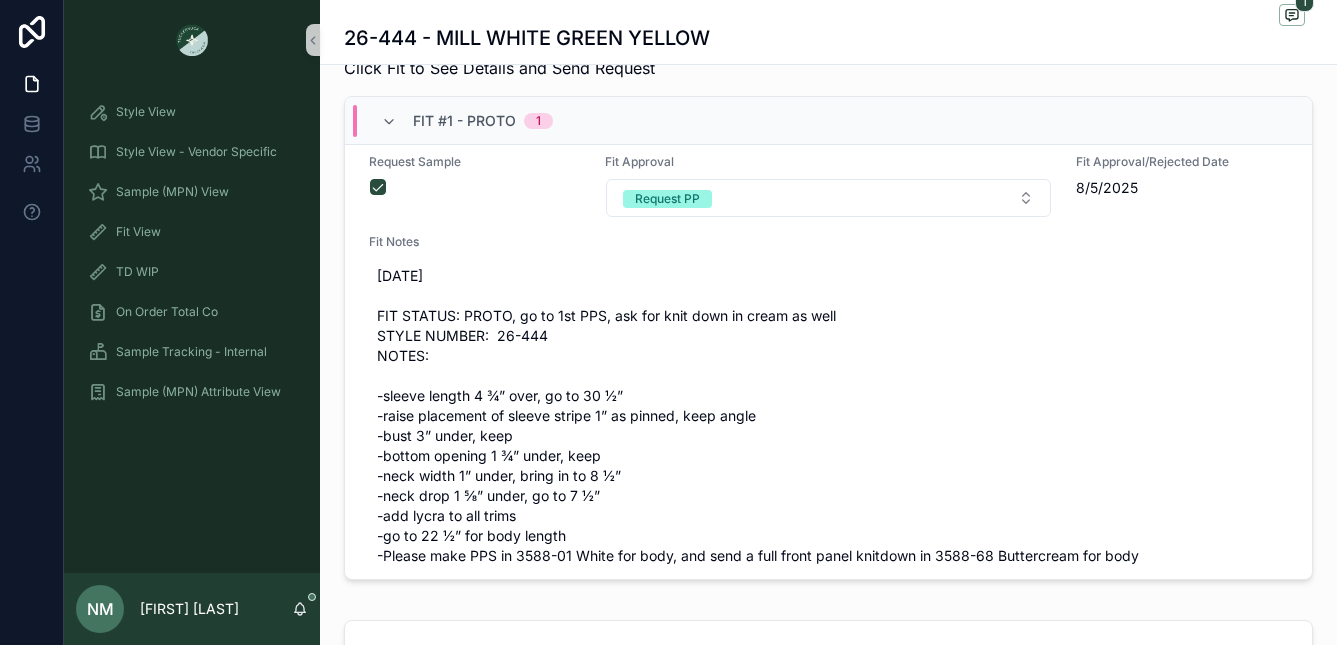 scroll, scrollTop: 0, scrollLeft: 0, axis: both 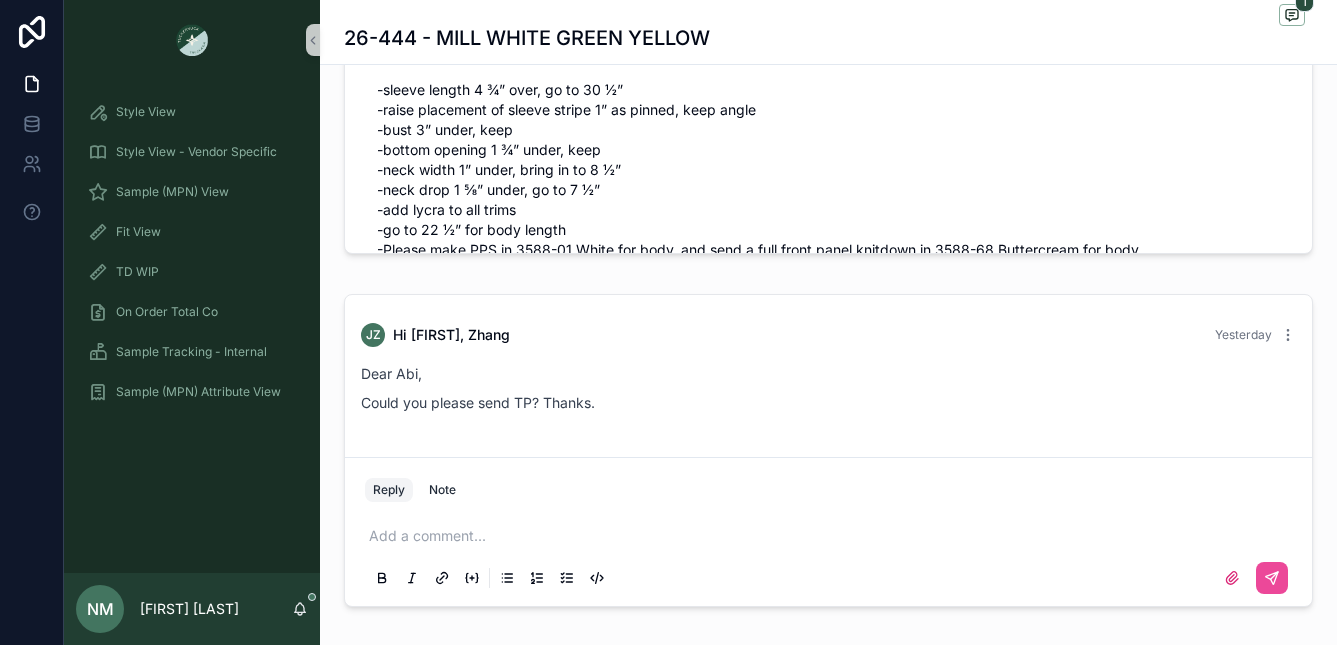 click on "Reply" at bounding box center [389, 490] 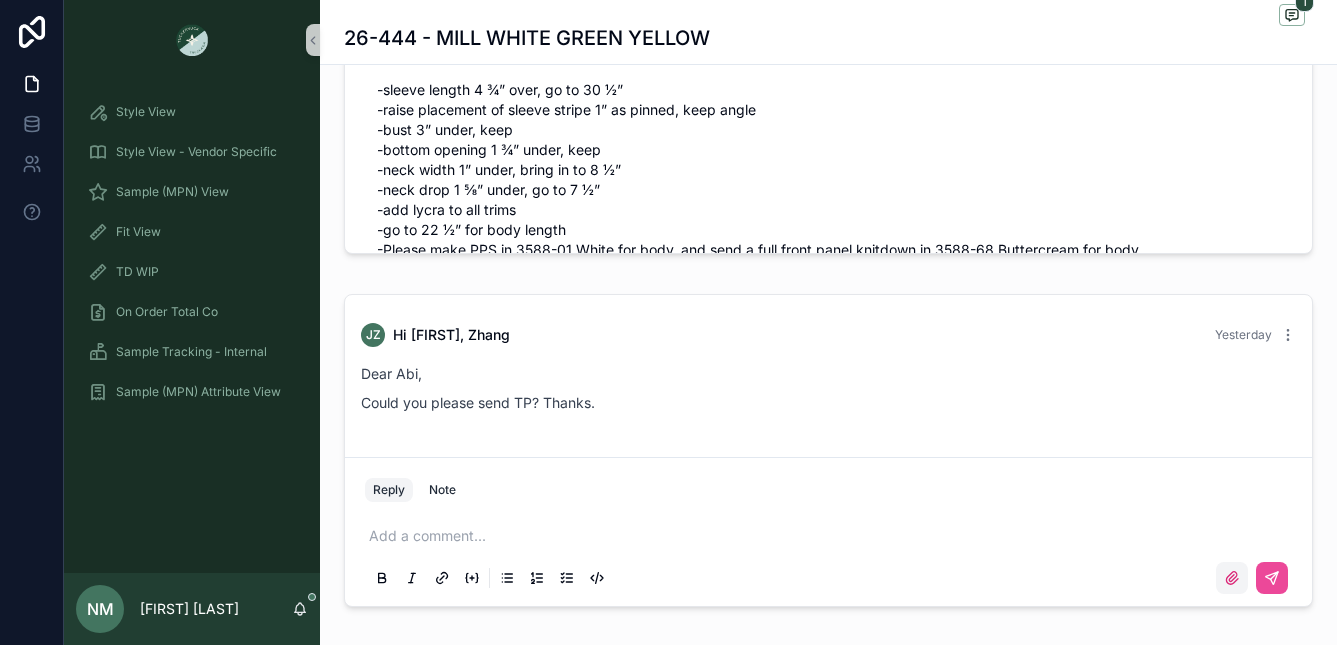 click 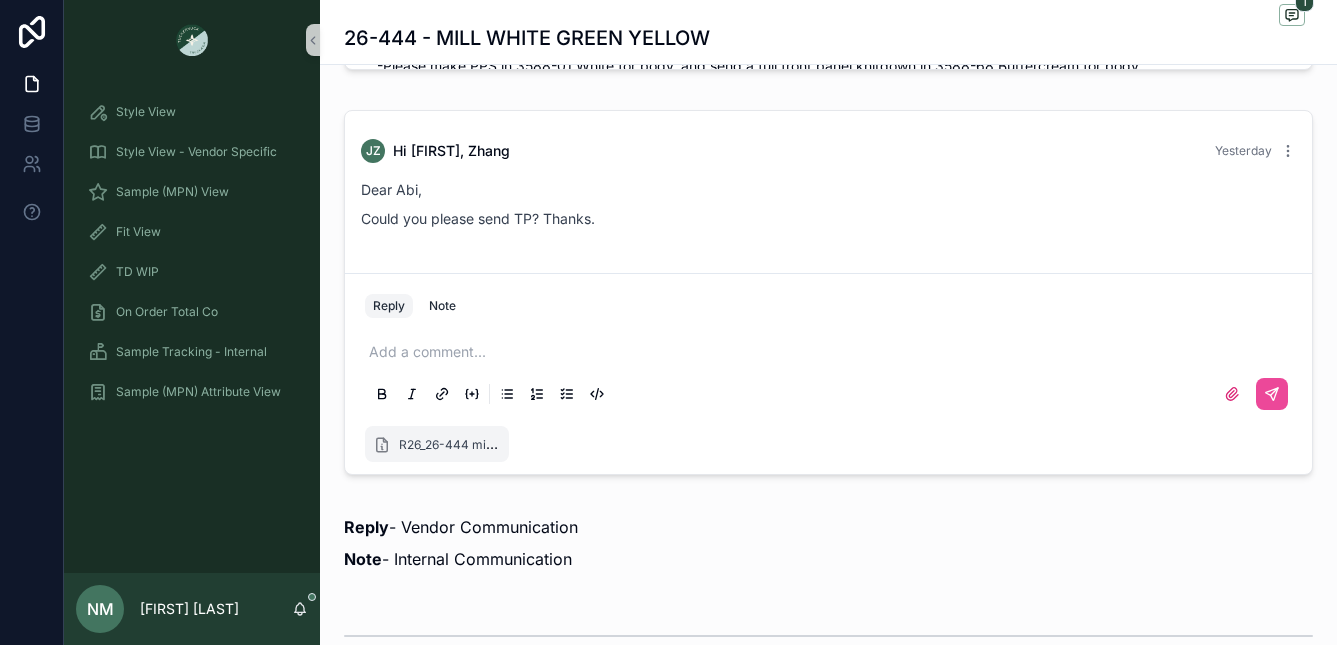 scroll, scrollTop: 1268, scrollLeft: 0, axis: vertical 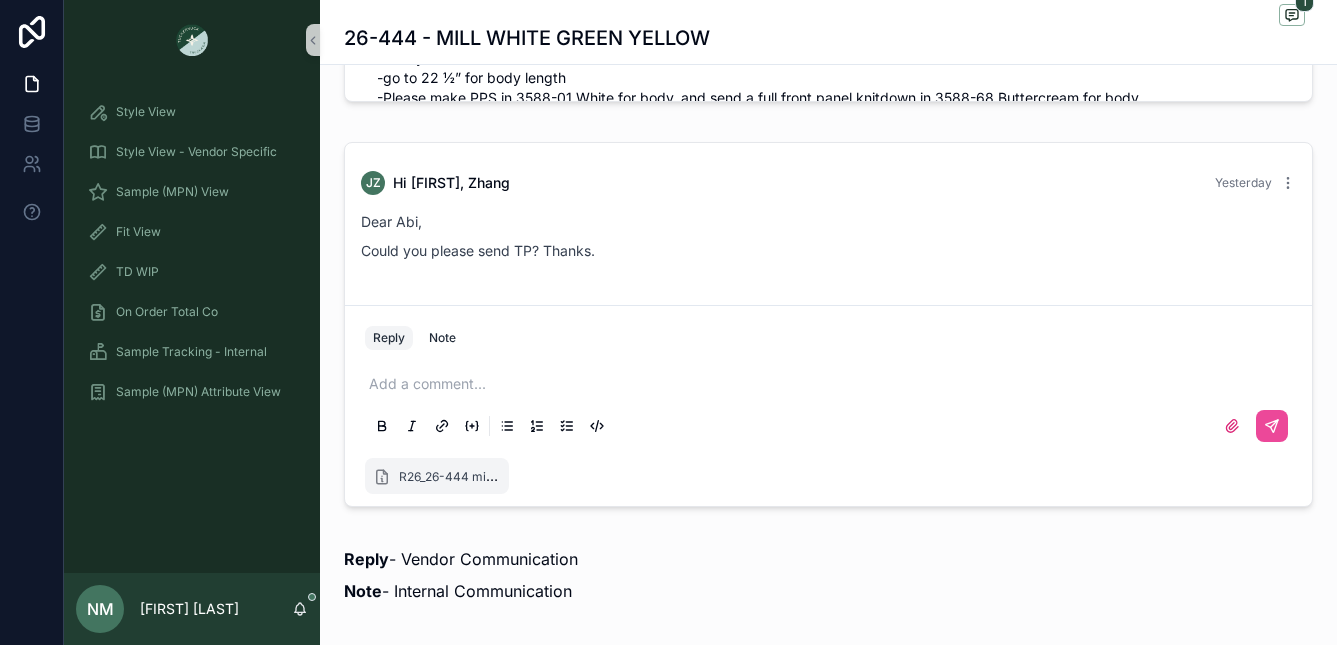 click at bounding box center (832, 384) 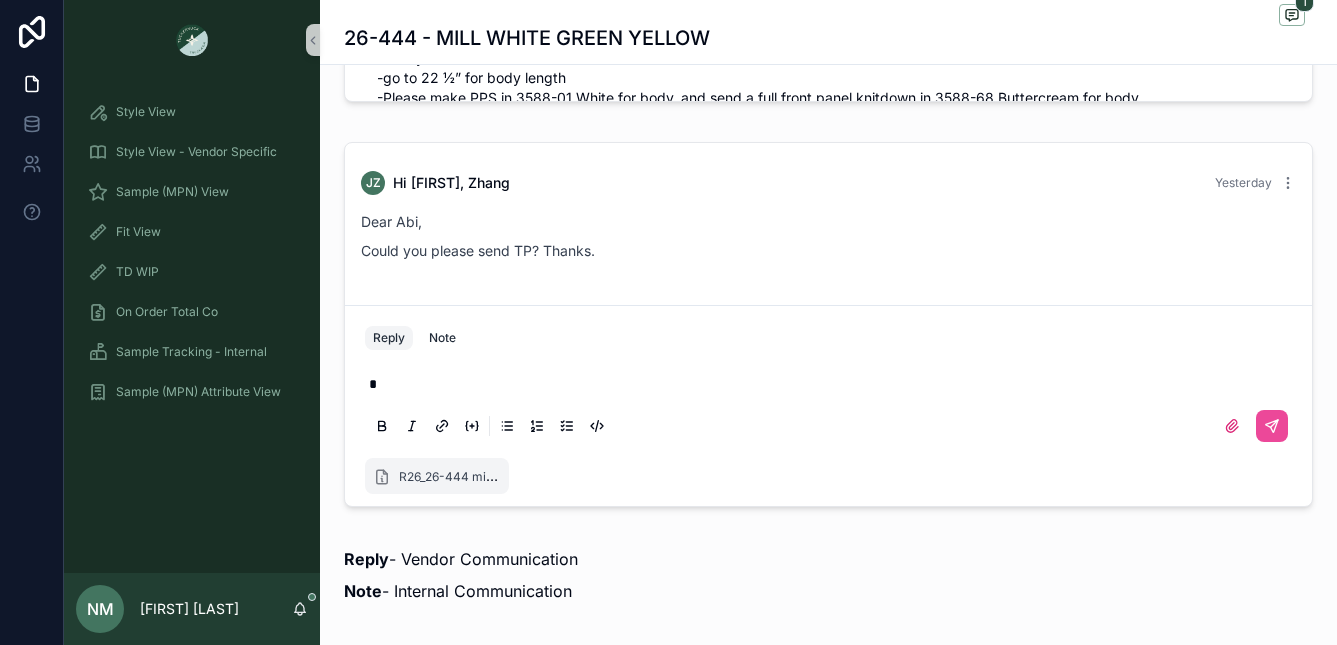 type 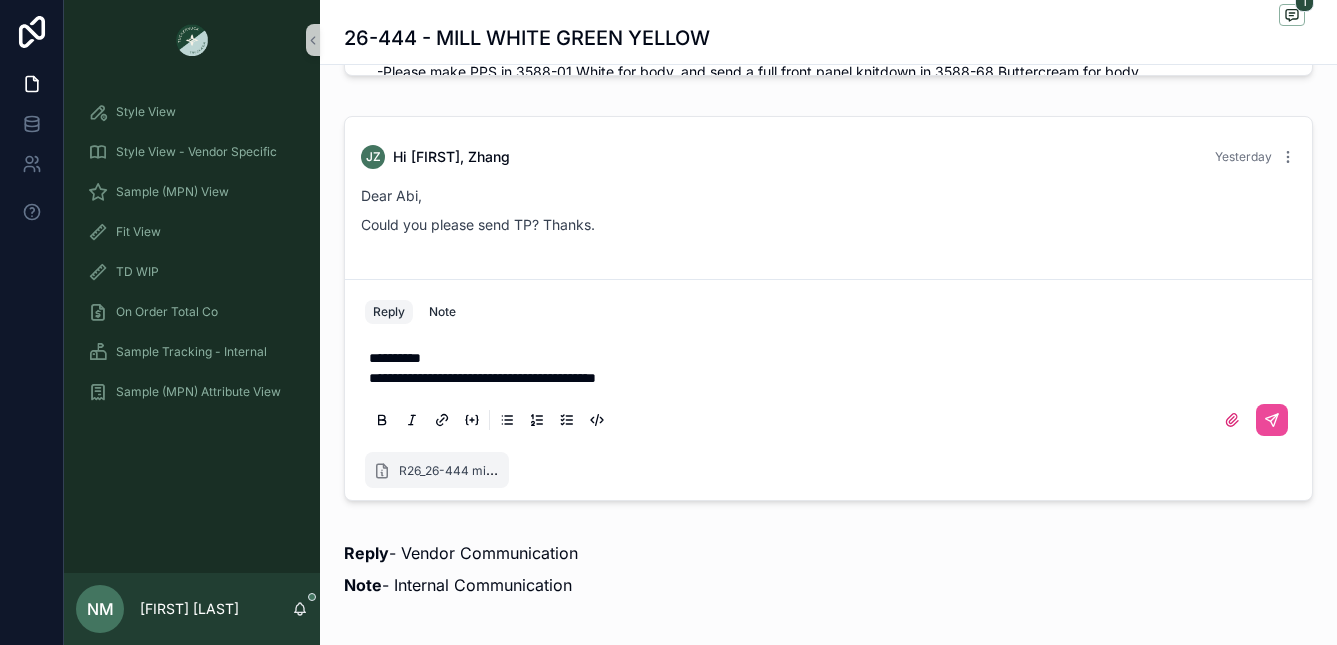 scroll, scrollTop: 1295, scrollLeft: 0, axis: vertical 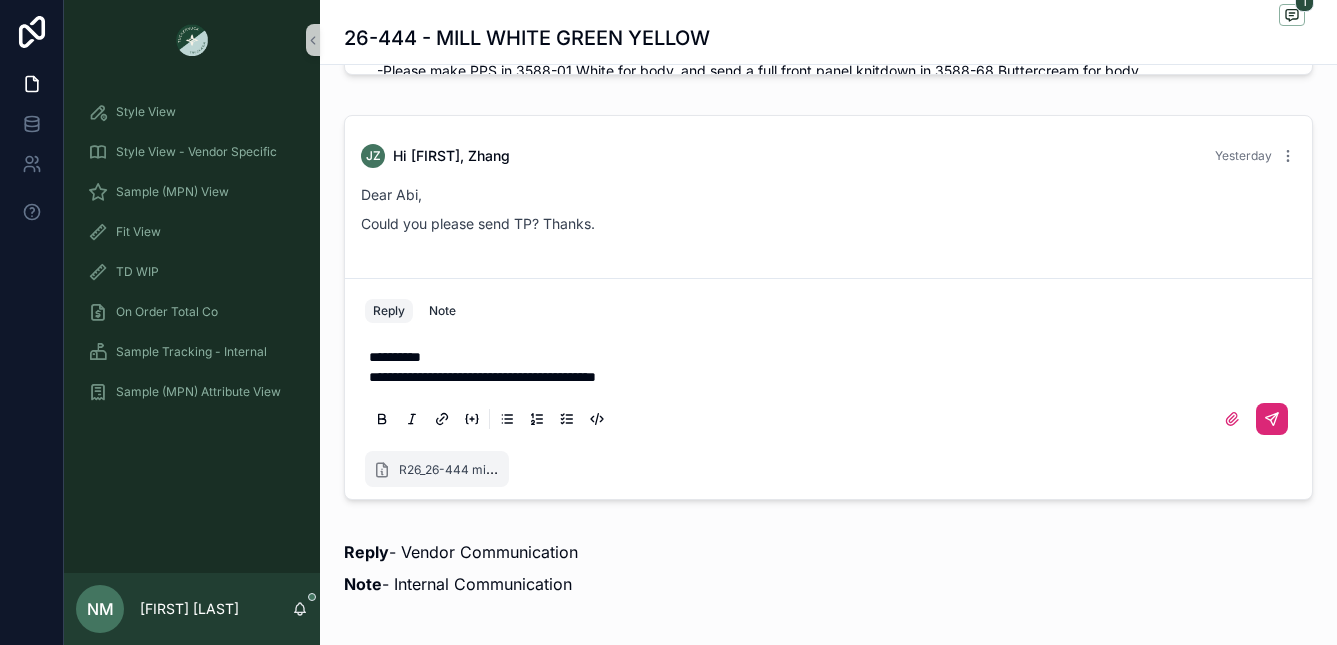 click 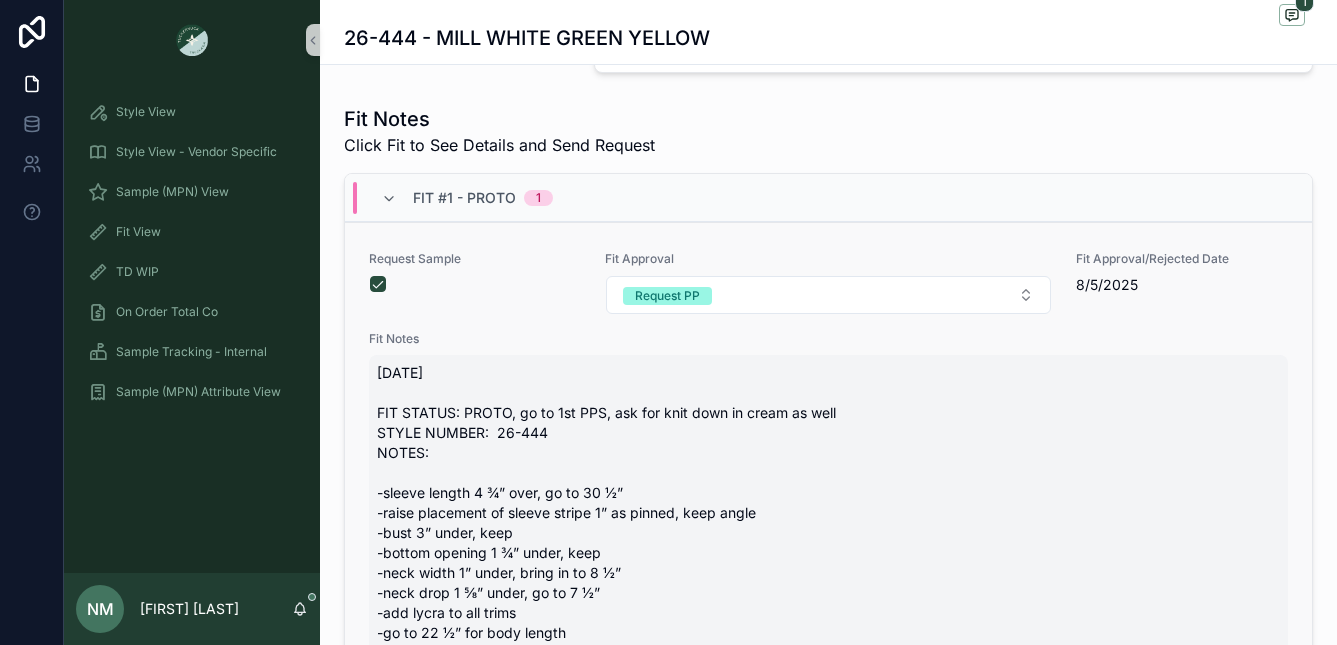 scroll, scrollTop: 519, scrollLeft: 0, axis: vertical 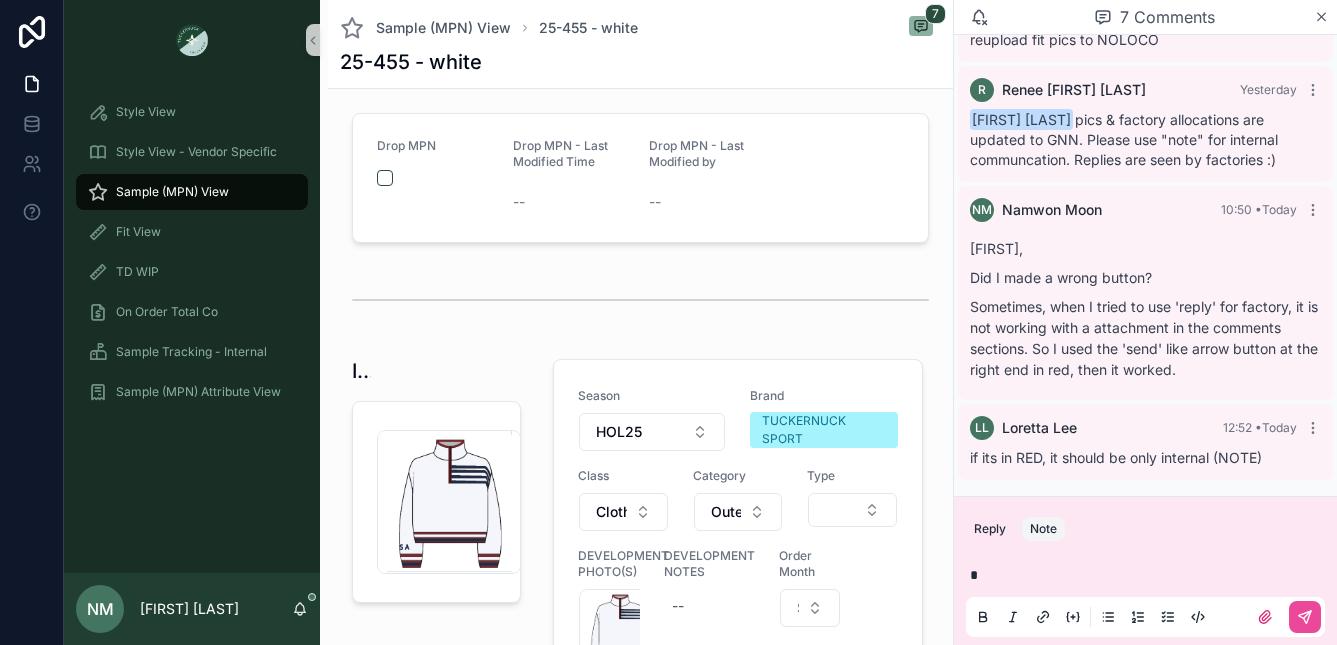 type 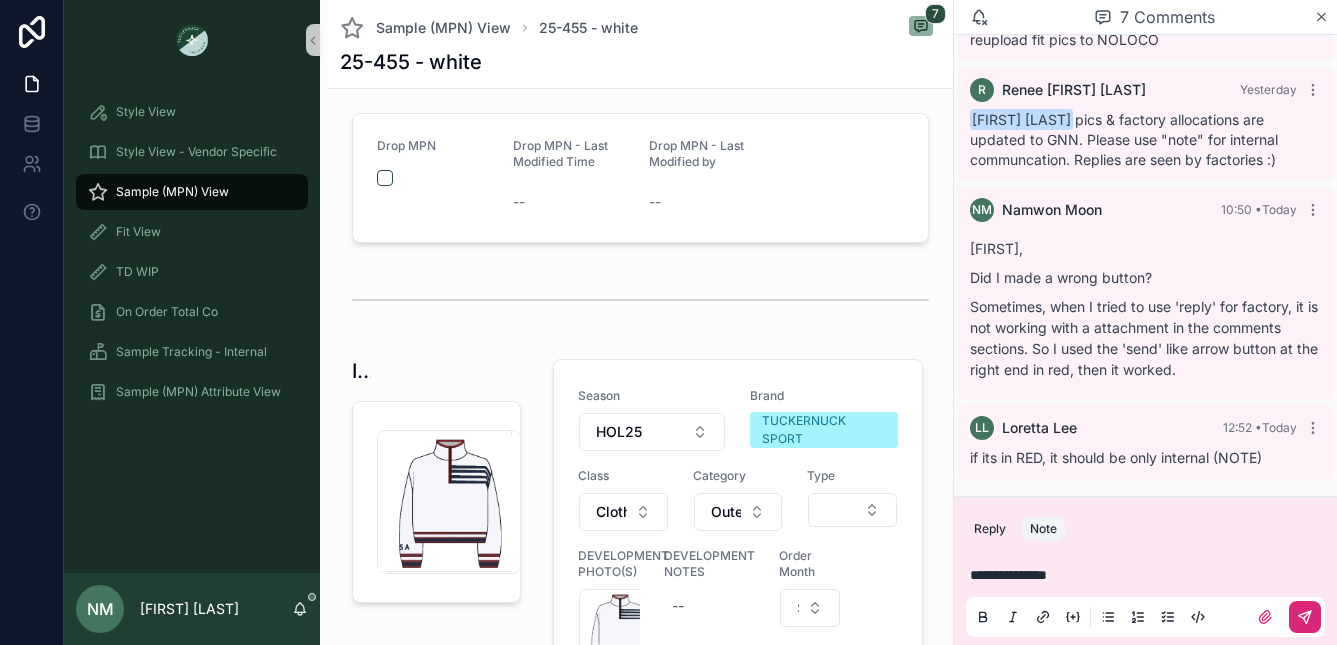 click 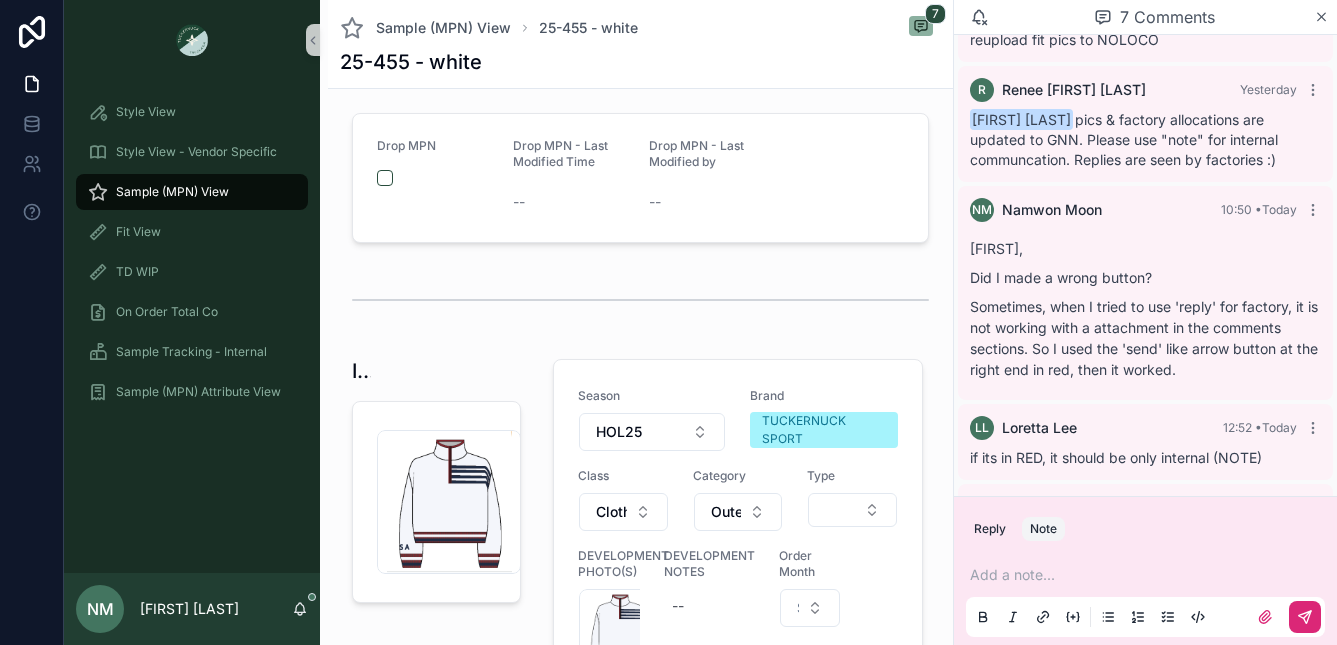 scroll, scrollTop: 160, scrollLeft: 0, axis: vertical 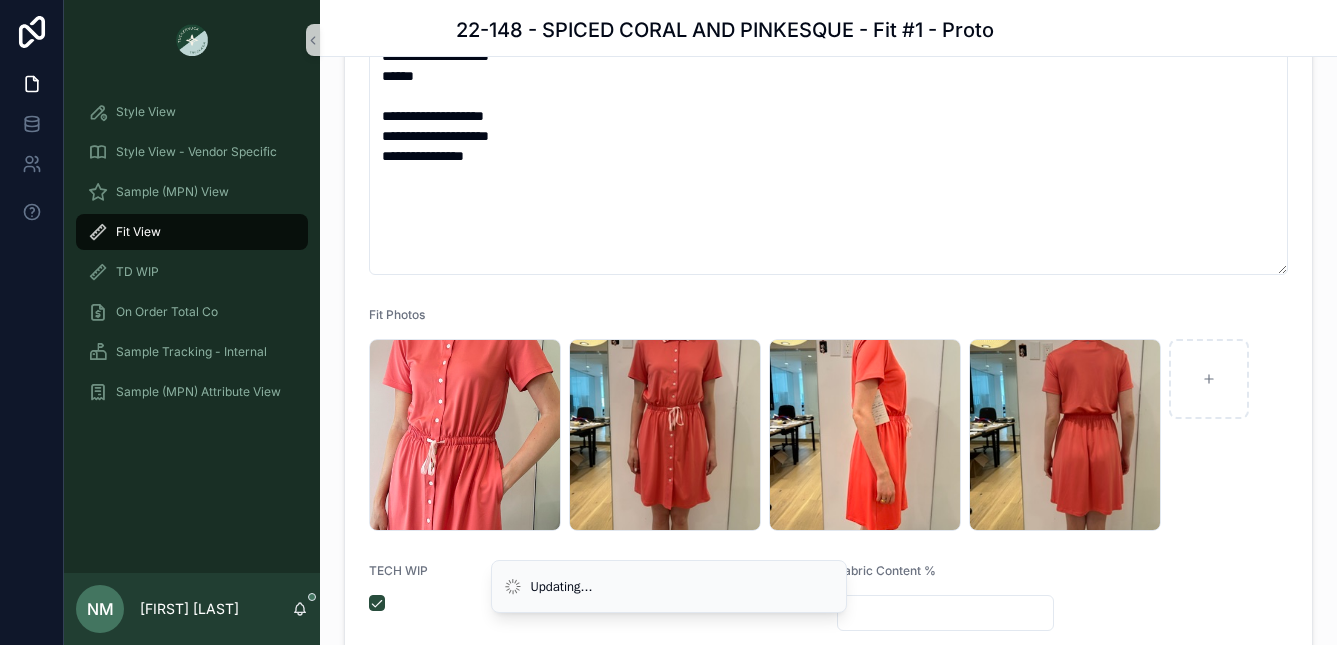 click on "**********" at bounding box center (828, 136) 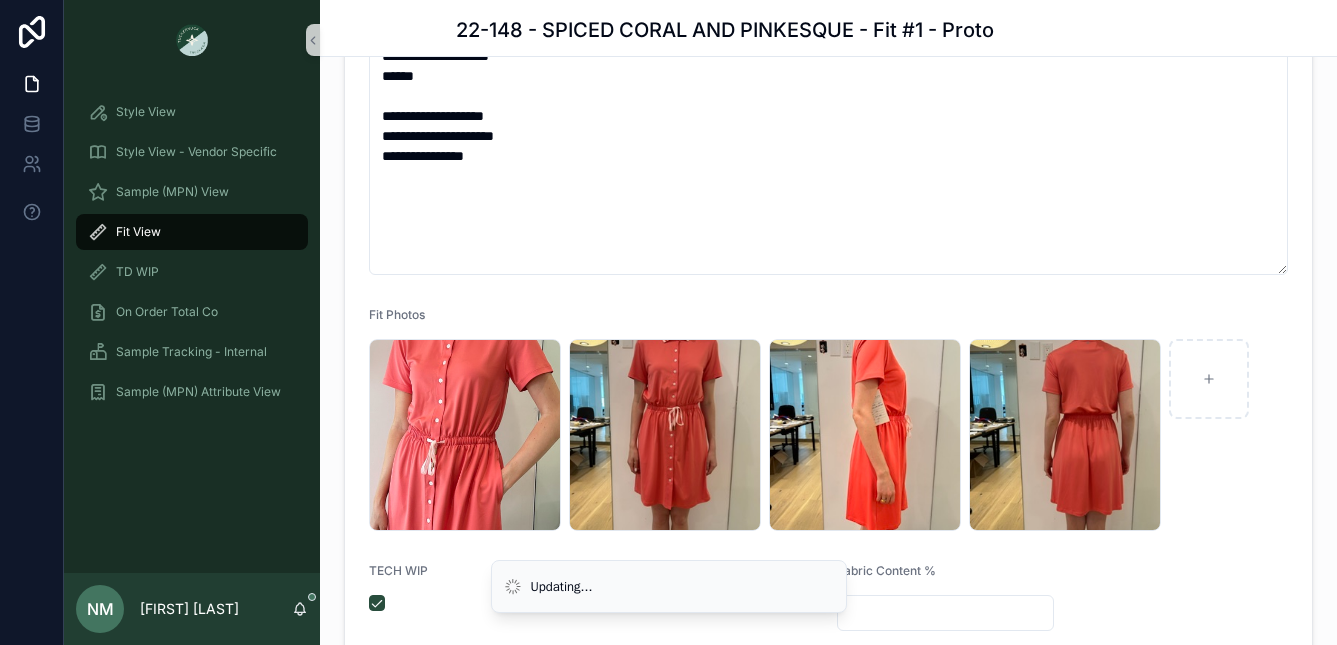 click on "**********" at bounding box center [828, 136] 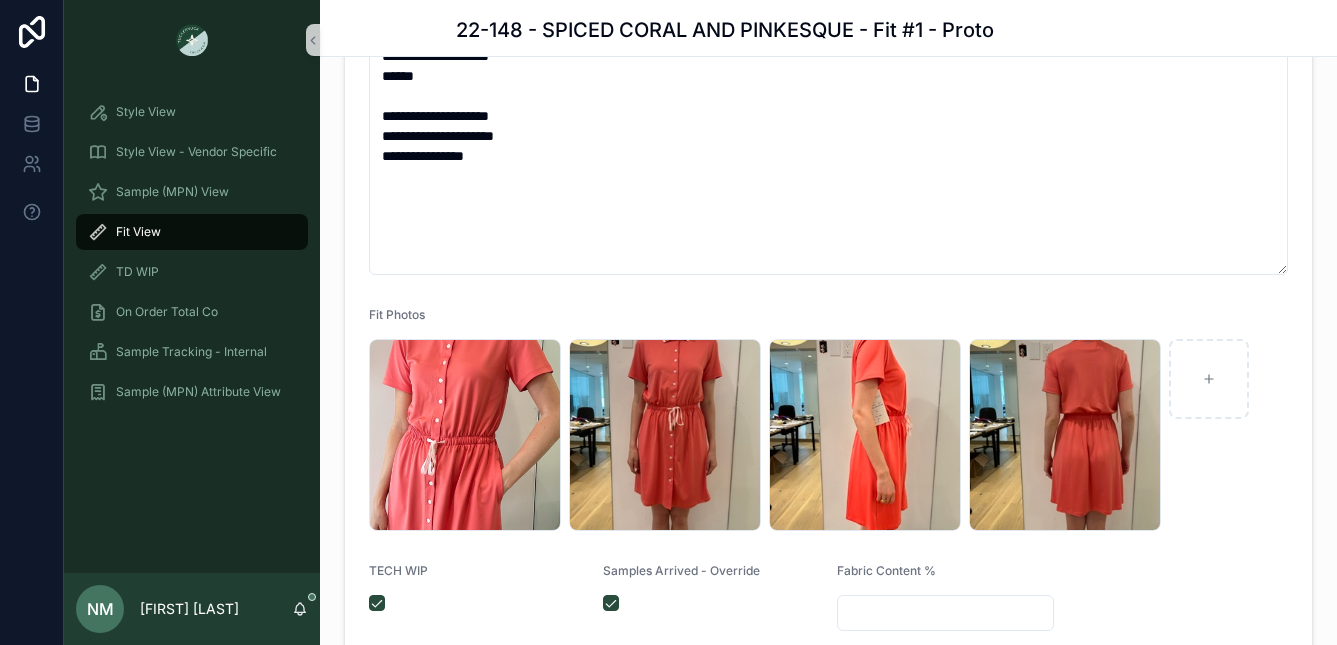 drag, startPoint x: 496, startPoint y: 157, endPoint x: 365, endPoint y: 116, distance: 137.26616 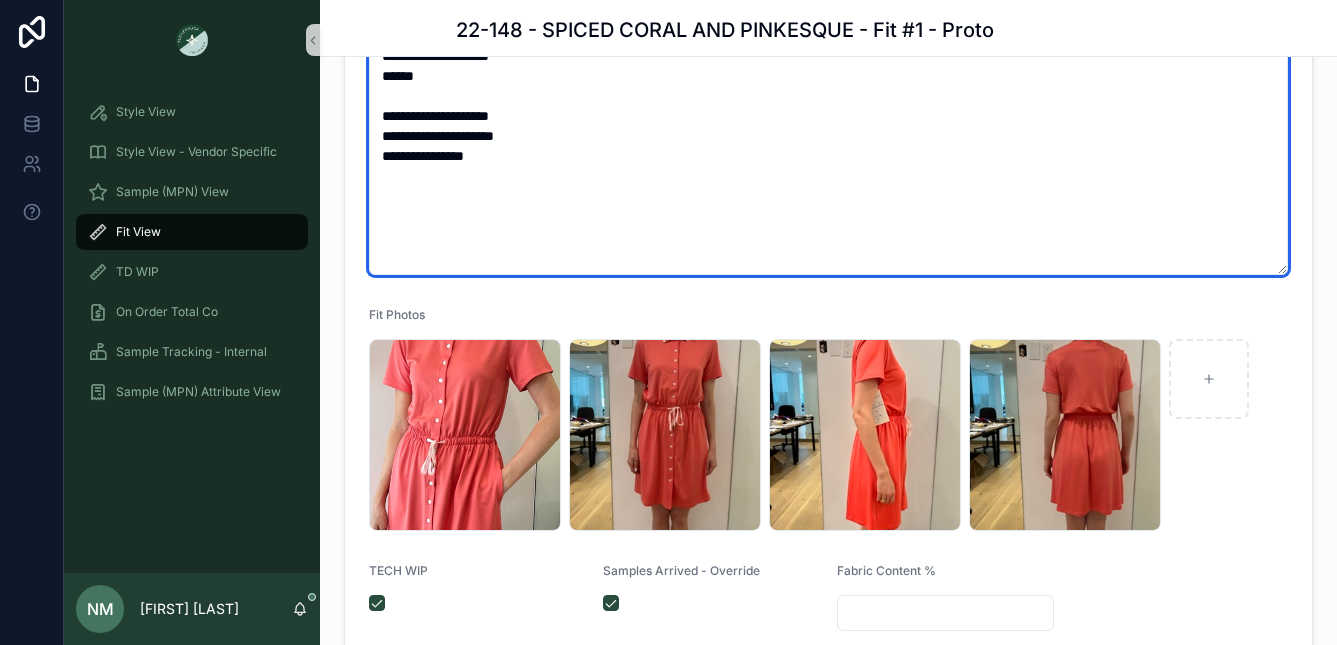 click on "**********" at bounding box center (828, 136) 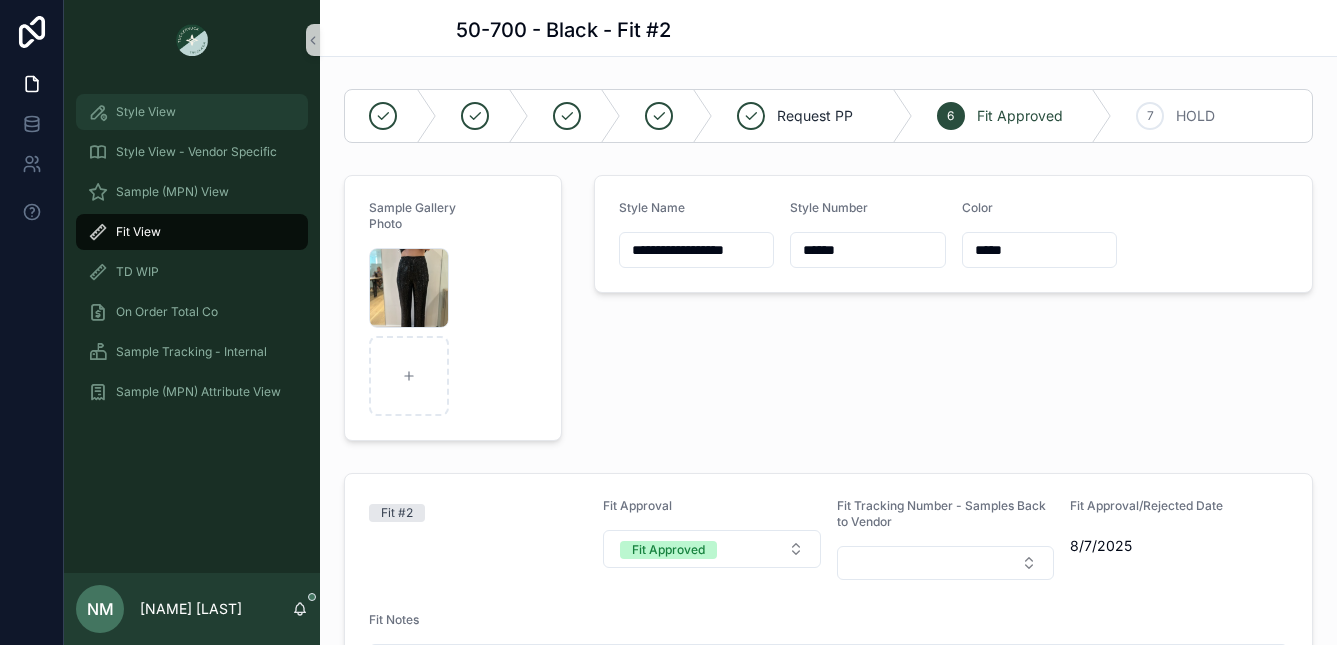 scroll, scrollTop: 0, scrollLeft: 0, axis: both 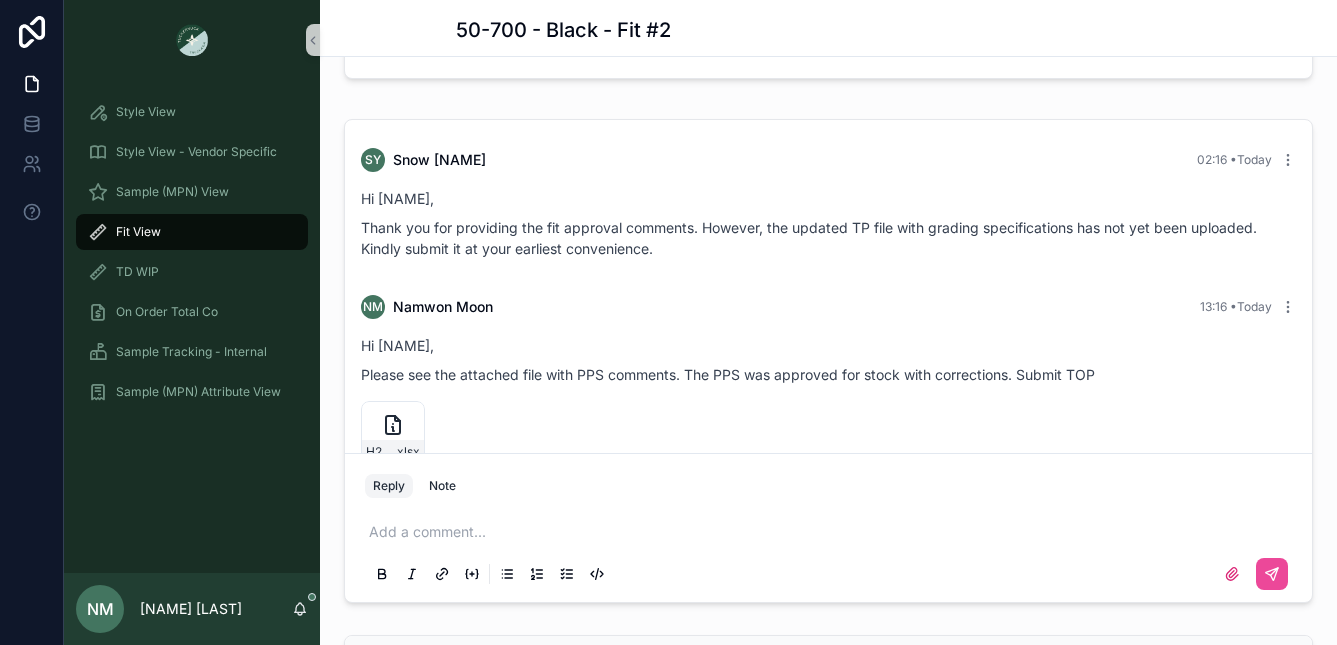 click on "Fit View" at bounding box center [192, 232] 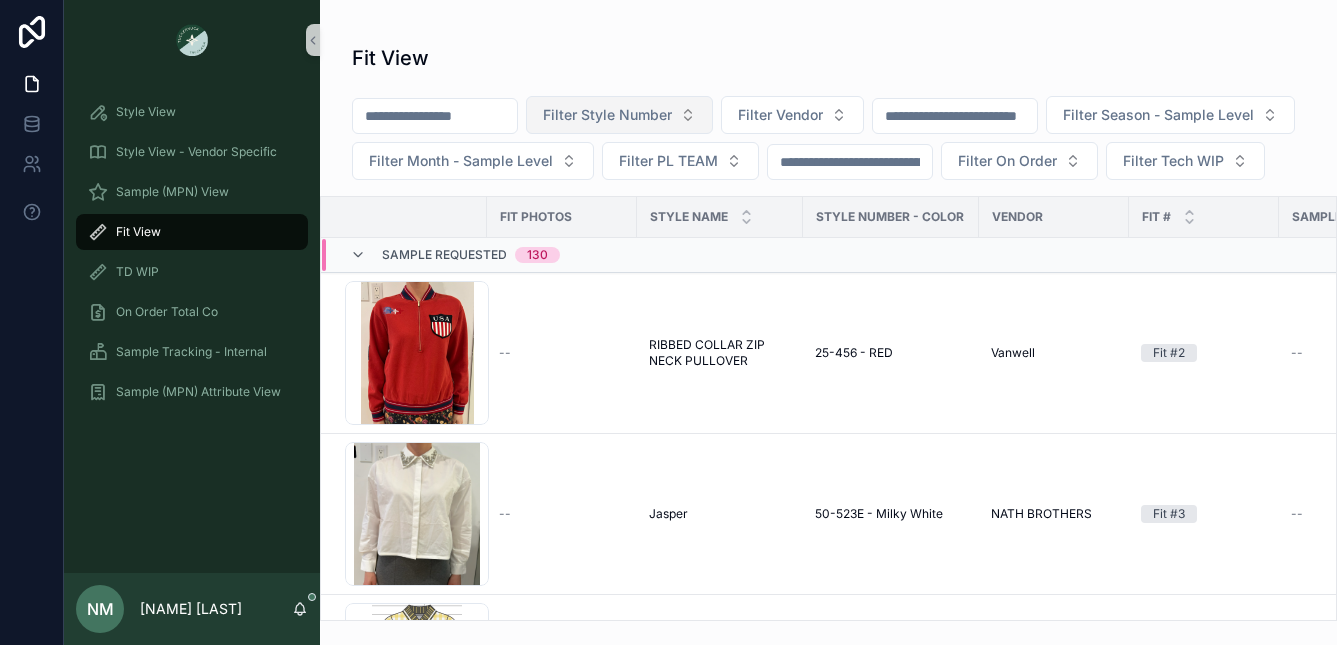click on "Filter Style Number" at bounding box center (607, 115) 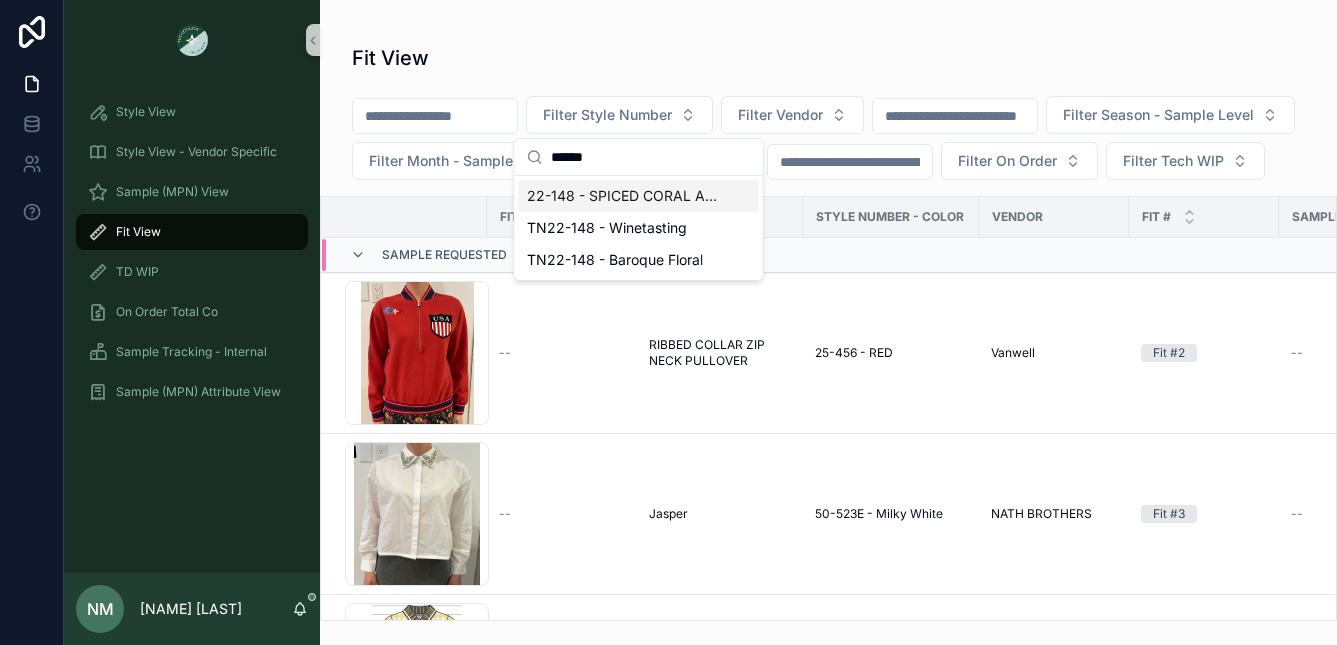 type on "******" 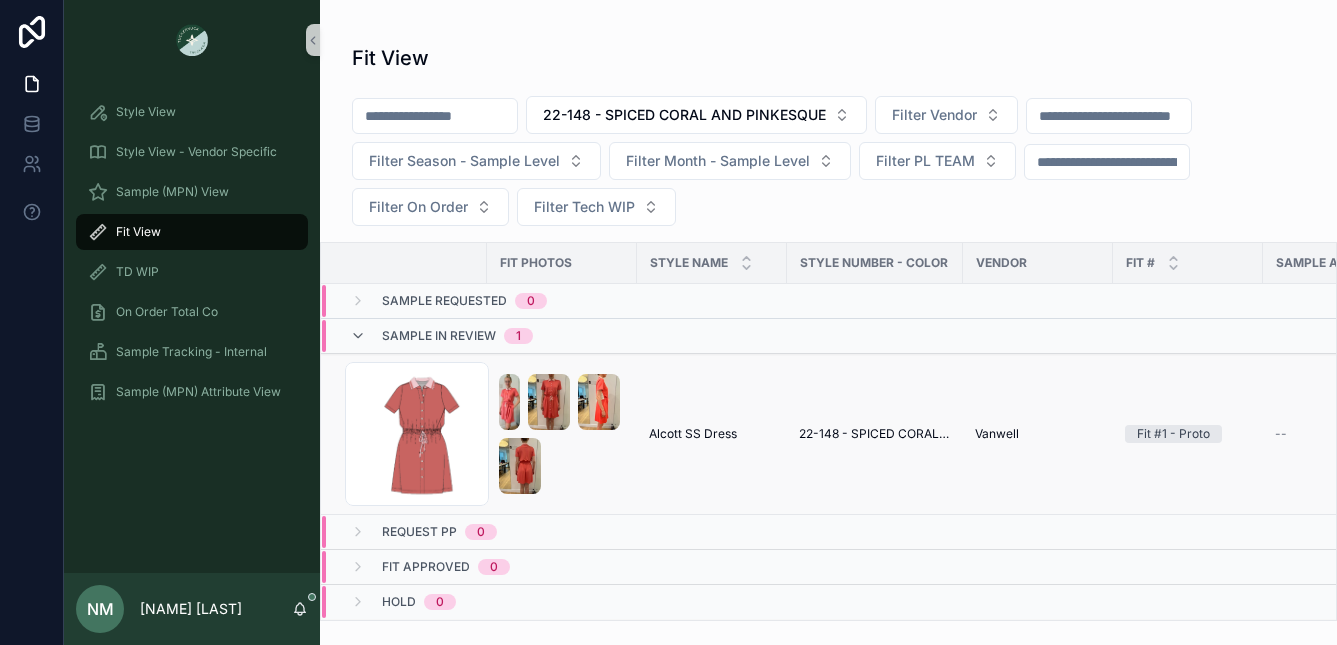 click on "Alcott SS Dress Alcott SS Dress" at bounding box center [712, 434] 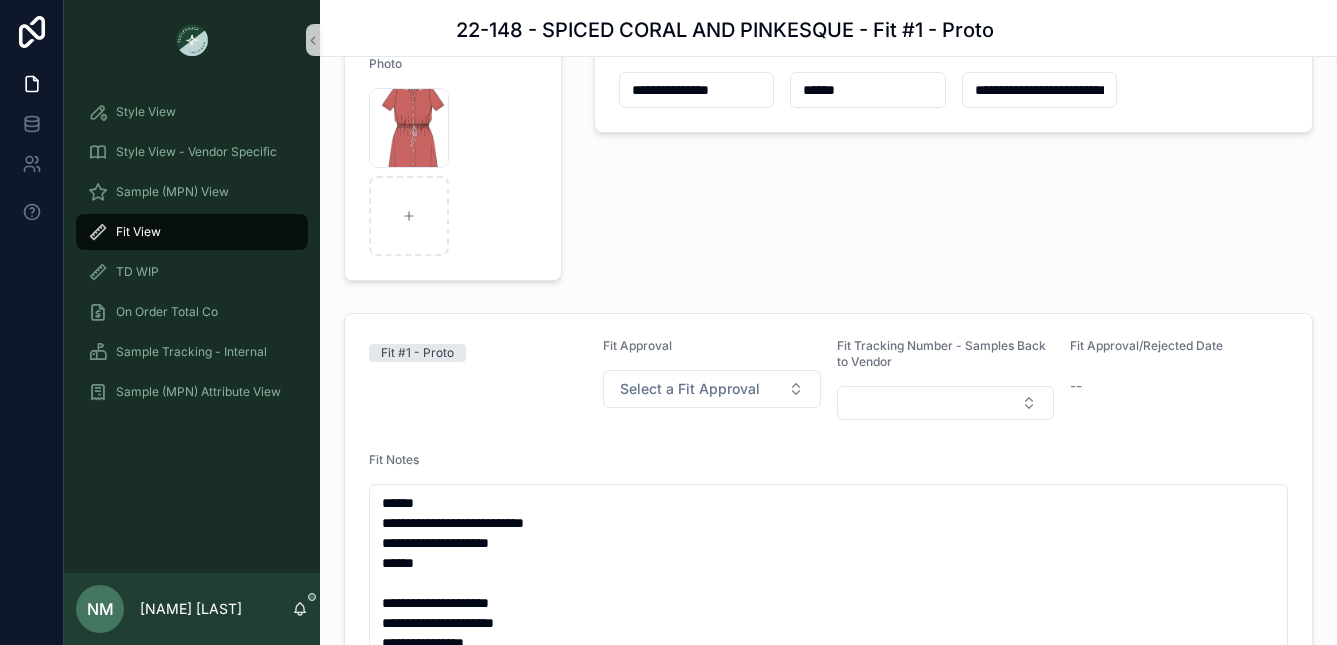 scroll, scrollTop: 170, scrollLeft: 0, axis: vertical 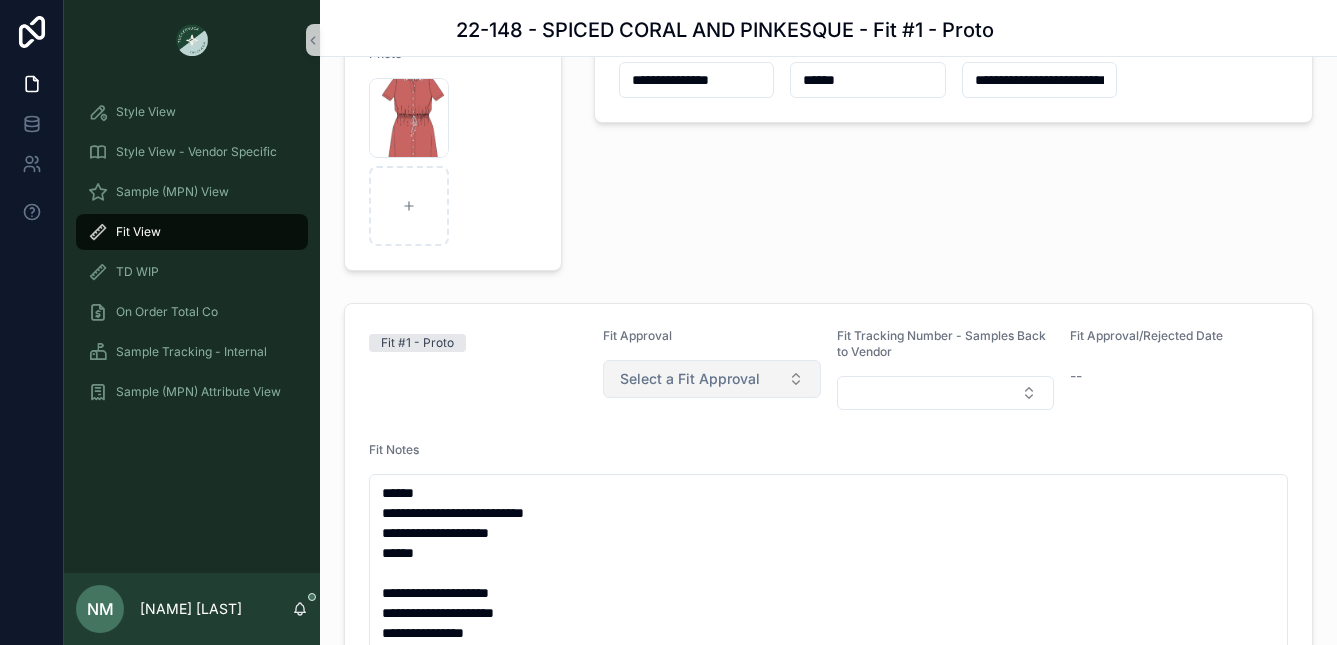 click on "Select a Fit Approval" at bounding box center (712, 379) 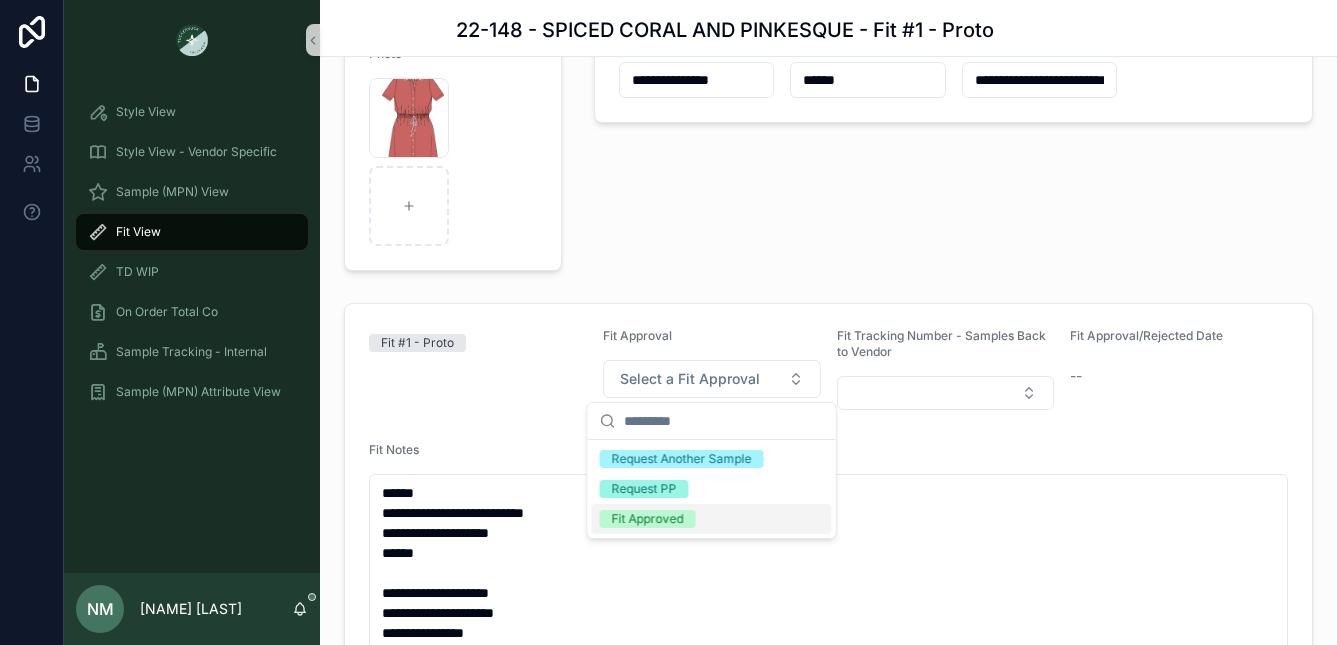 click on "Fit Approved" at bounding box center [648, 519] 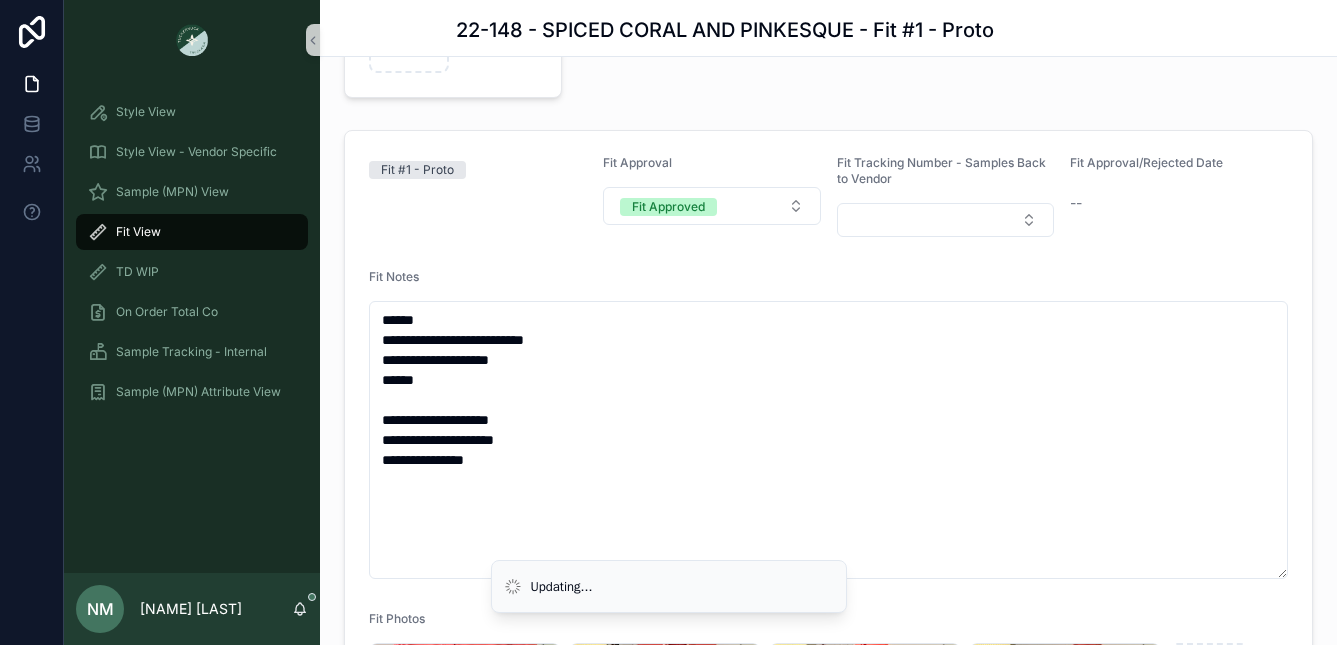 scroll, scrollTop: 350, scrollLeft: 0, axis: vertical 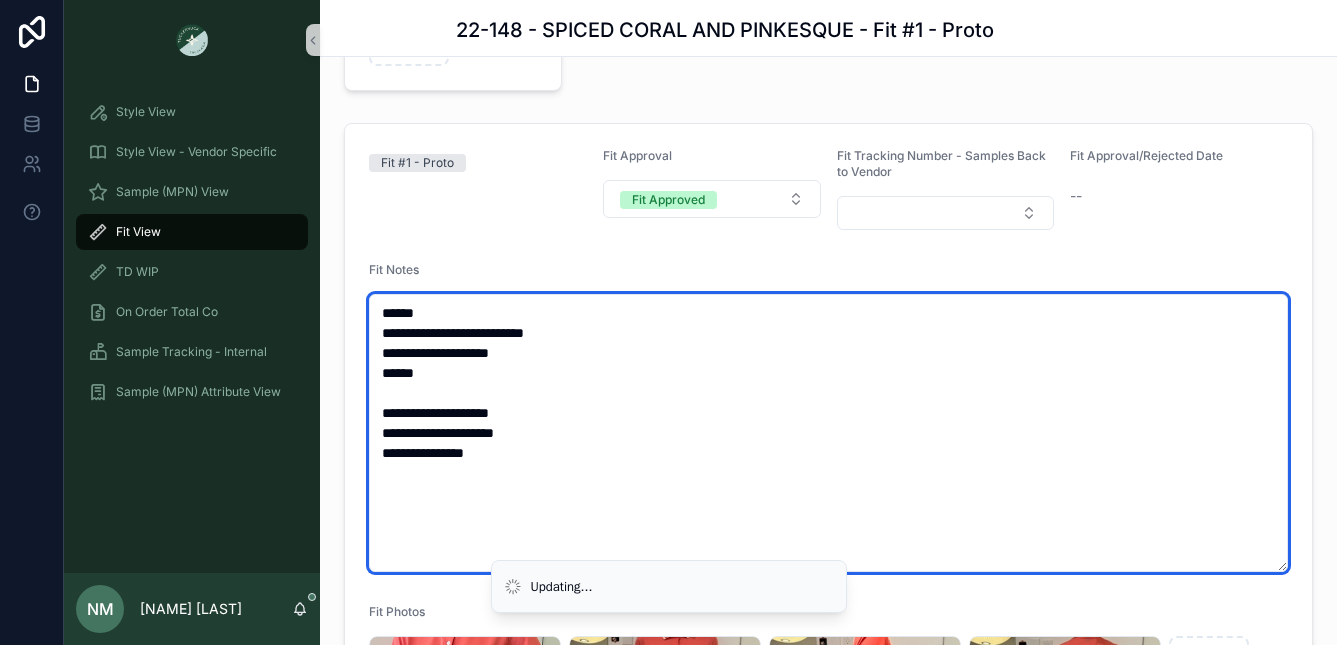 click on "**********" at bounding box center (828, 433) 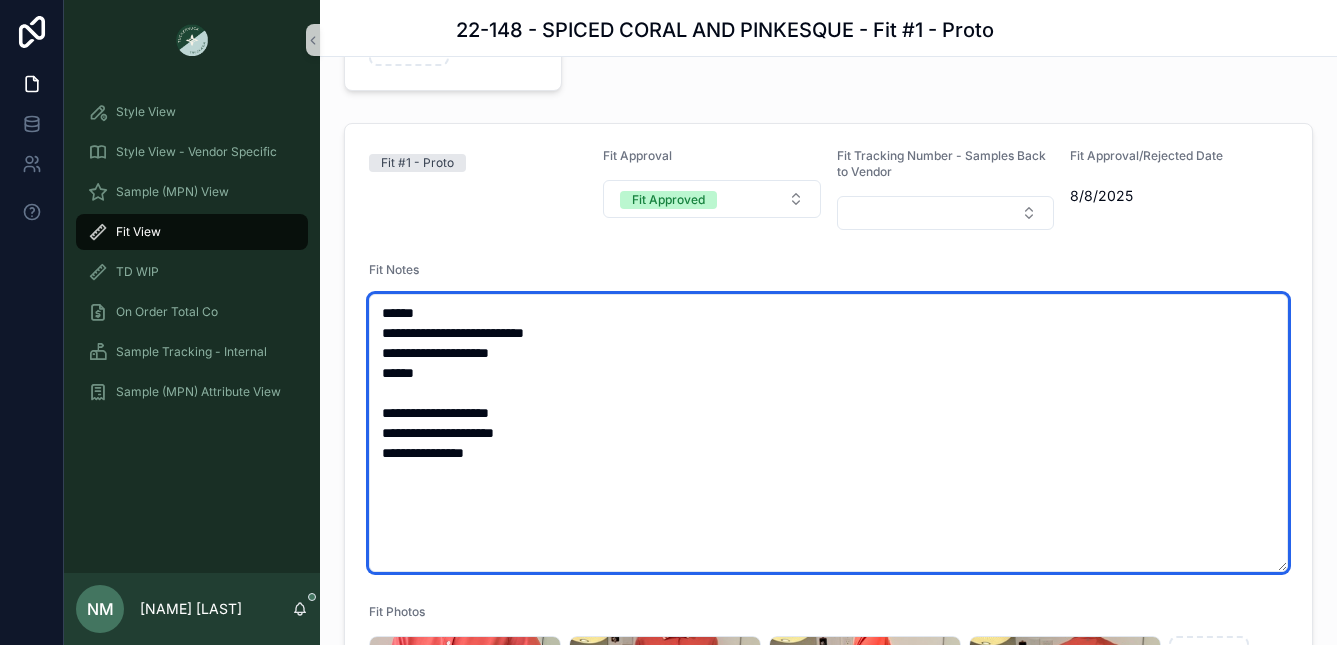 click on "**********" at bounding box center [828, 433] 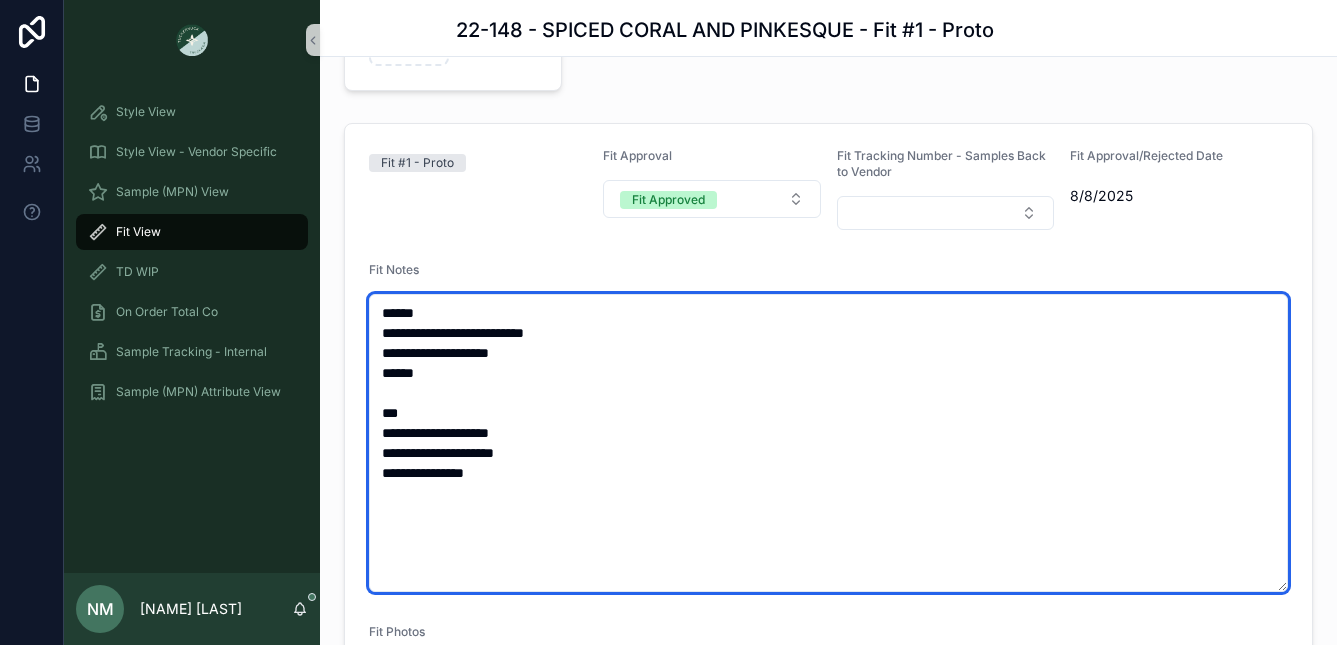 click on "**********" at bounding box center (828, 443) 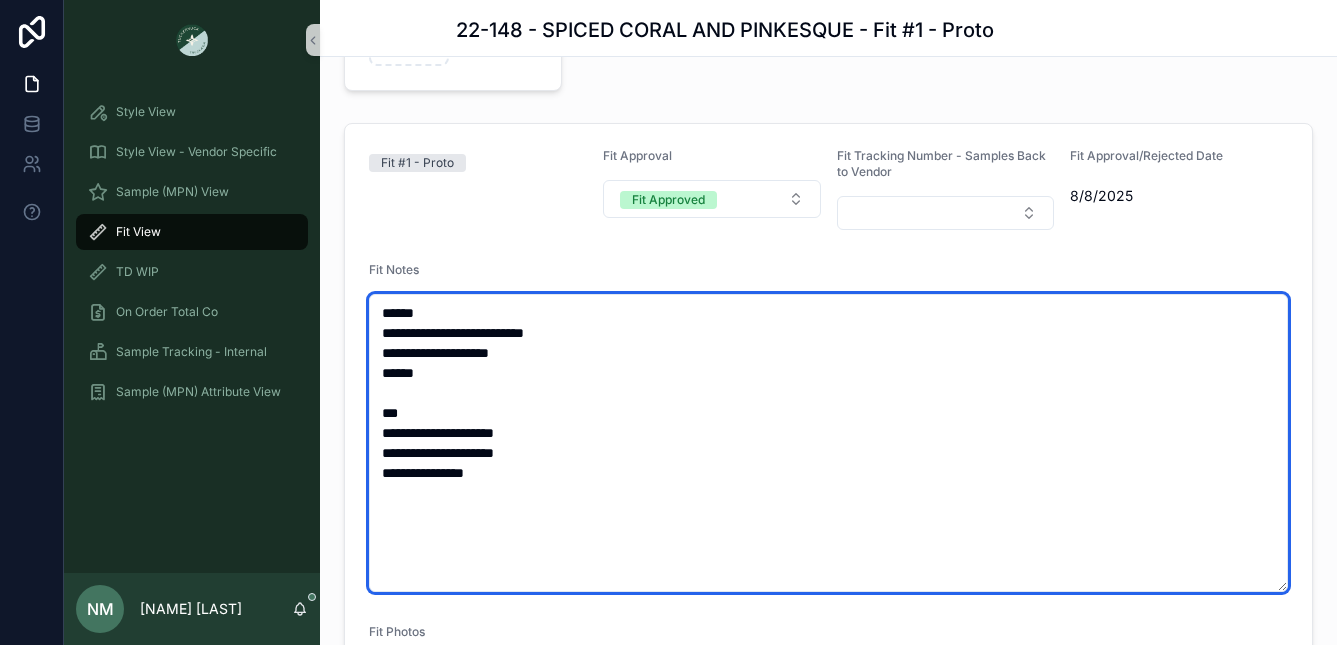 click on "**********" at bounding box center (828, 443) 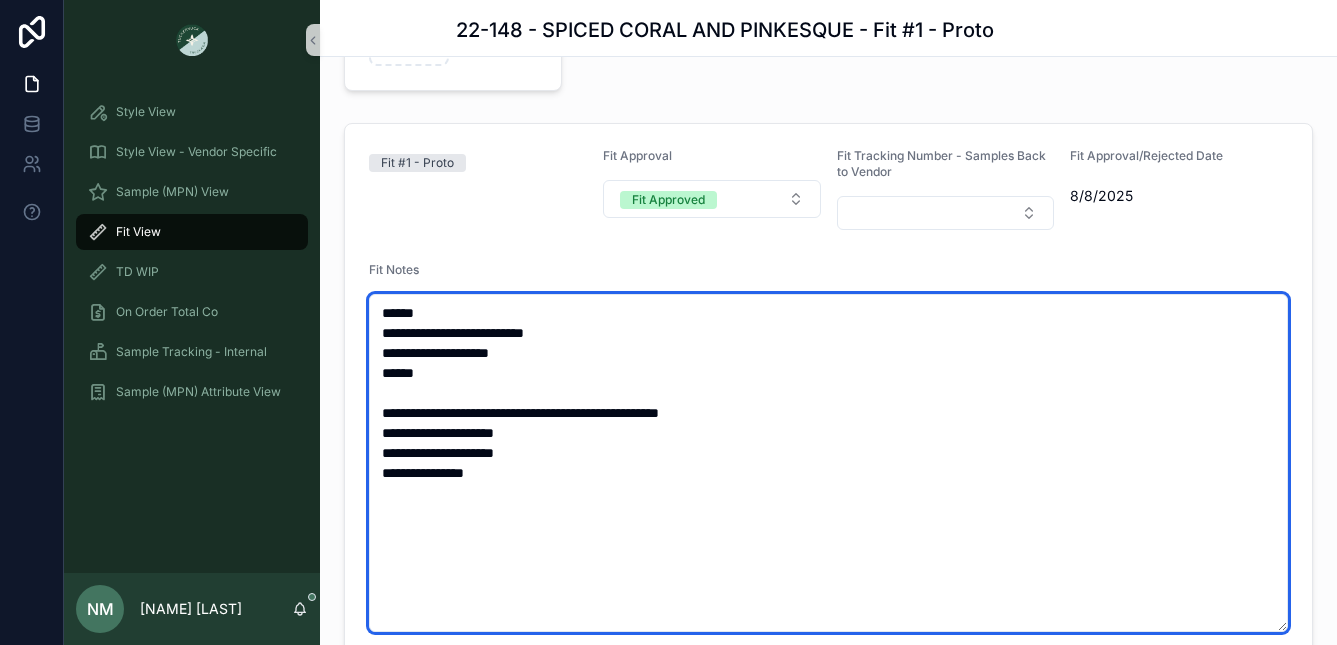 click on "**********" at bounding box center (828, 463) 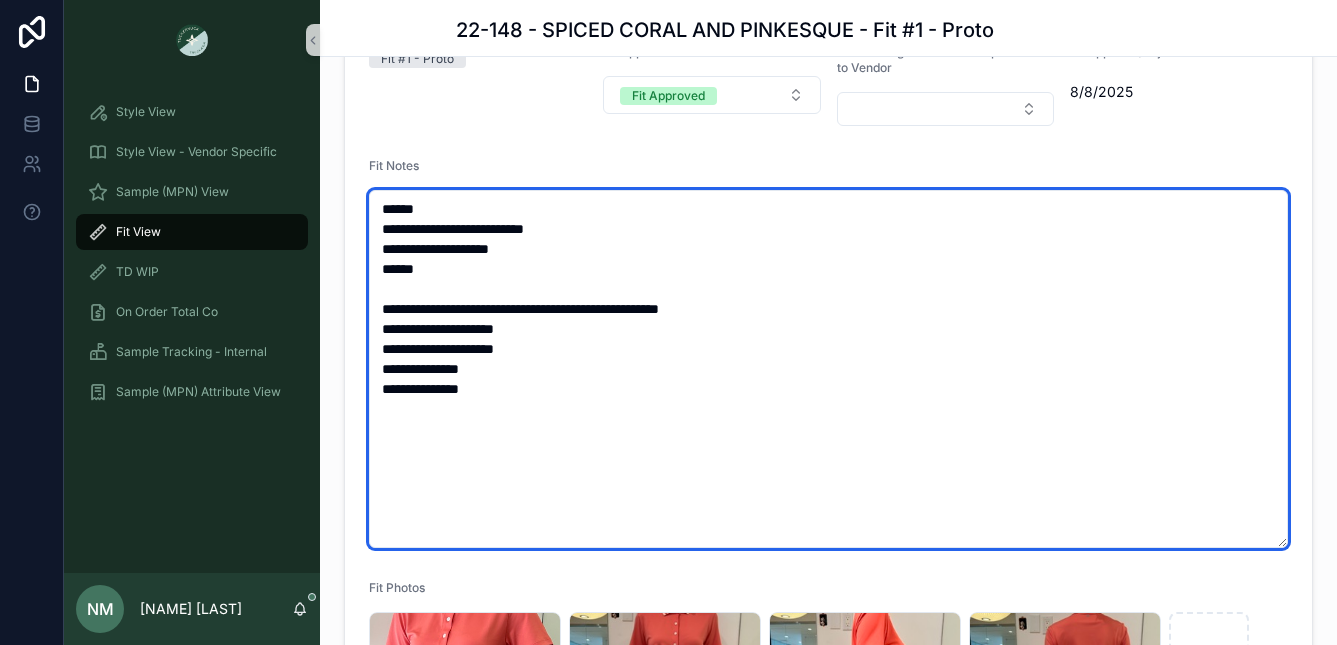 scroll, scrollTop: 441, scrollLeft: 0, axis: vertical 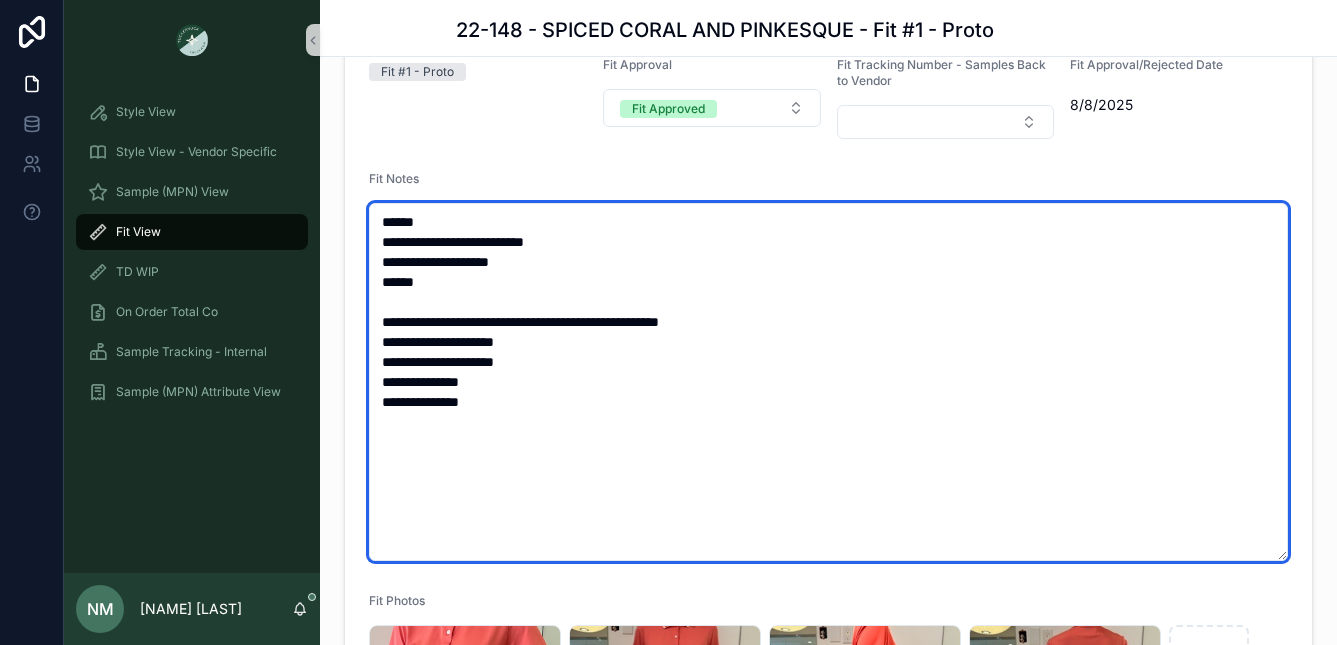 click on "**********" at bounding box center [828, 382] 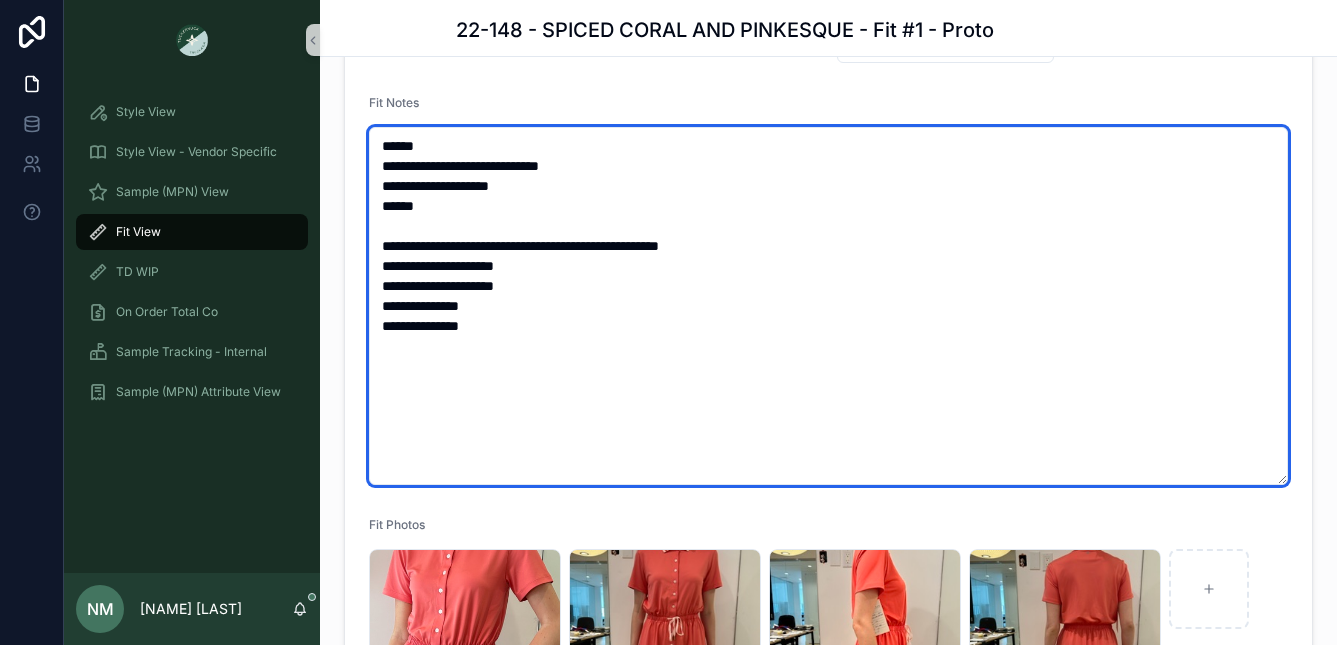 scroll, scrollTop: 515, scrollLeft: 0, axis: vertical 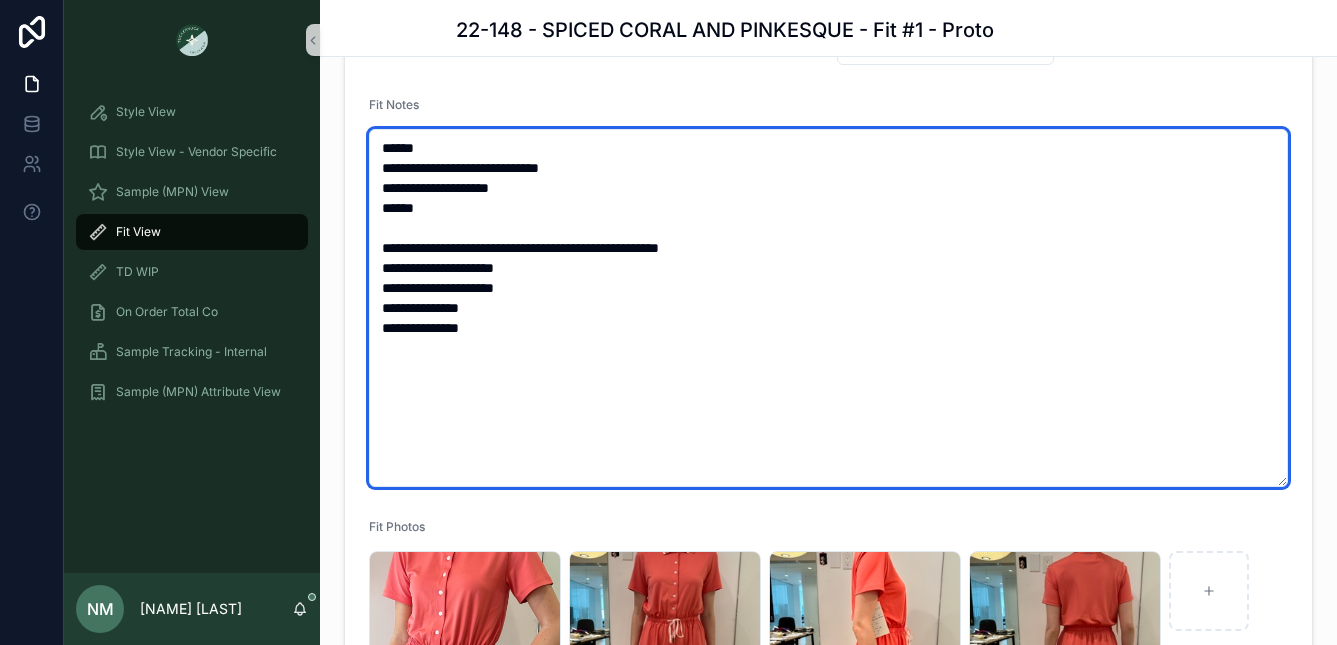 click on "**********" at bounding box center (828, 308) 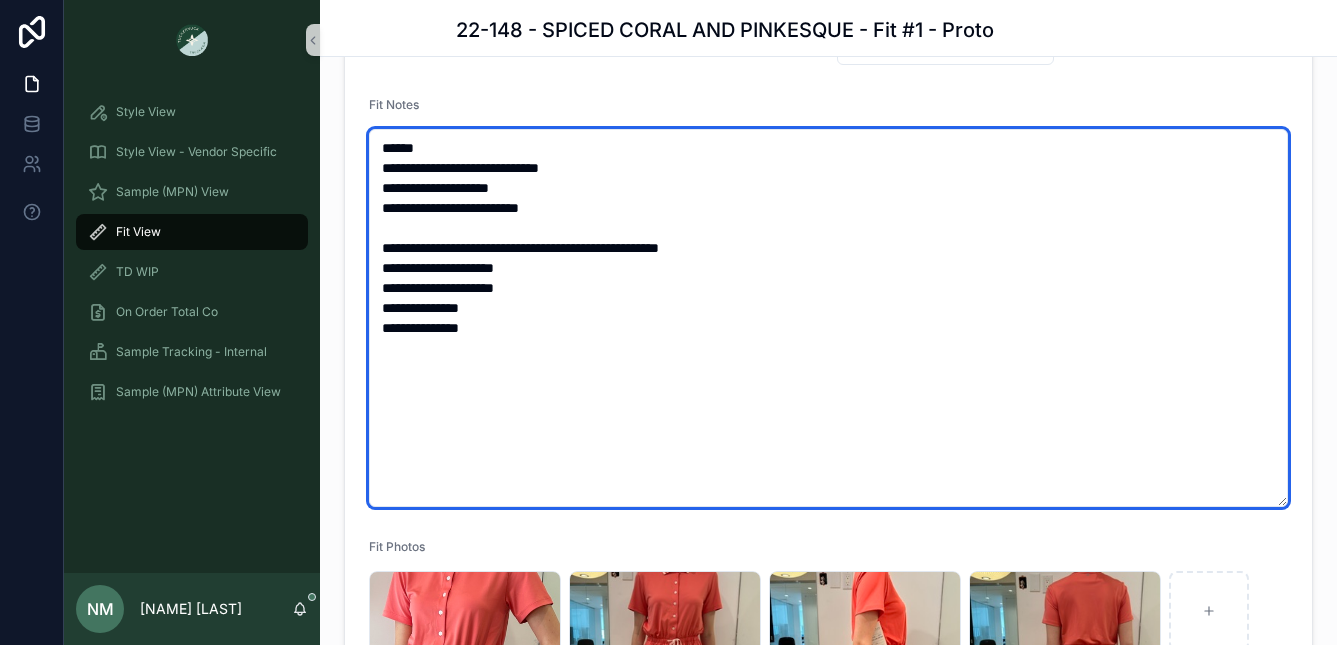 drag, startPoint x: 585, startPoint y: 204, endPoint x: 440, endPoint y: 203, distance: 145.00345 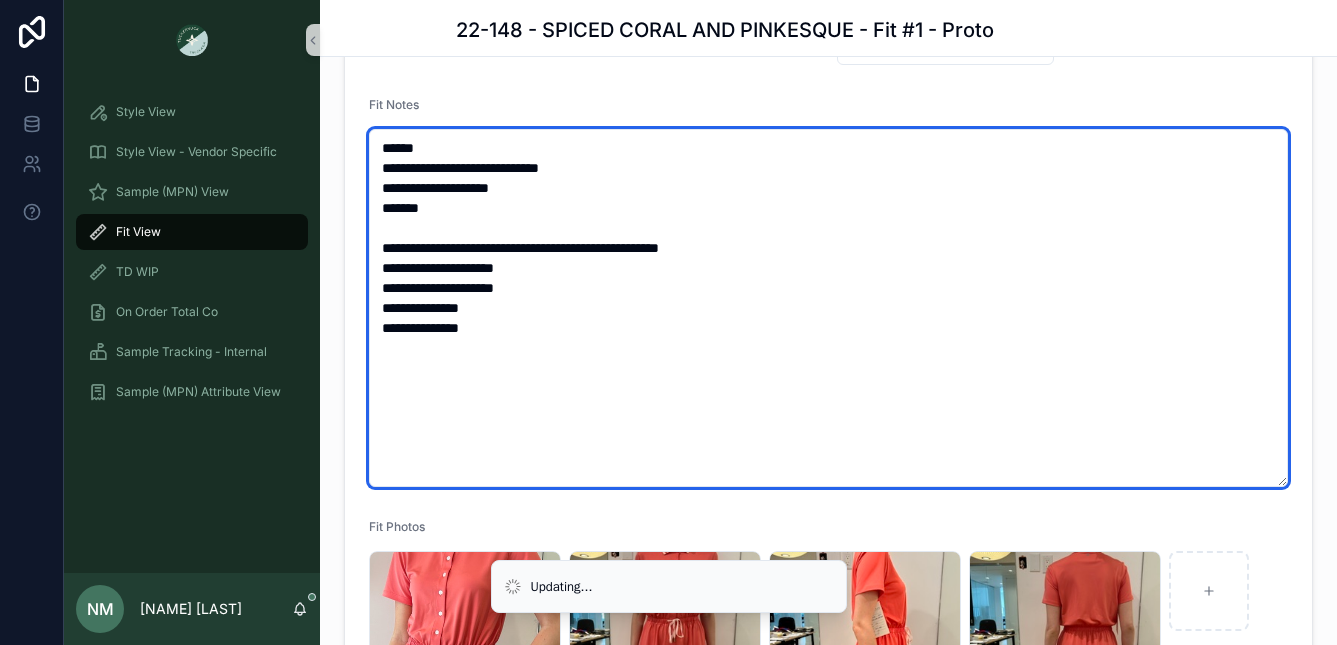 click on "**********" at bounding box center [828, 308] 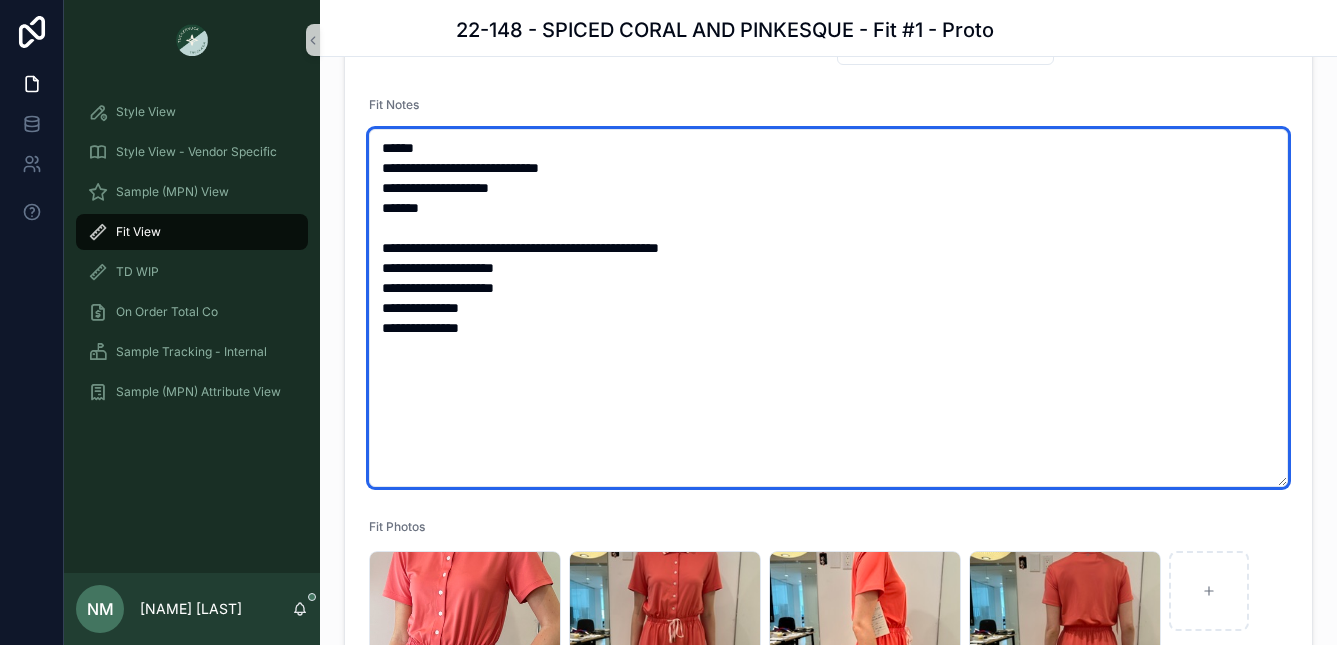 click on "**********" at bounding box center [828, 308] 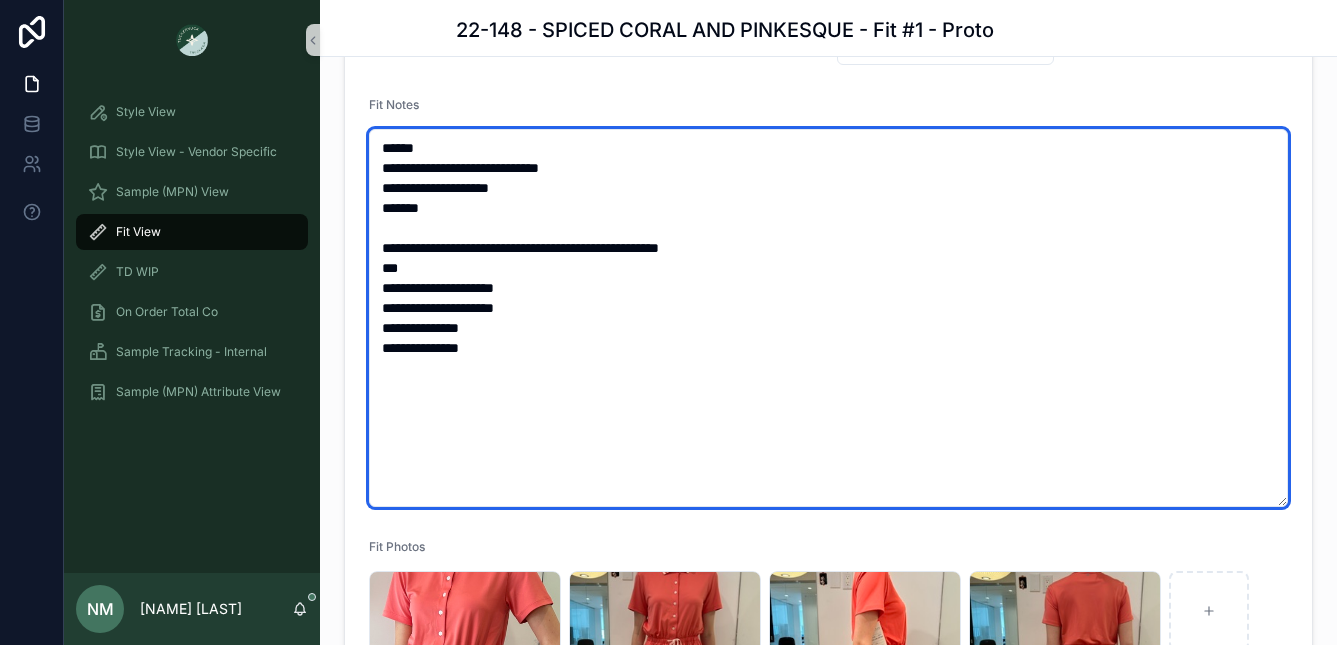 click on "**********" at bounding box center [828, 318] 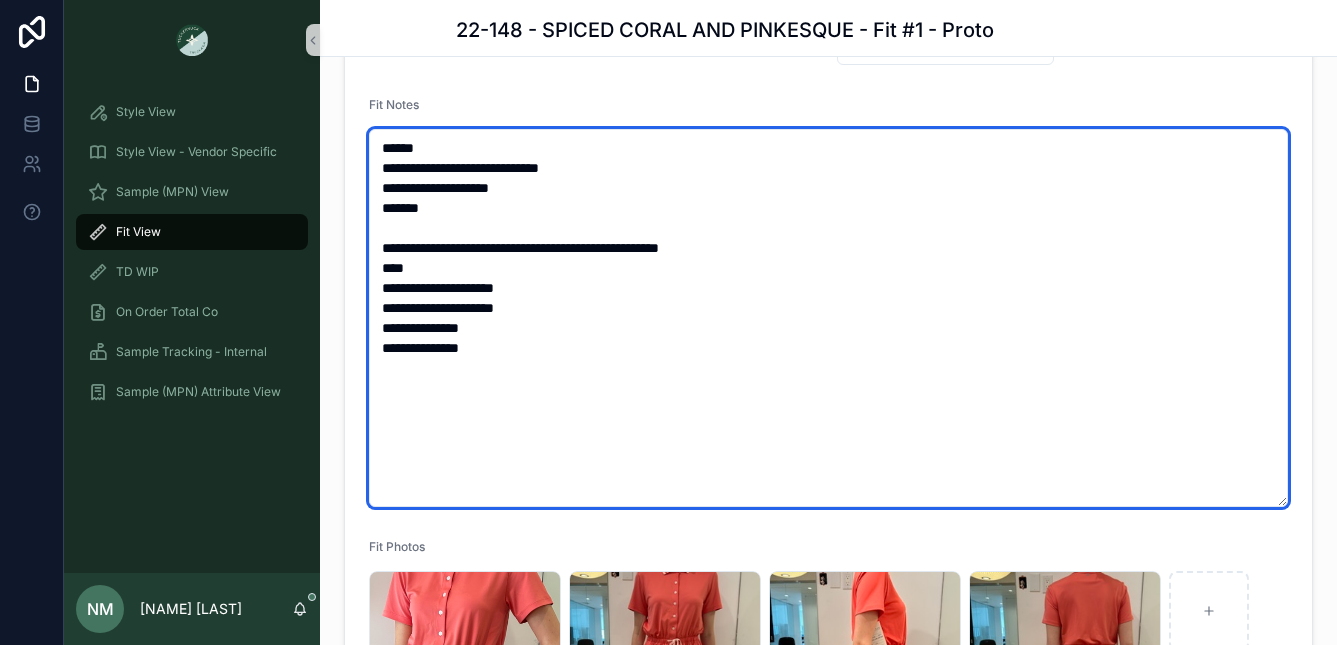 click on "**********" at bounding box center (828, 318) 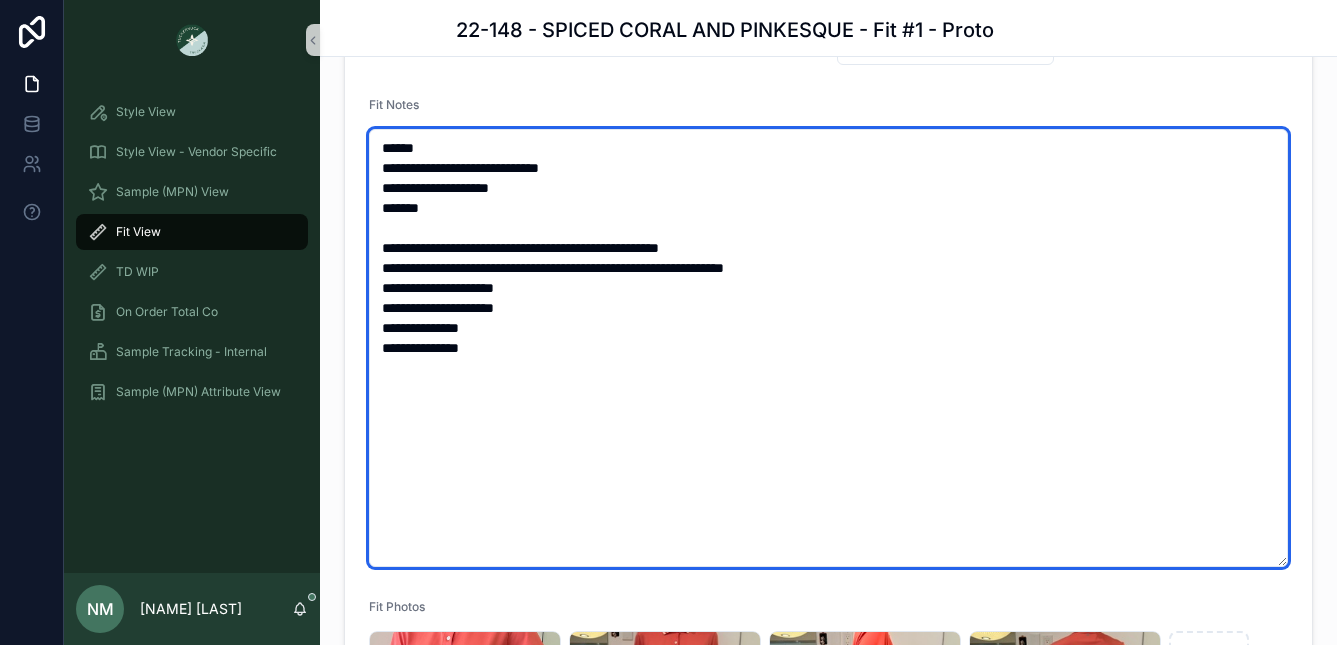 drag, startPoint x: 711, startPoint y: 269, endPoint x: 688, endPoint y: 267, distance: 23.086792 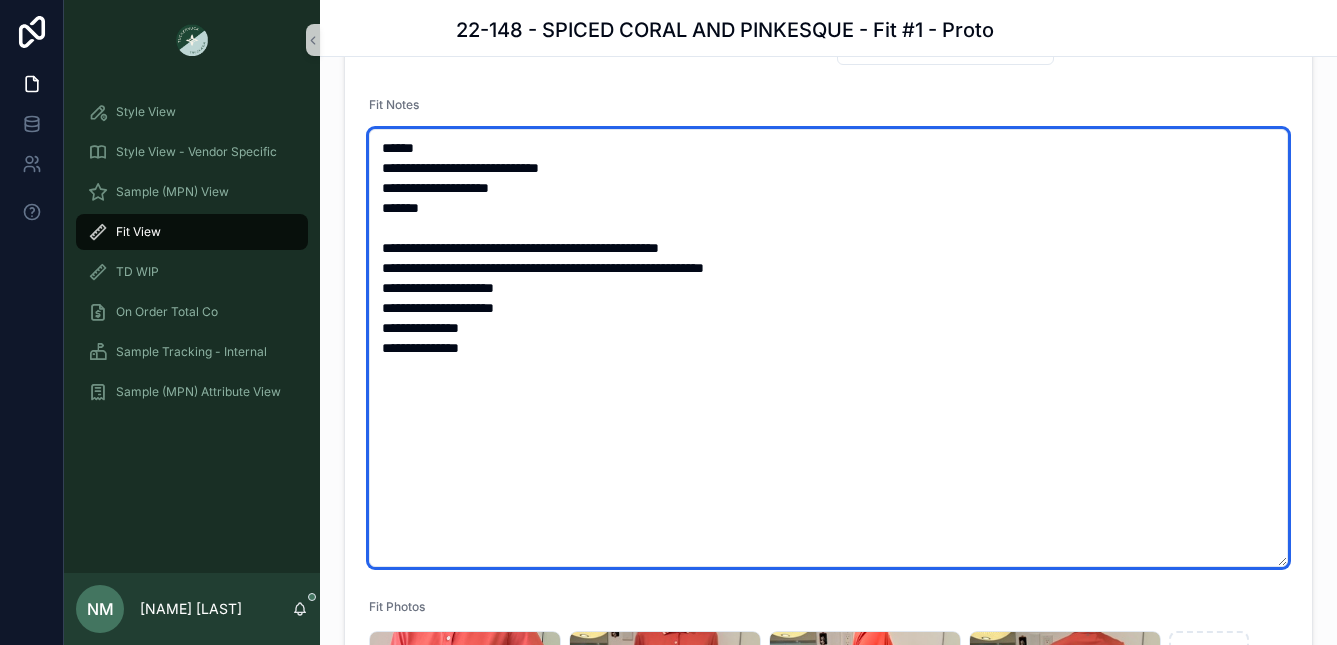 click on "**********" at bounding box center (828, 348) 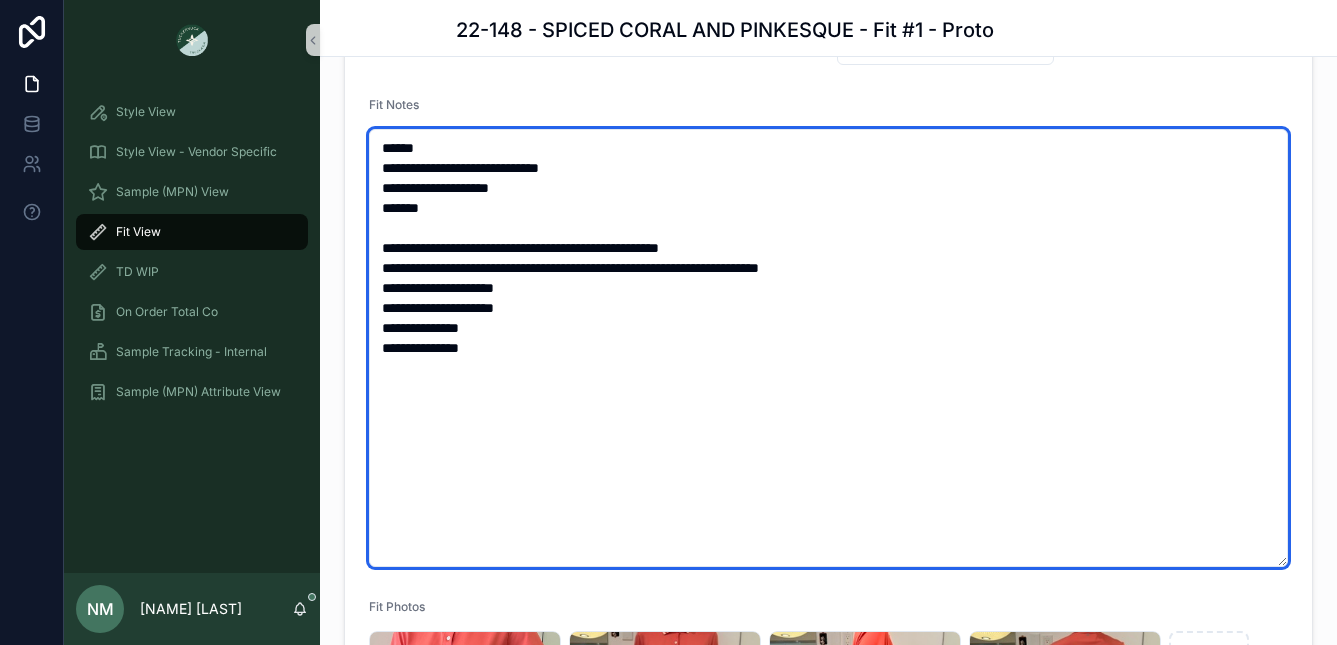 drag, startPoint x: 655, startPoint y: 269, endPoint x: 636, endPoint y: 267, distance: 19.104973 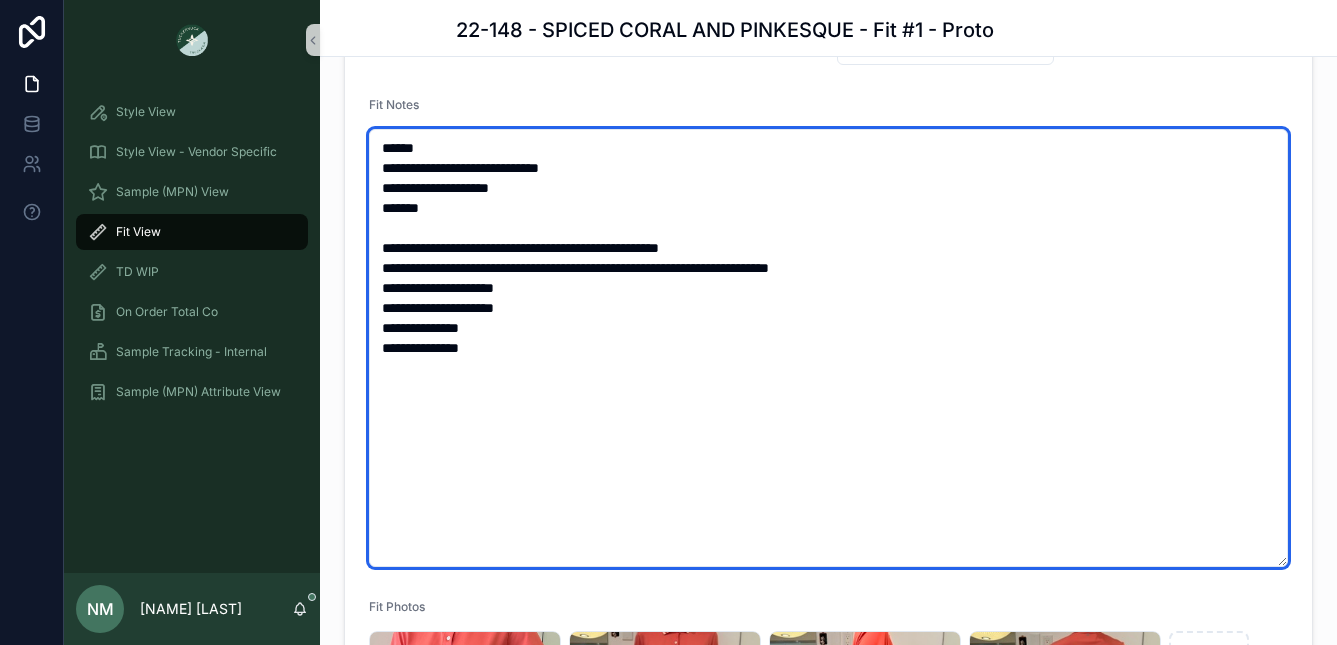 click on "**********" at bounding box center [828, 348] 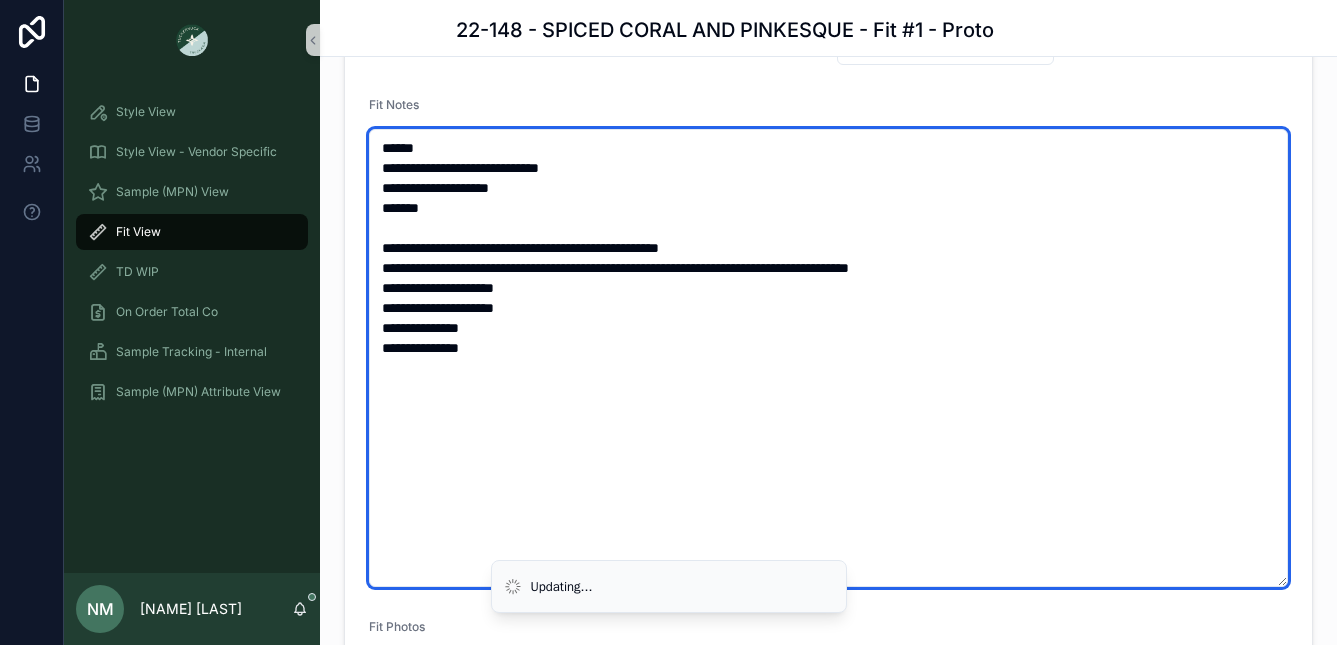 click on "**********" at bounding box center [828, 358] 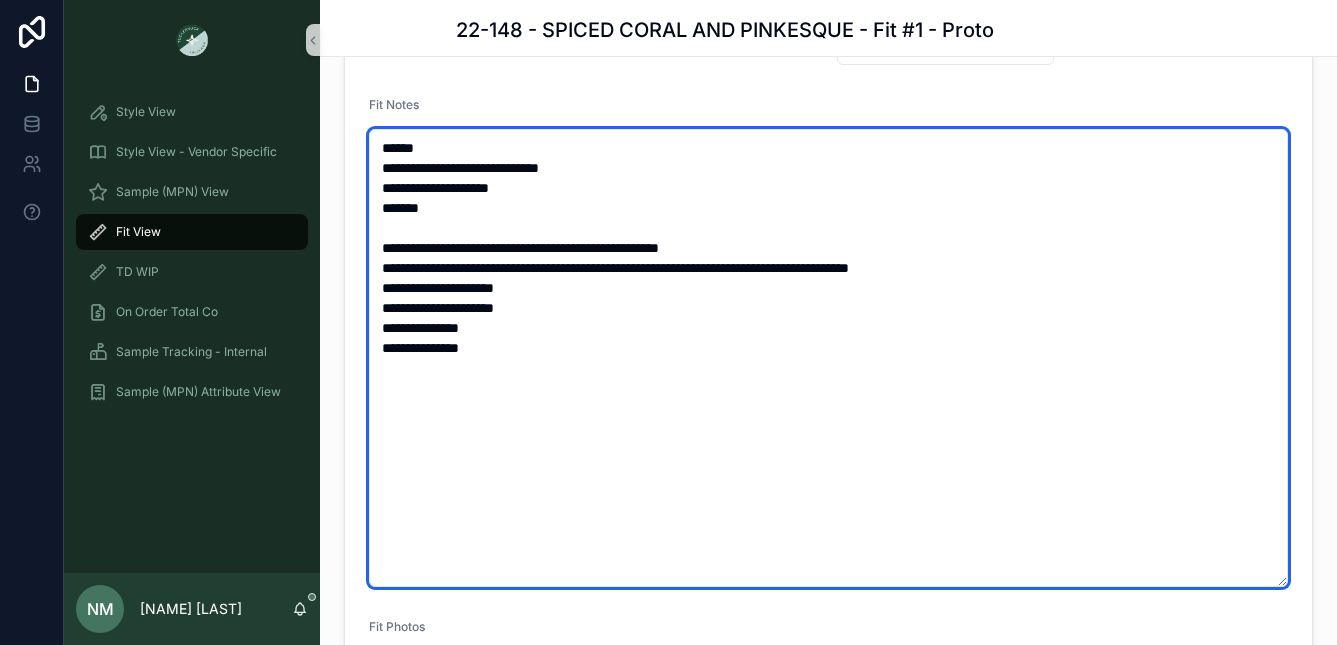 scroll, scrollTop: 572, scrollLeft: 0, axis: vertical 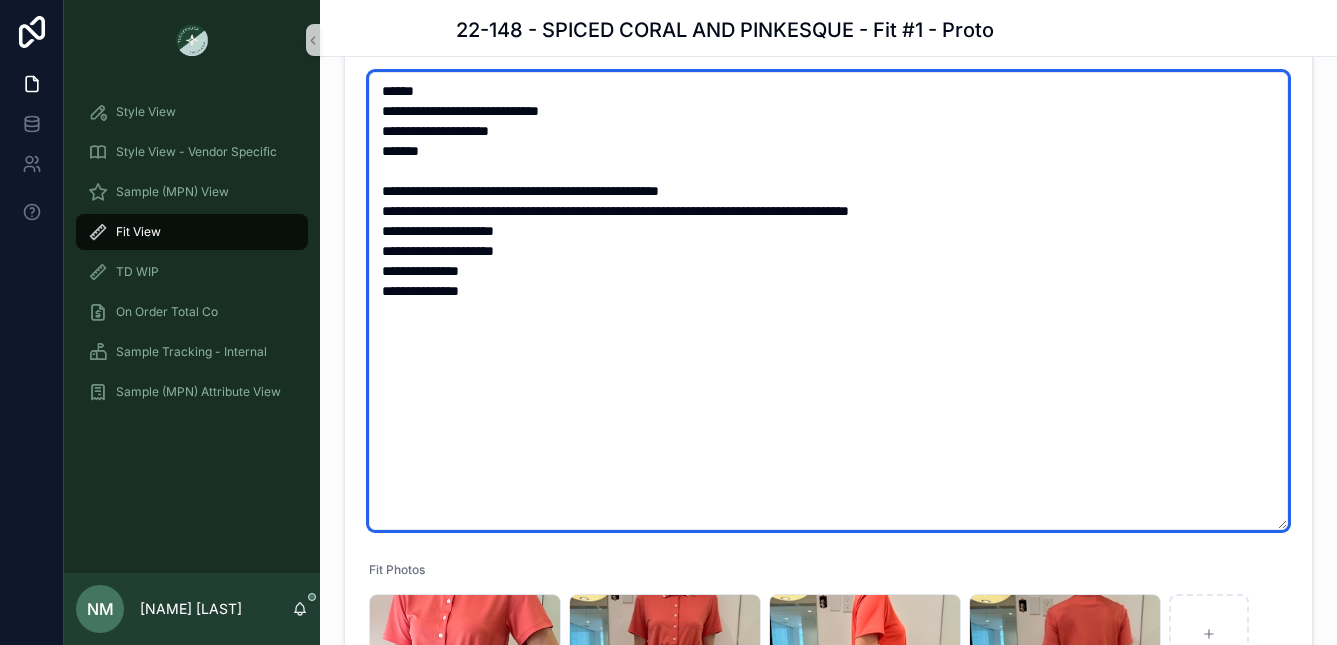 drag, startPoint x: 1001, startPoint y: 211, endPoint x: 403, endPoint y: 209, distance: 598.00336 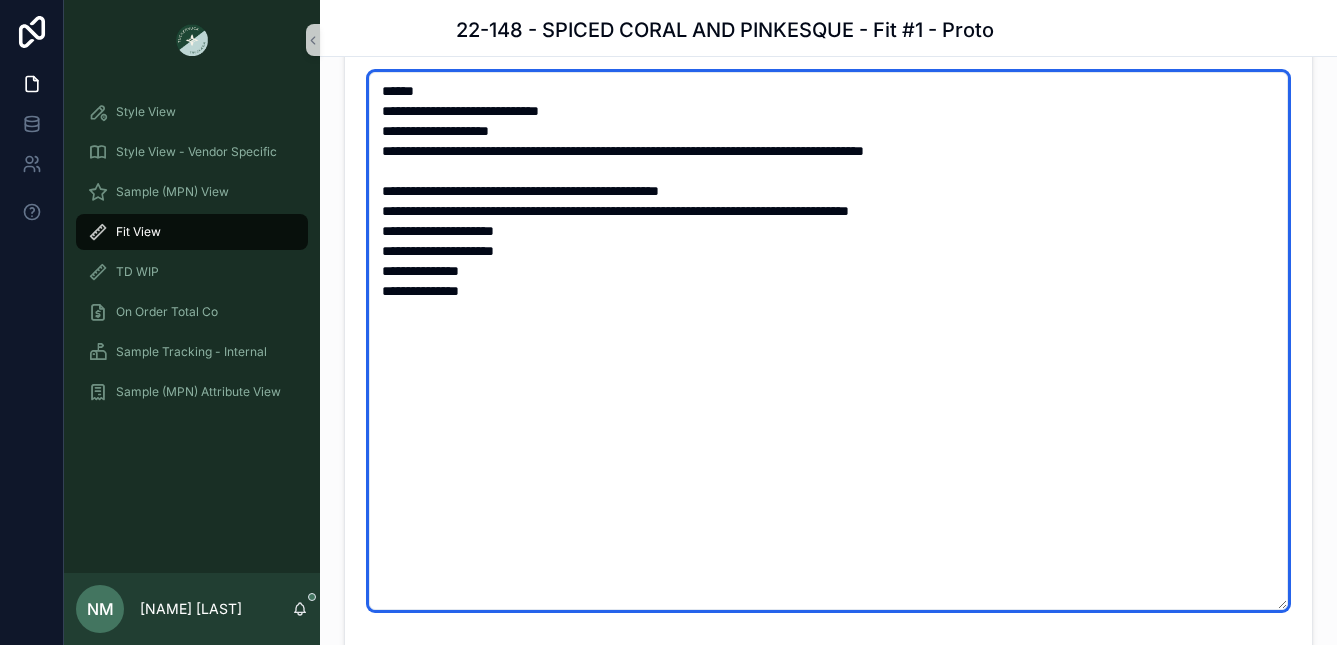 drag, startPoint x: 1042, startPoint y: 214, endPoint x: 799, endPoint y: 206, distance: 243.13165 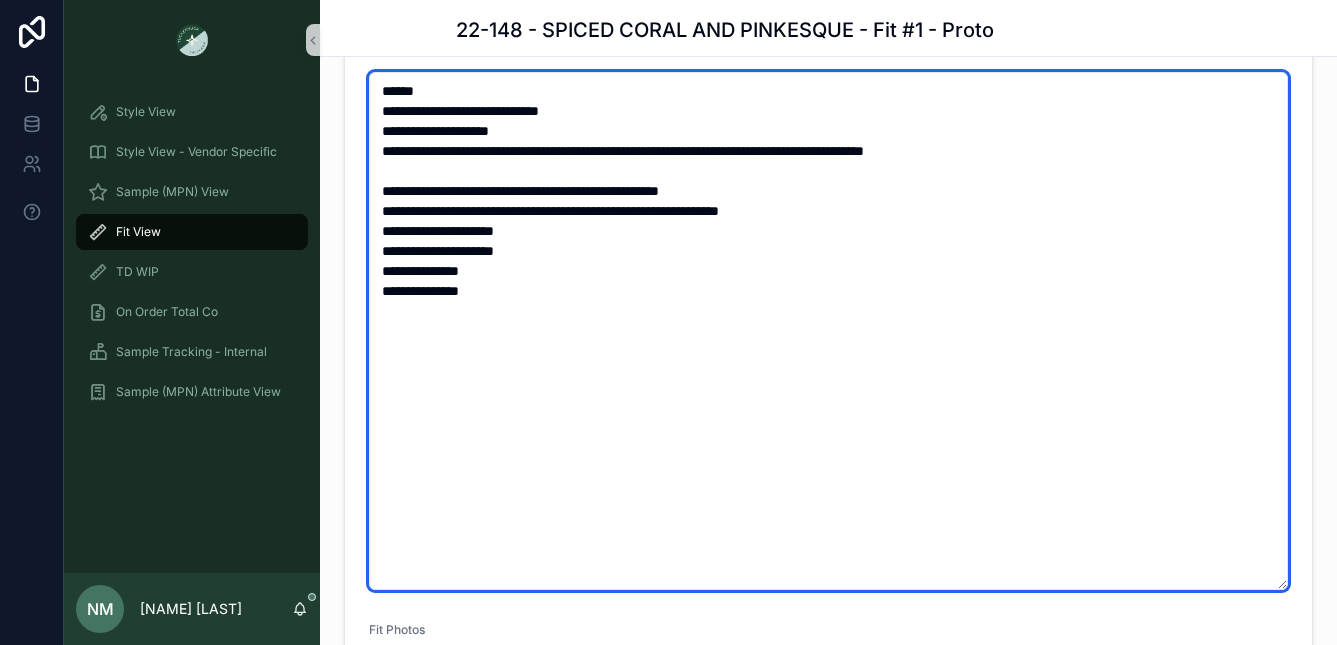 drag, startPoint x: 492, startPoint y: 292, endPoint x: 388, endPoint y: 291, distance: 104.00481 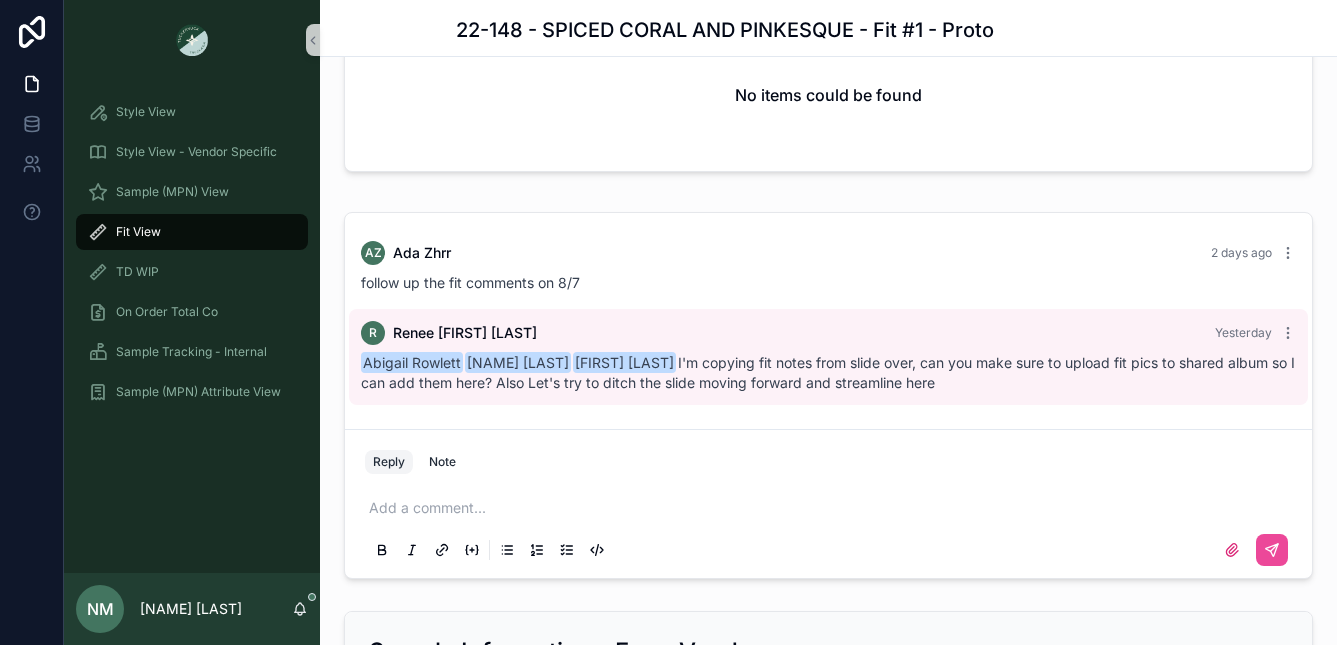 scroll, scrollTop: 1796, scrollLeft: 0, axis: vertical 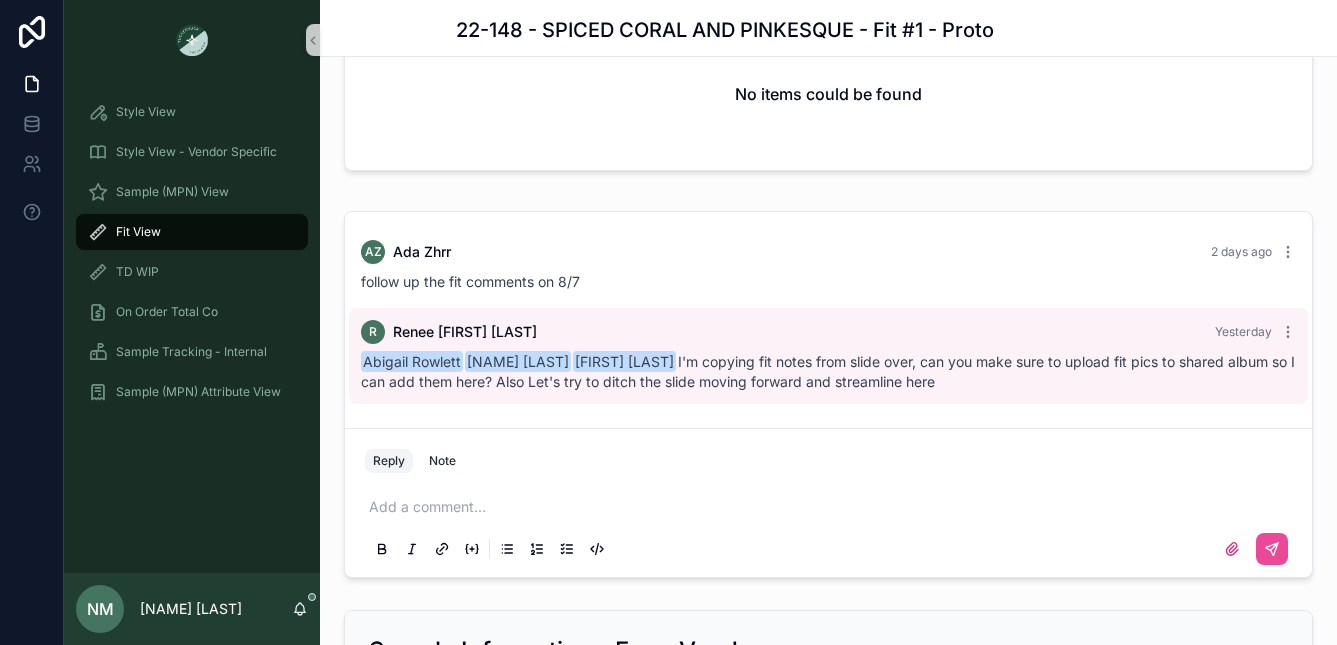 type on "**********" 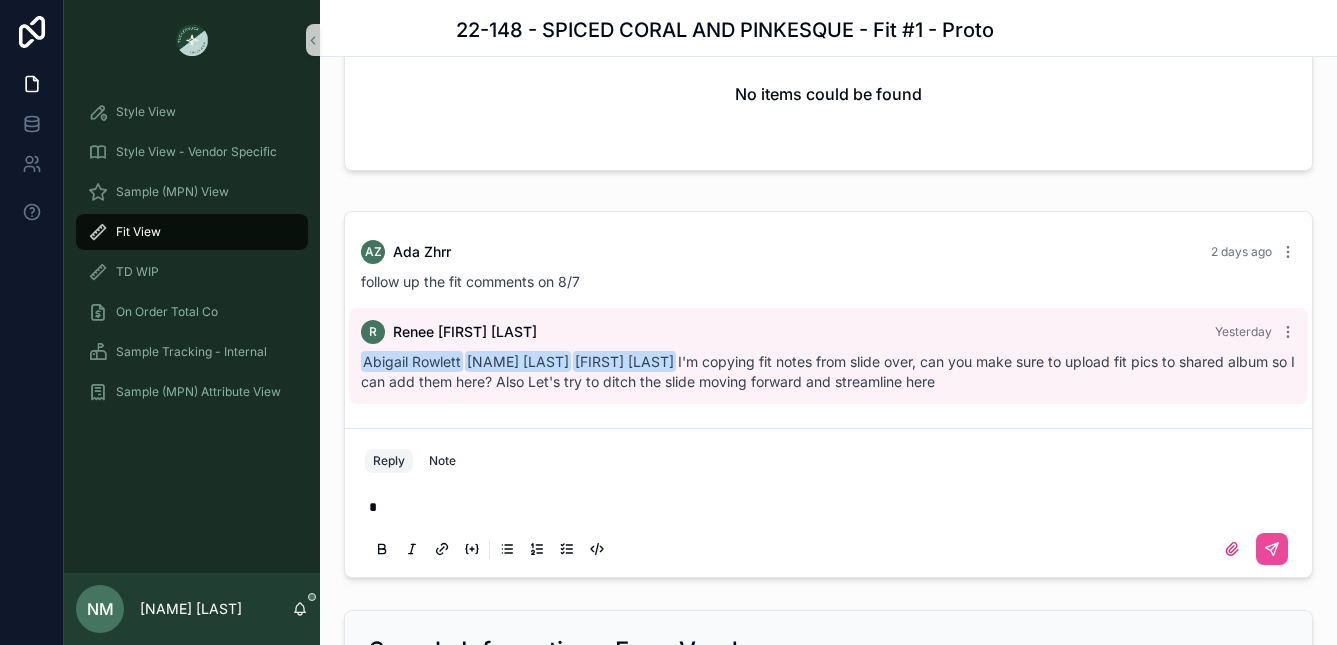 type 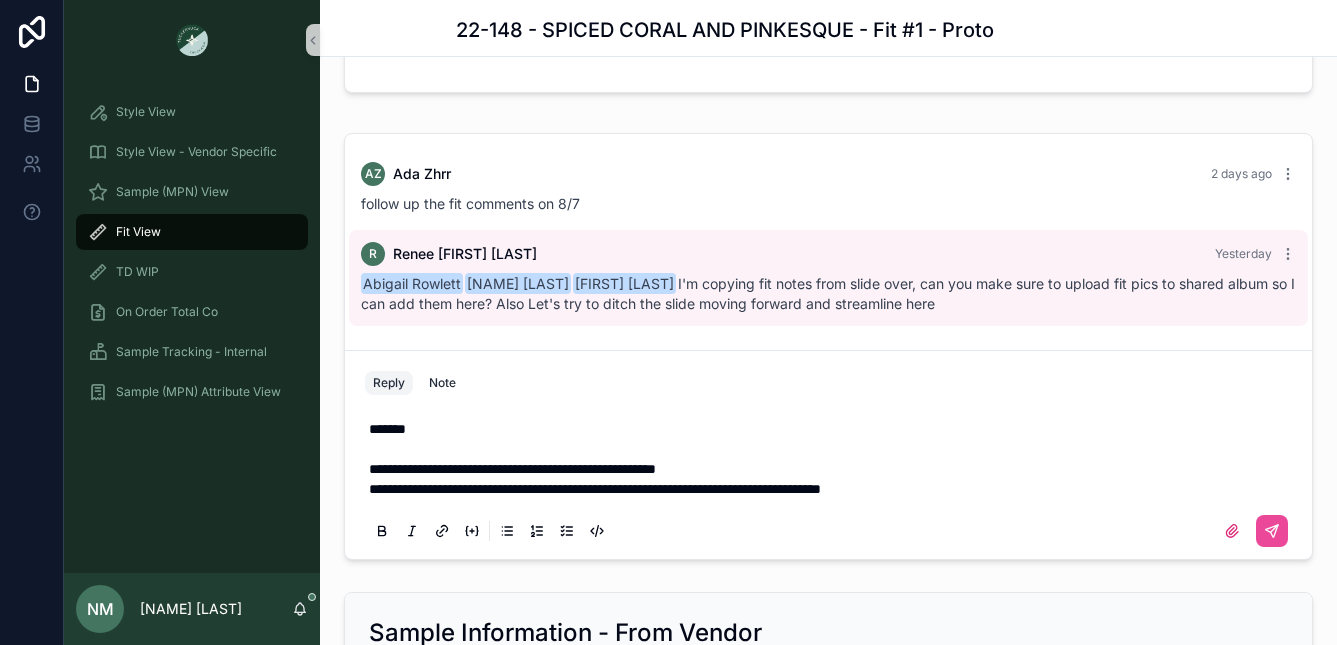 scroll, scrollTop: 1887, scrollLeft: 0, axis: vertical 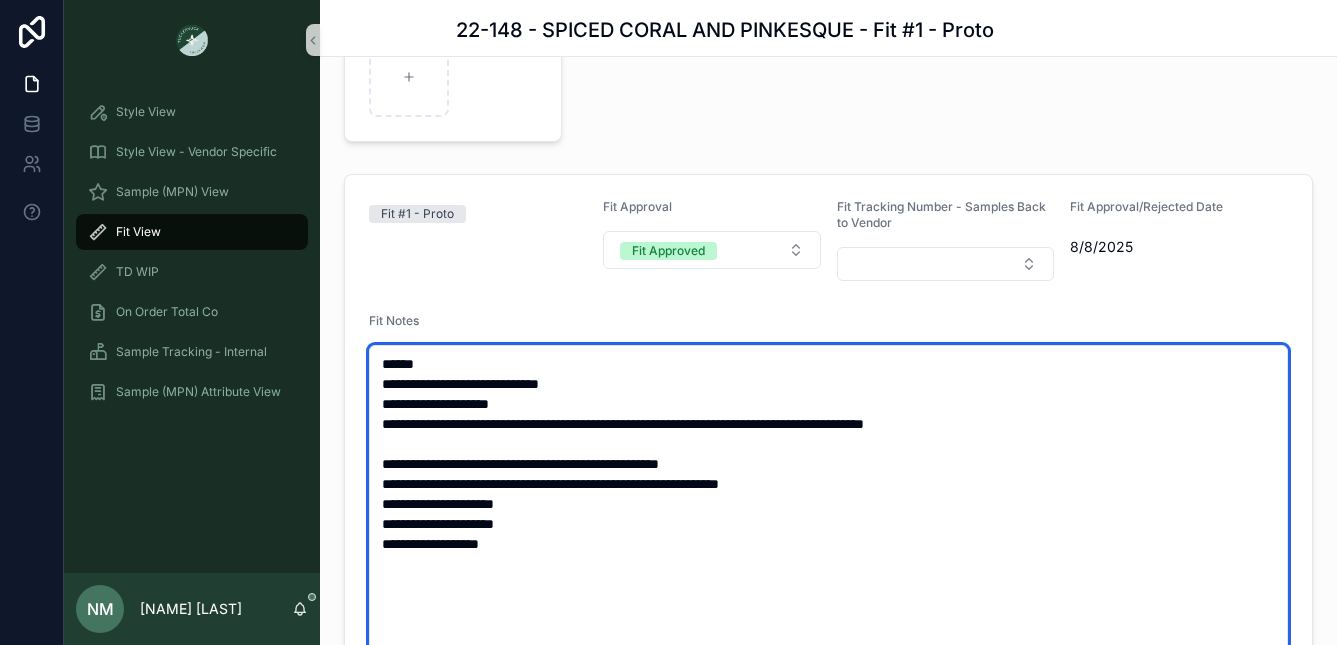 click on "**********" at bounding box center (828, 604) 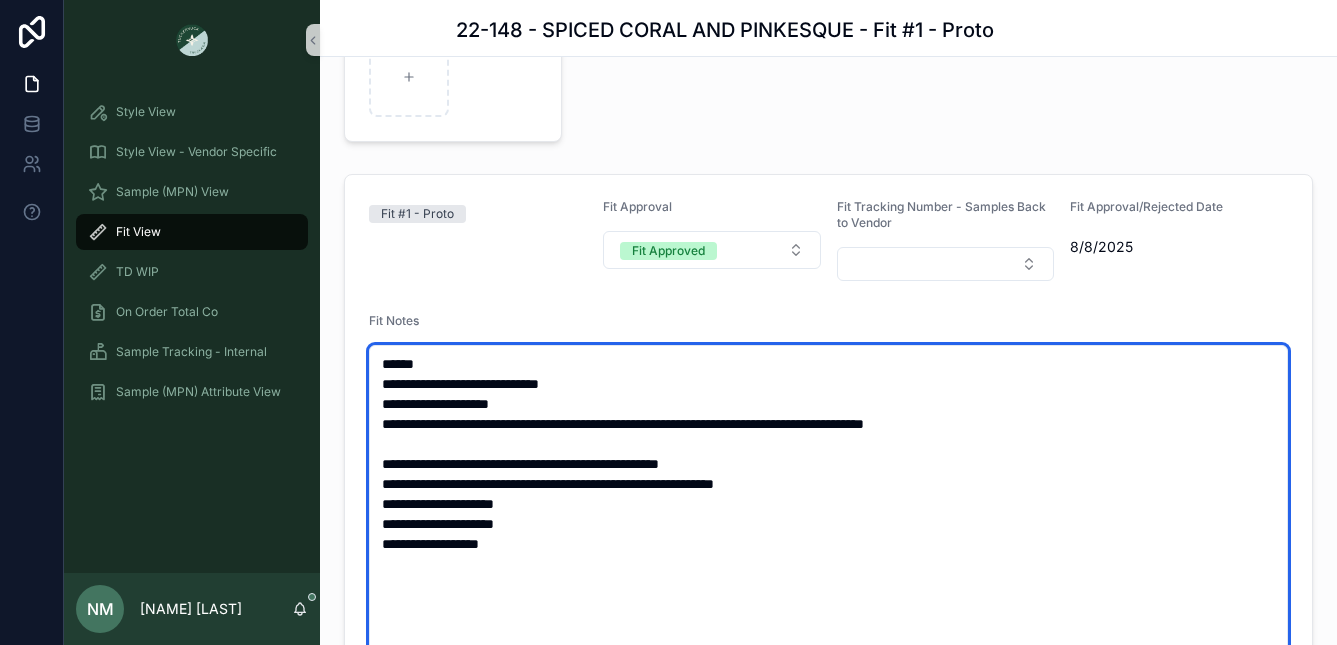 drag, startPoint x: 826, startPoint y: 487, endPoint x: 383, endPoint y: 462, distance: 443.70486 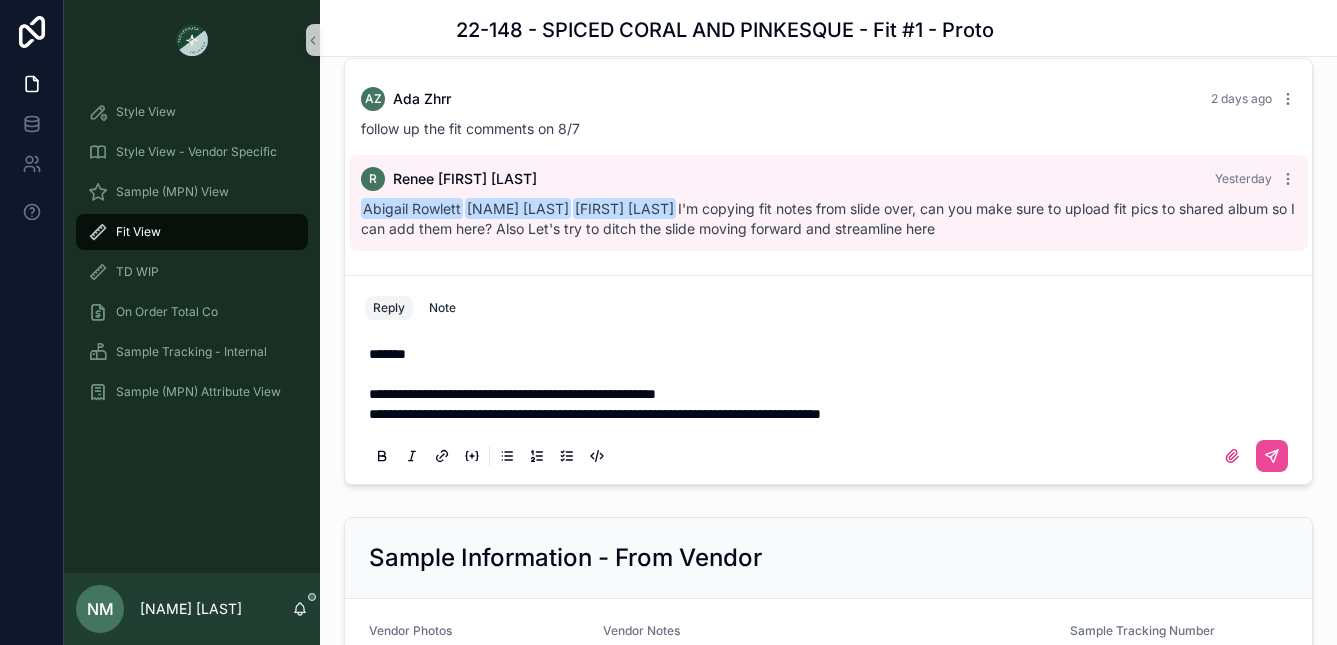scroll, scrollTop: 2100, scrollLeft: 0, axis: vertical 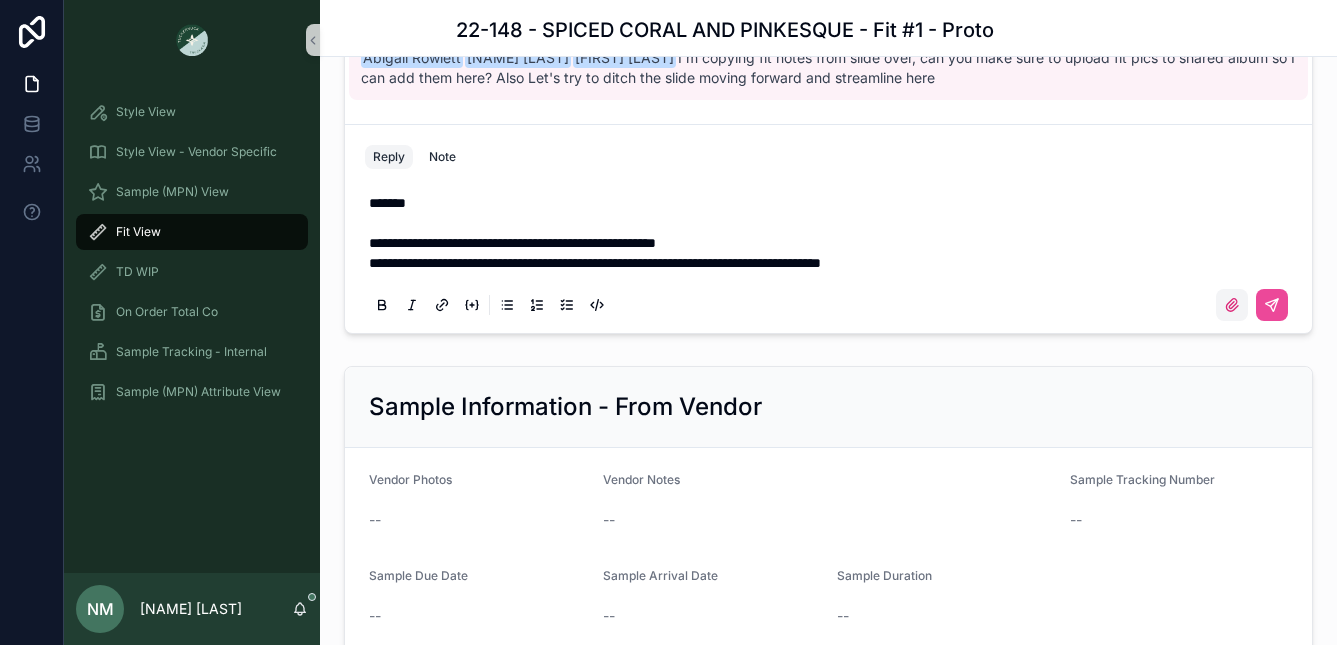 click 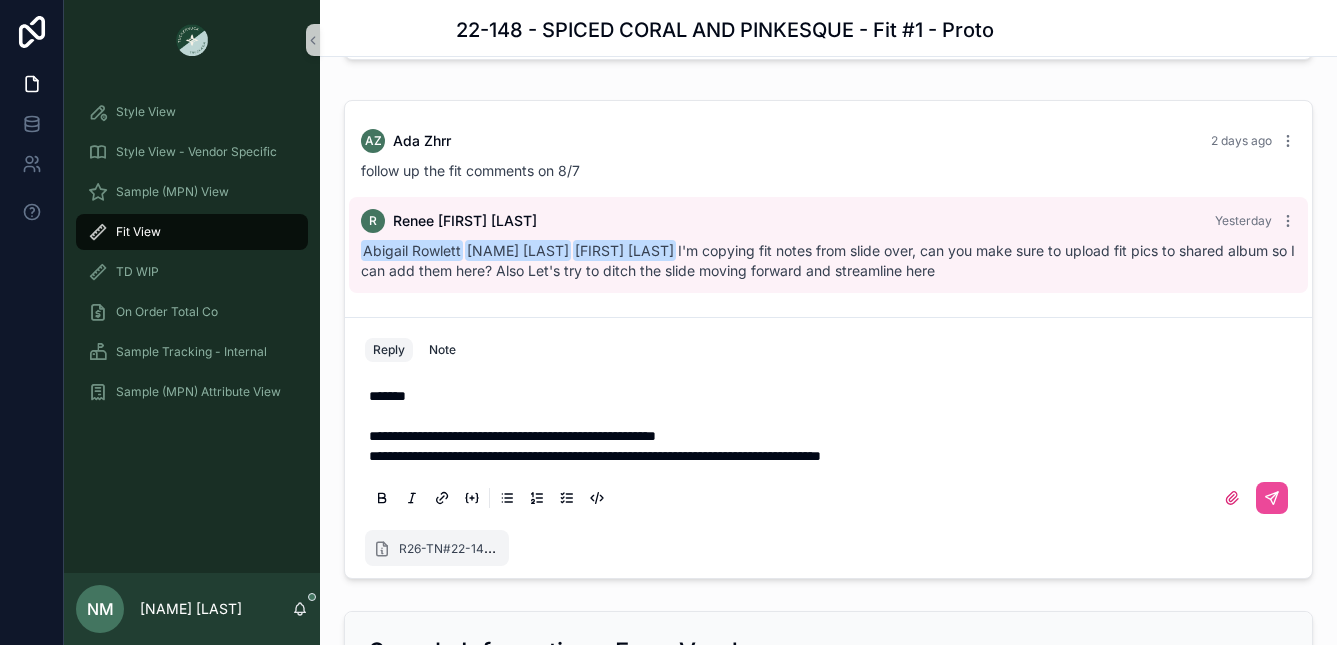 scroll, scrollTop: 1905, scrollLeft: 0, axis: vertical 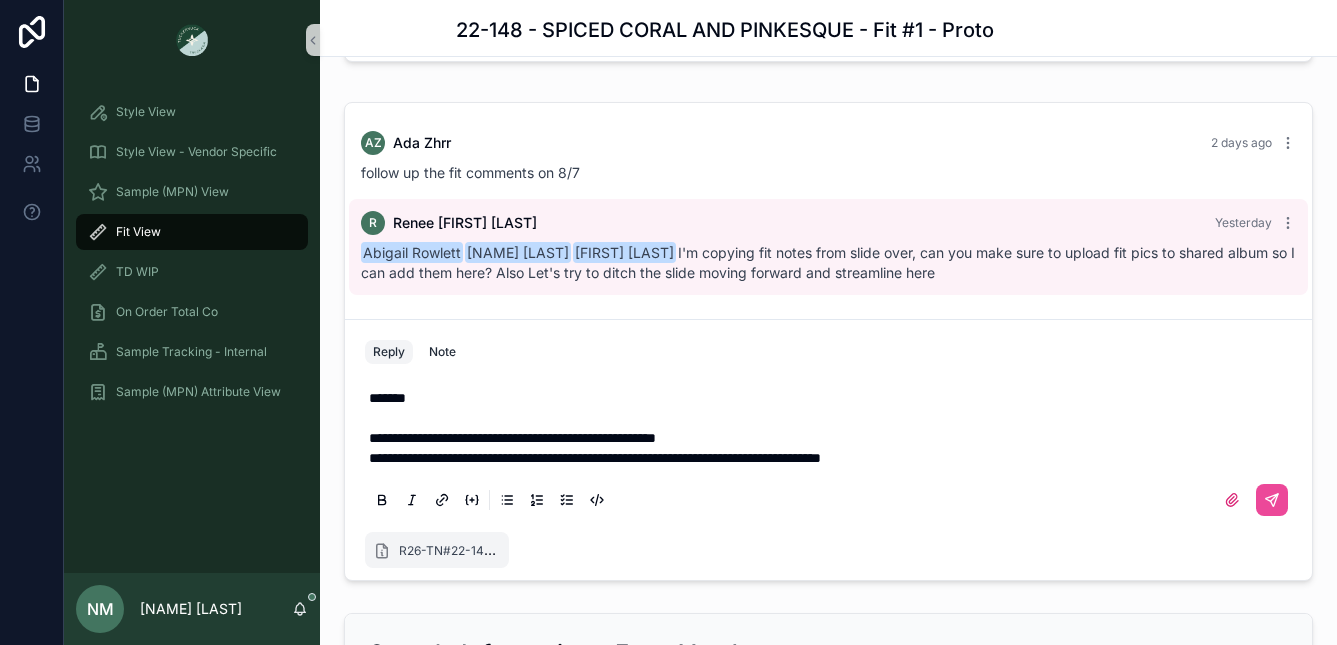 click on "**********" at bounding box center [512, 438] 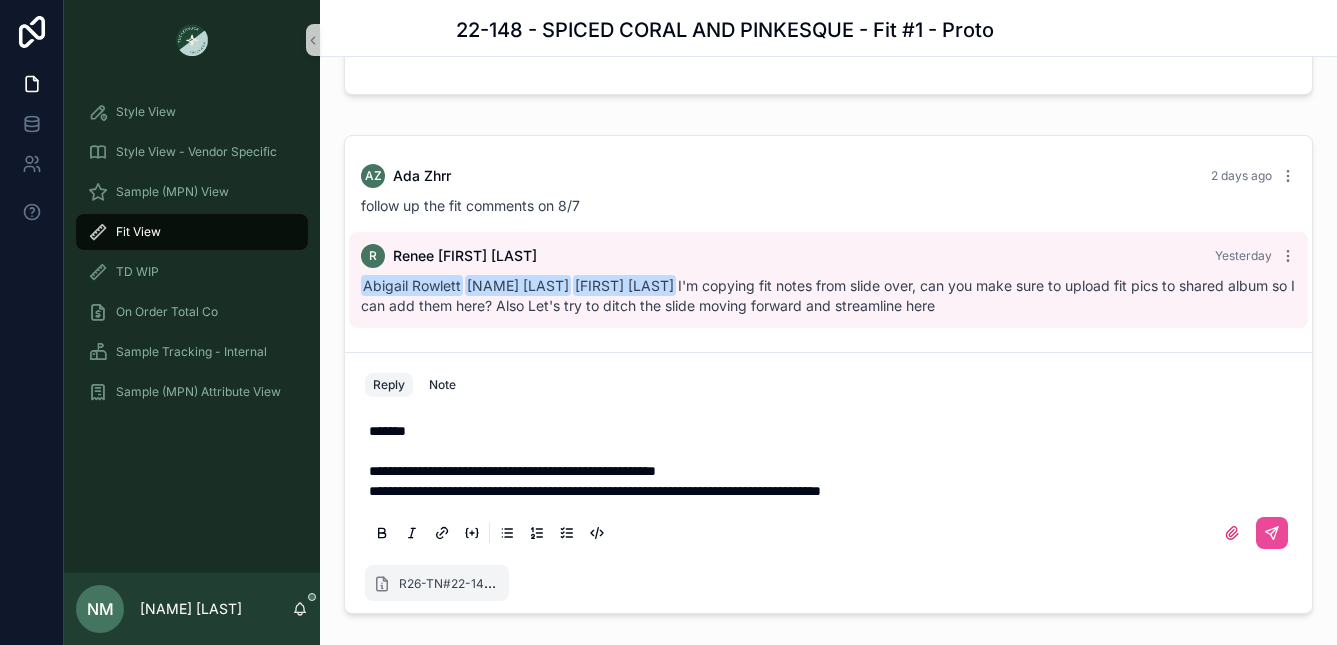 scroll, scrollTop: 1888, scrollLeft: 0, axis: vertical 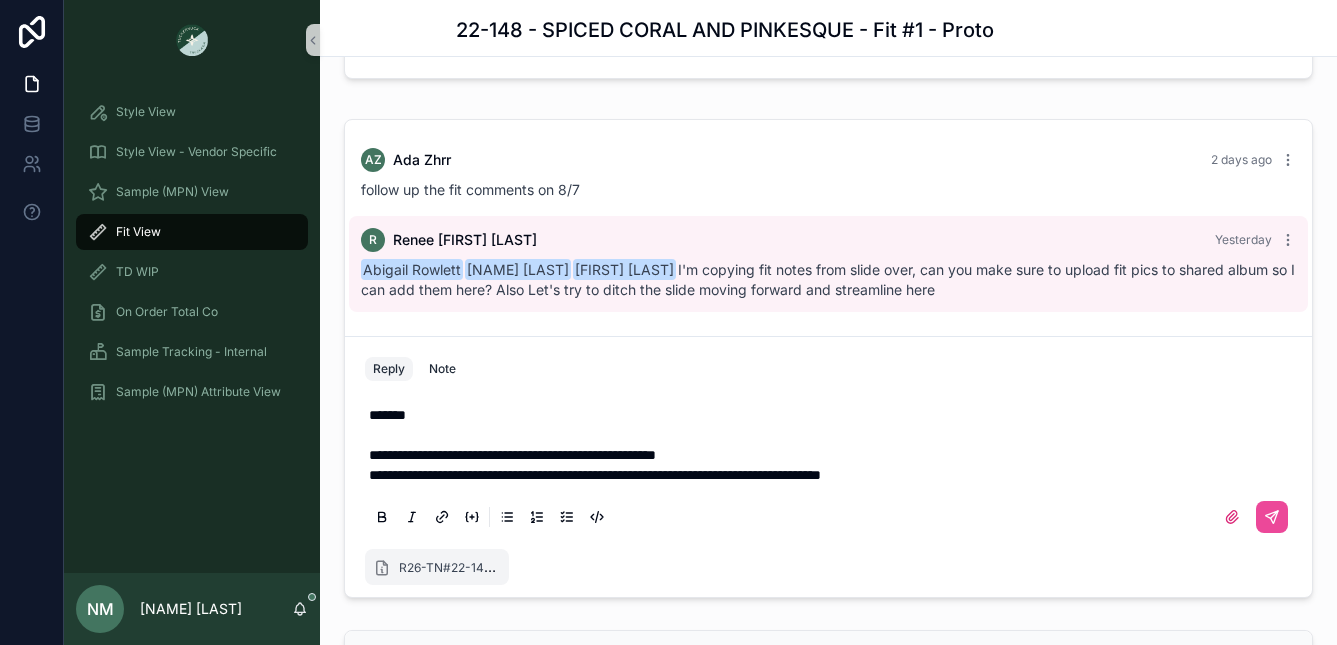 click on "**********" at bounding box center (512, 455) 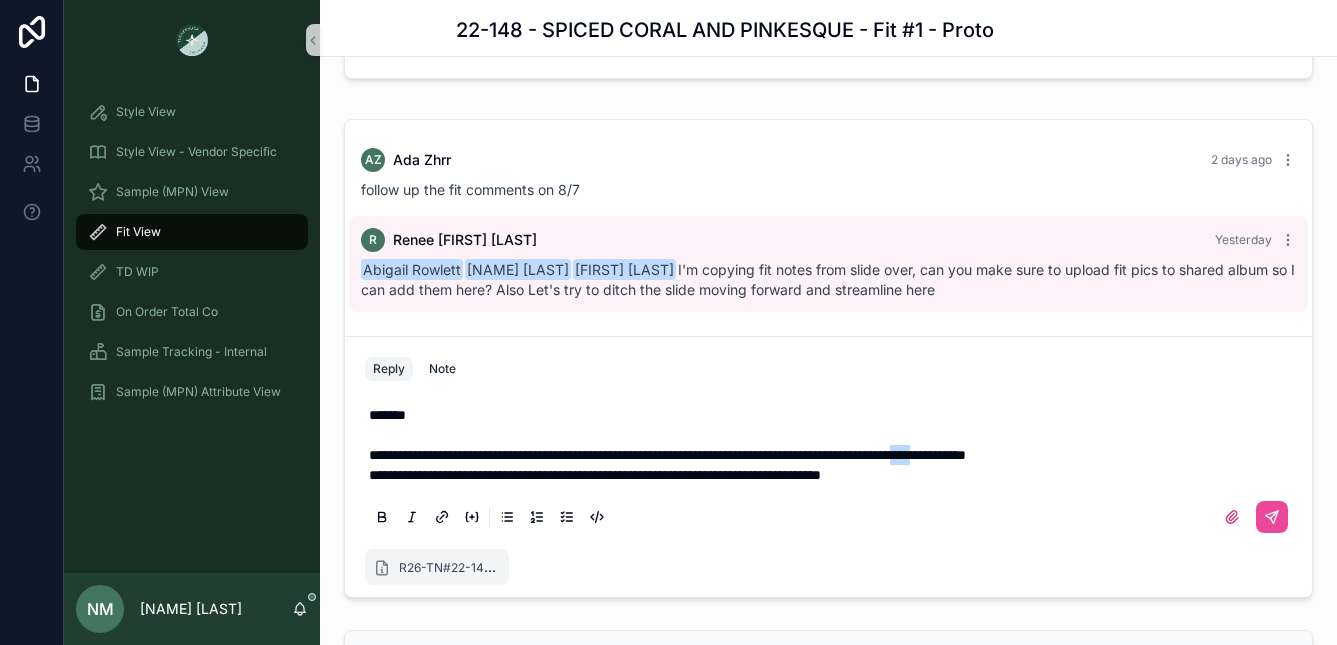 drag, startPoint x: 1098, startPoint y: 459, endPoint x: 1073, endPoint y: 452, distance: 25.96151 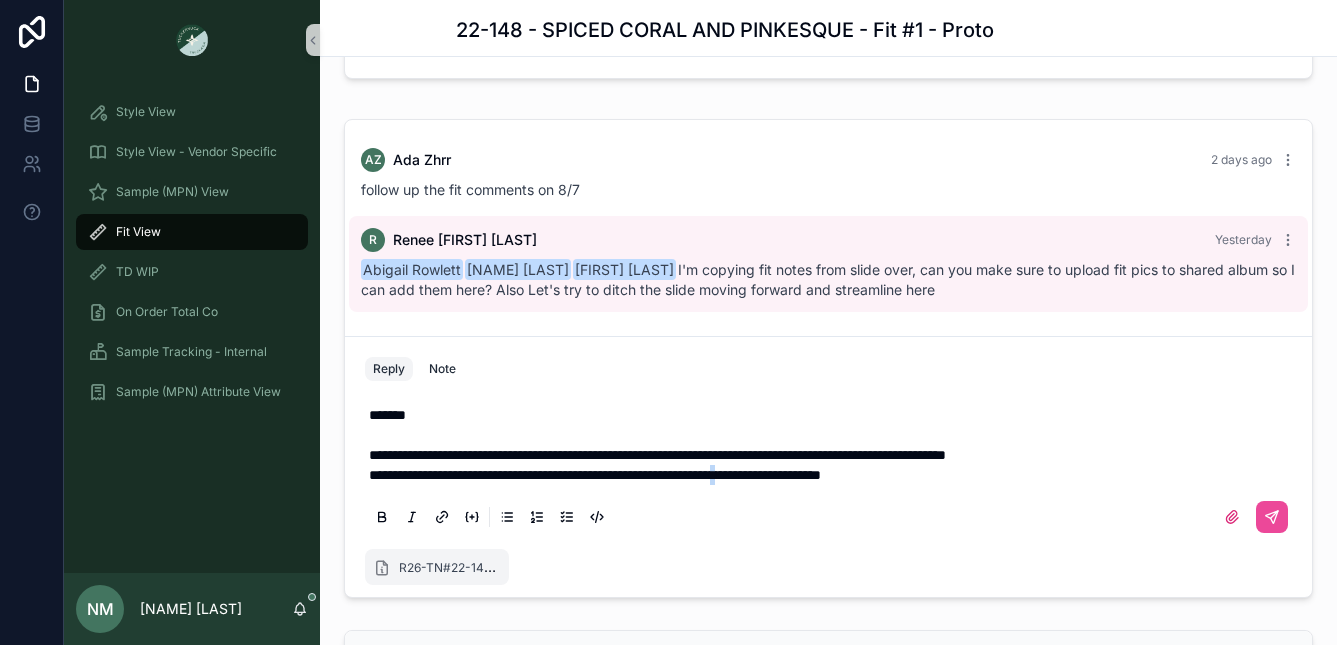 click on "**********" at bounding box center (595, 475) 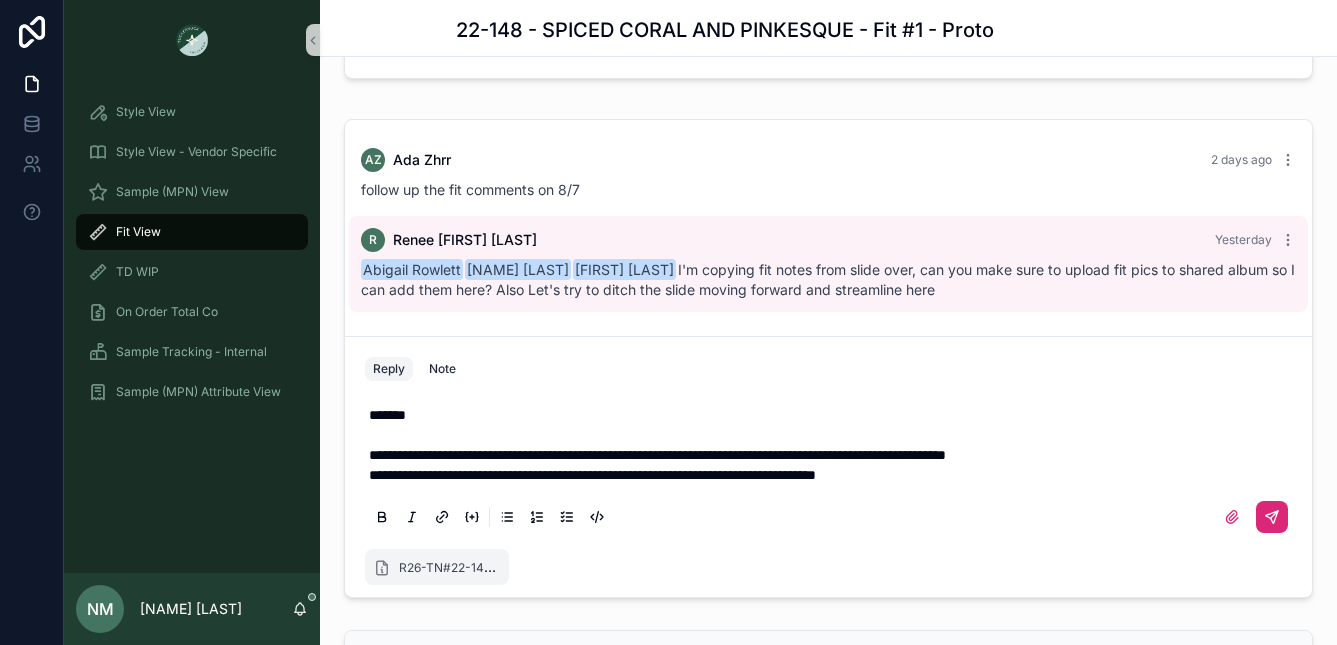 click 